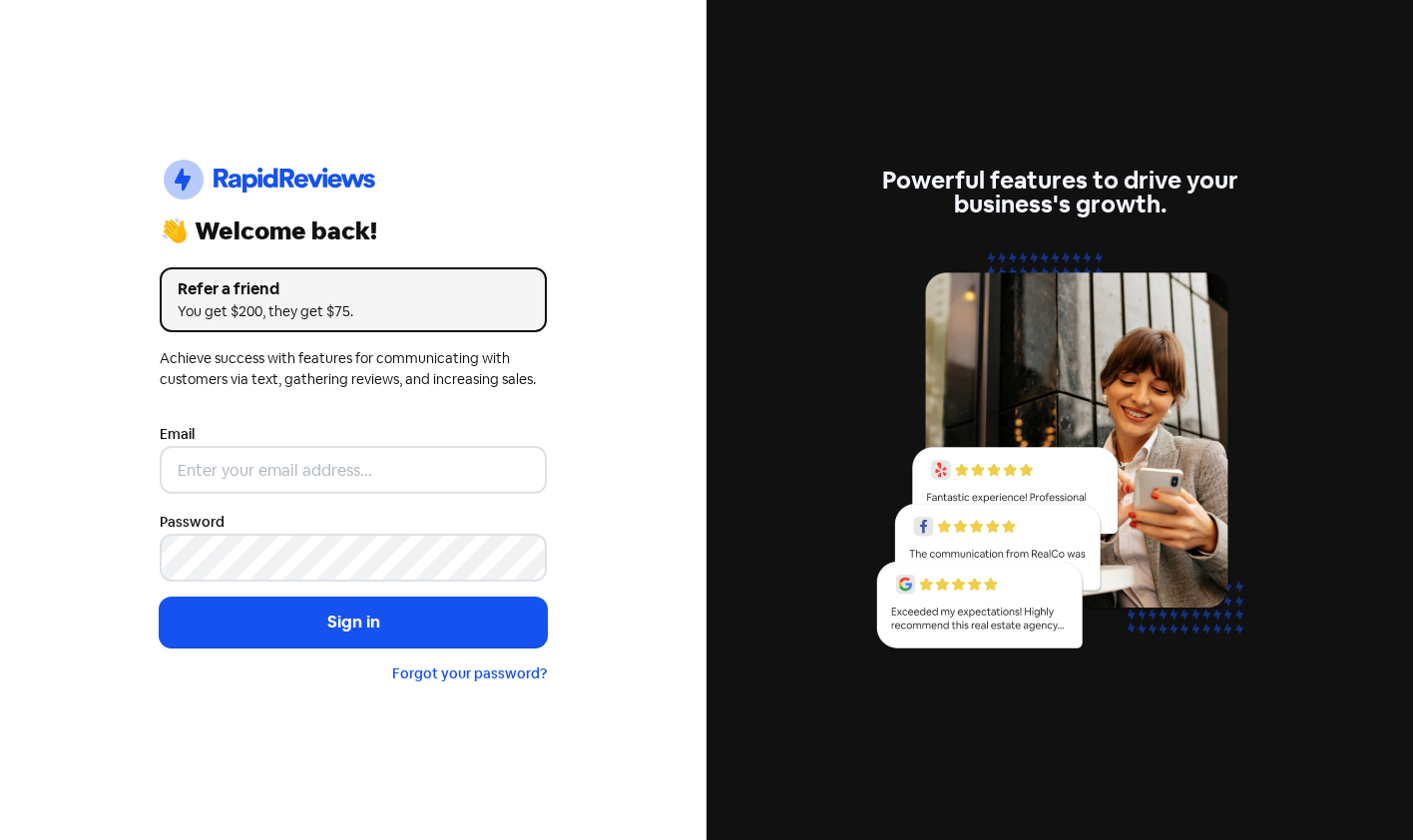 scroll, scrollTop: 0, scrollLeft: 0, axis: both 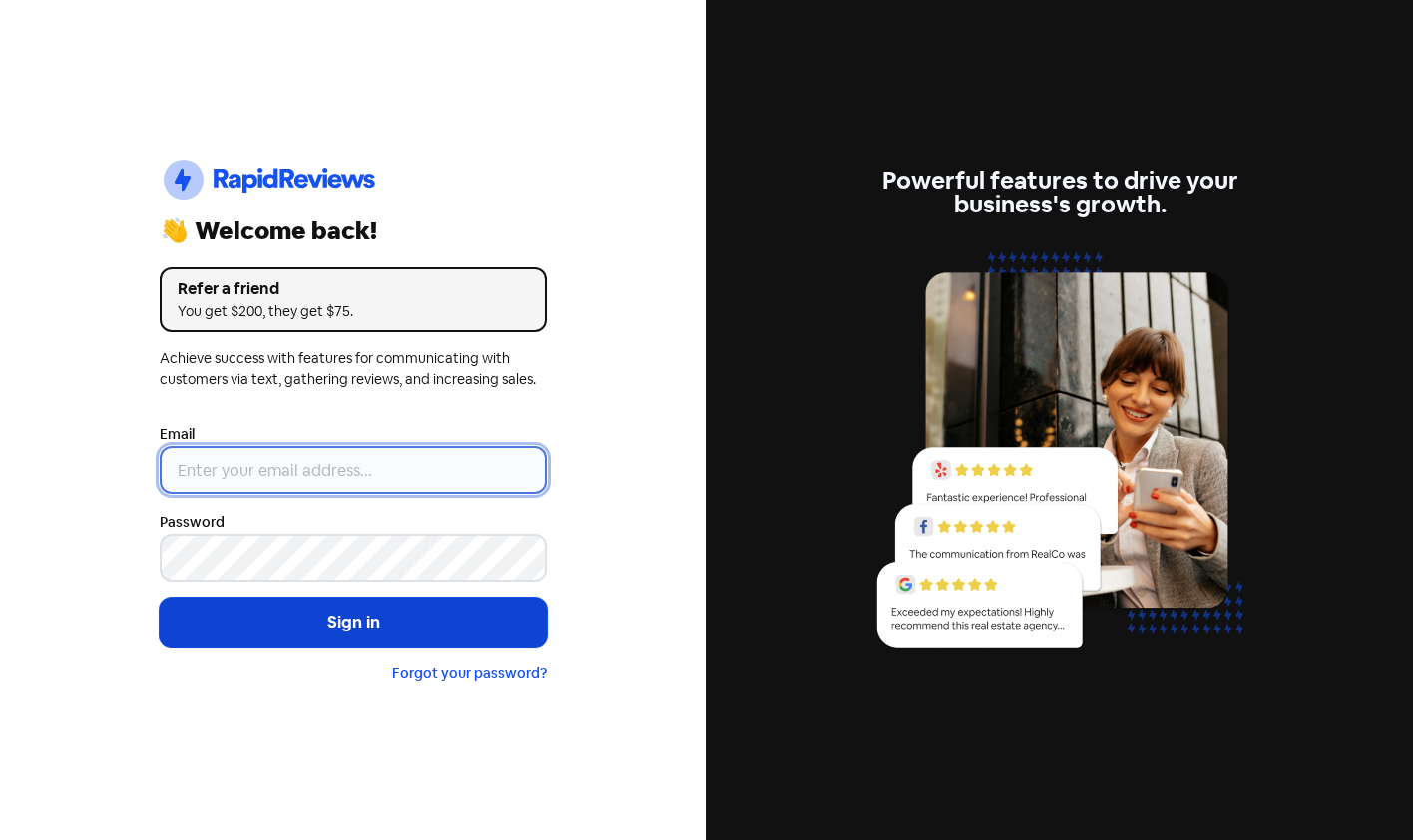 type on "pm@allwrightbourke.com.au" 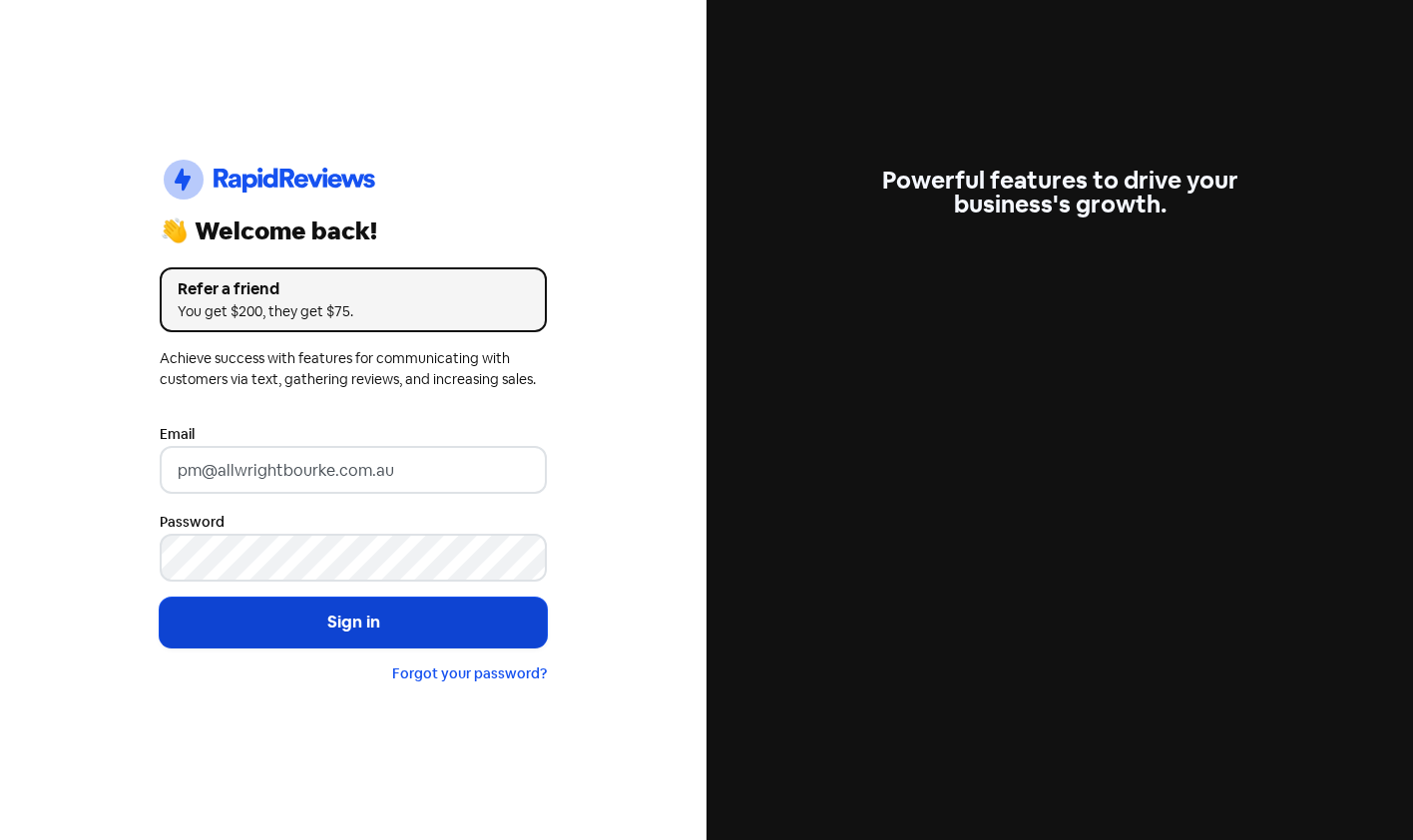 click on "Sign in" at bounding box center (353, 623) 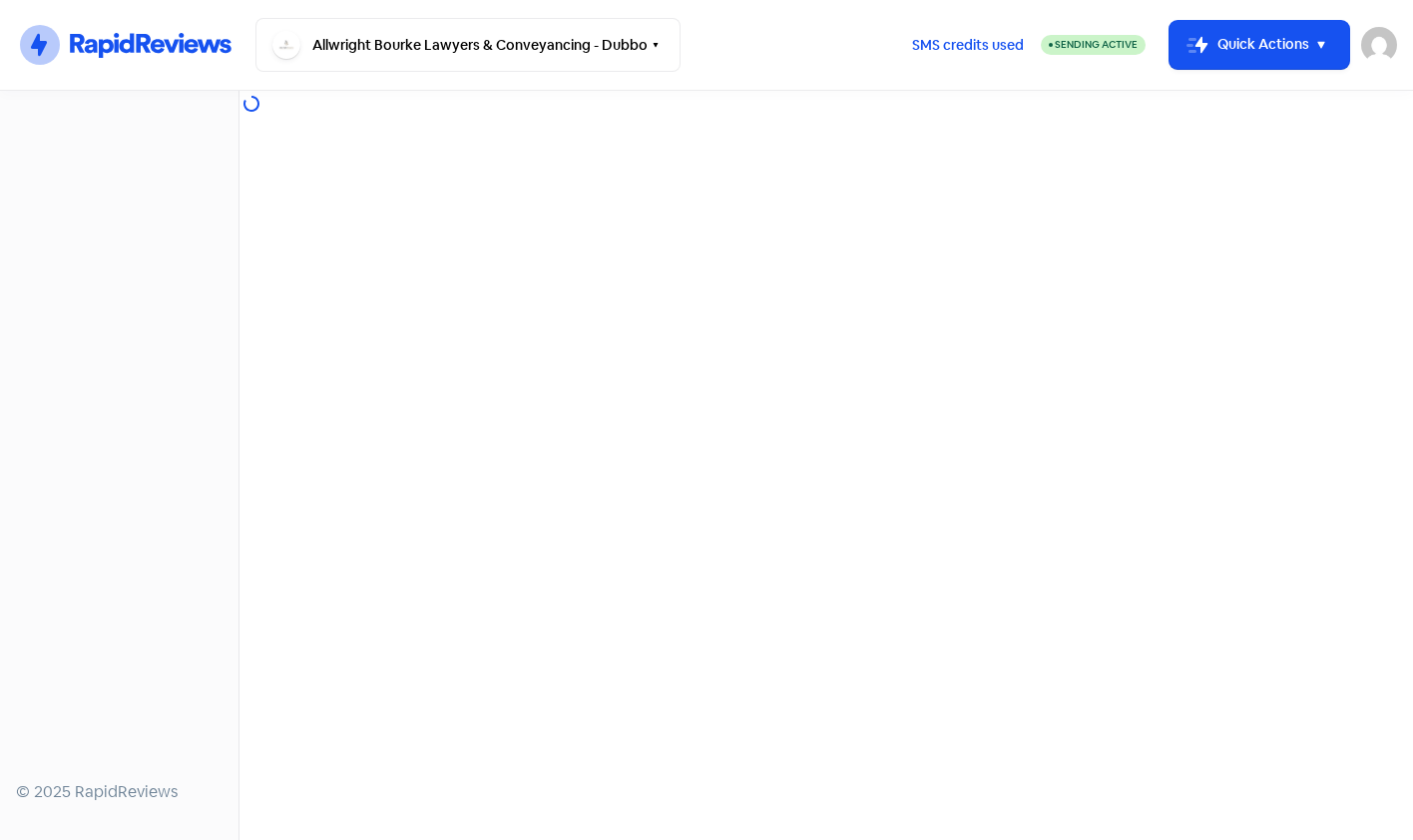 scroll, scrollTop: 0, scrollLeft: 0, axis: both 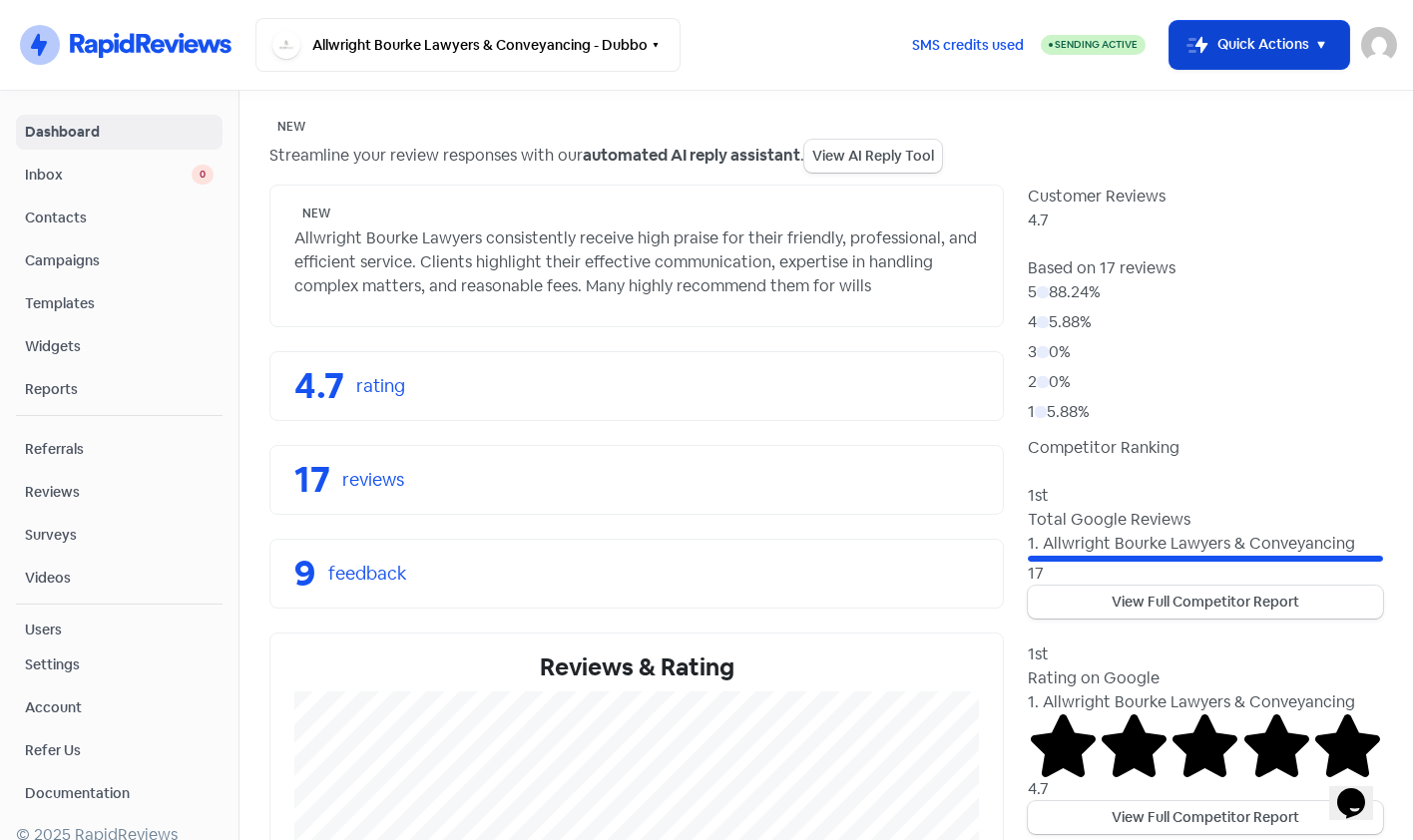 click on "Icon For Thunder-move  Quick Actions" at bounding box center (1259, 45) 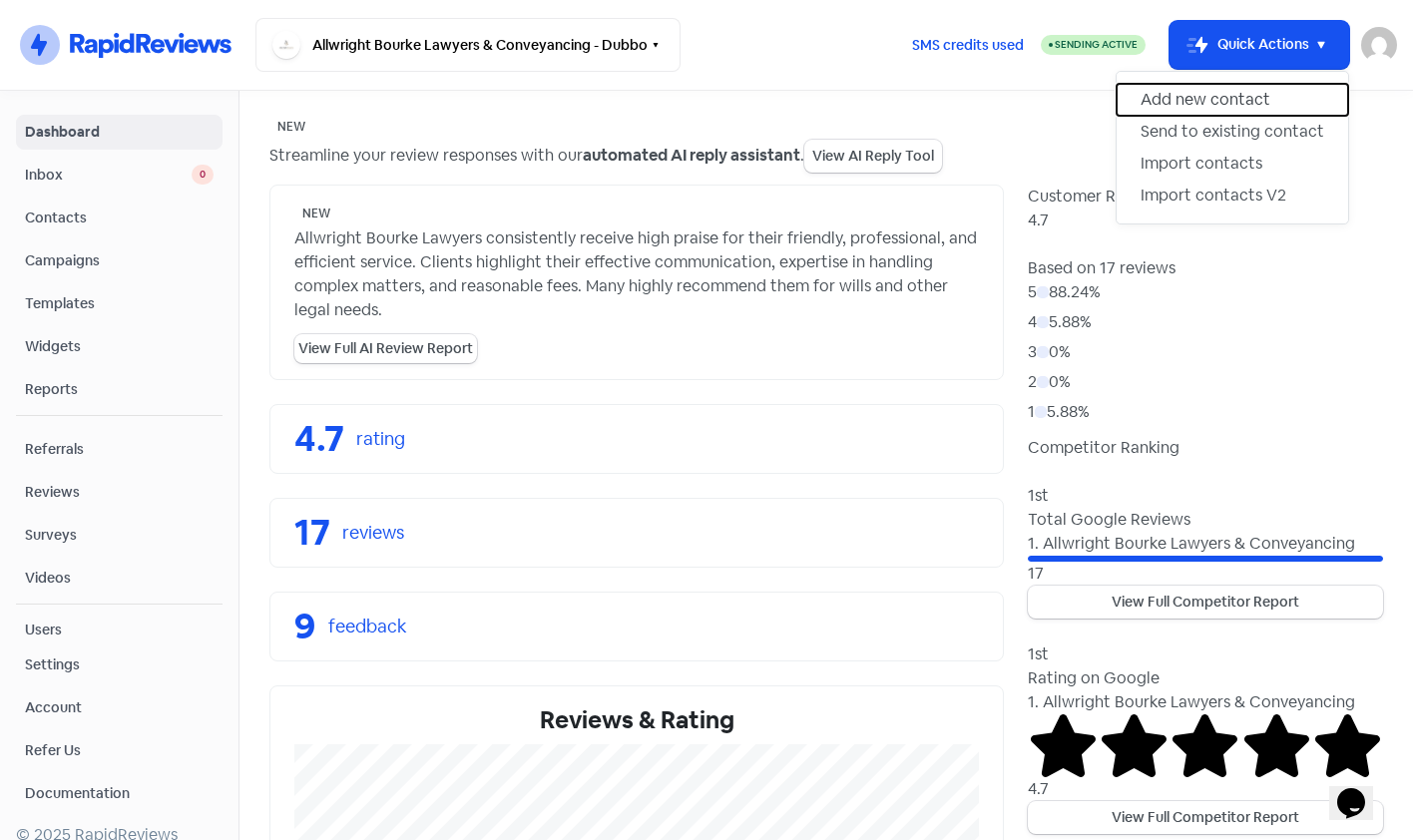 click on "Add new contact" at bounding box center (1232, 100) 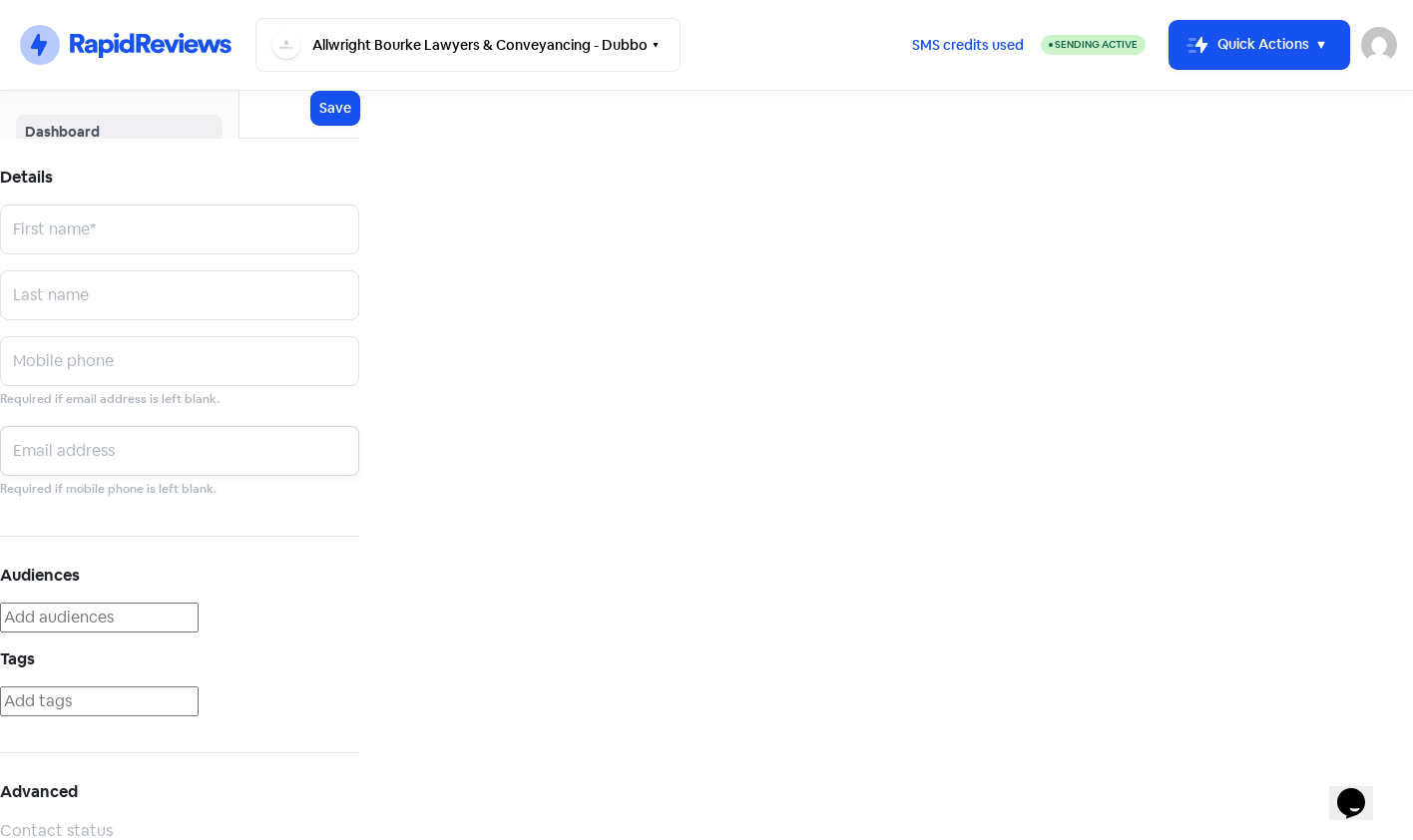 click at bounding box center [180, 229] 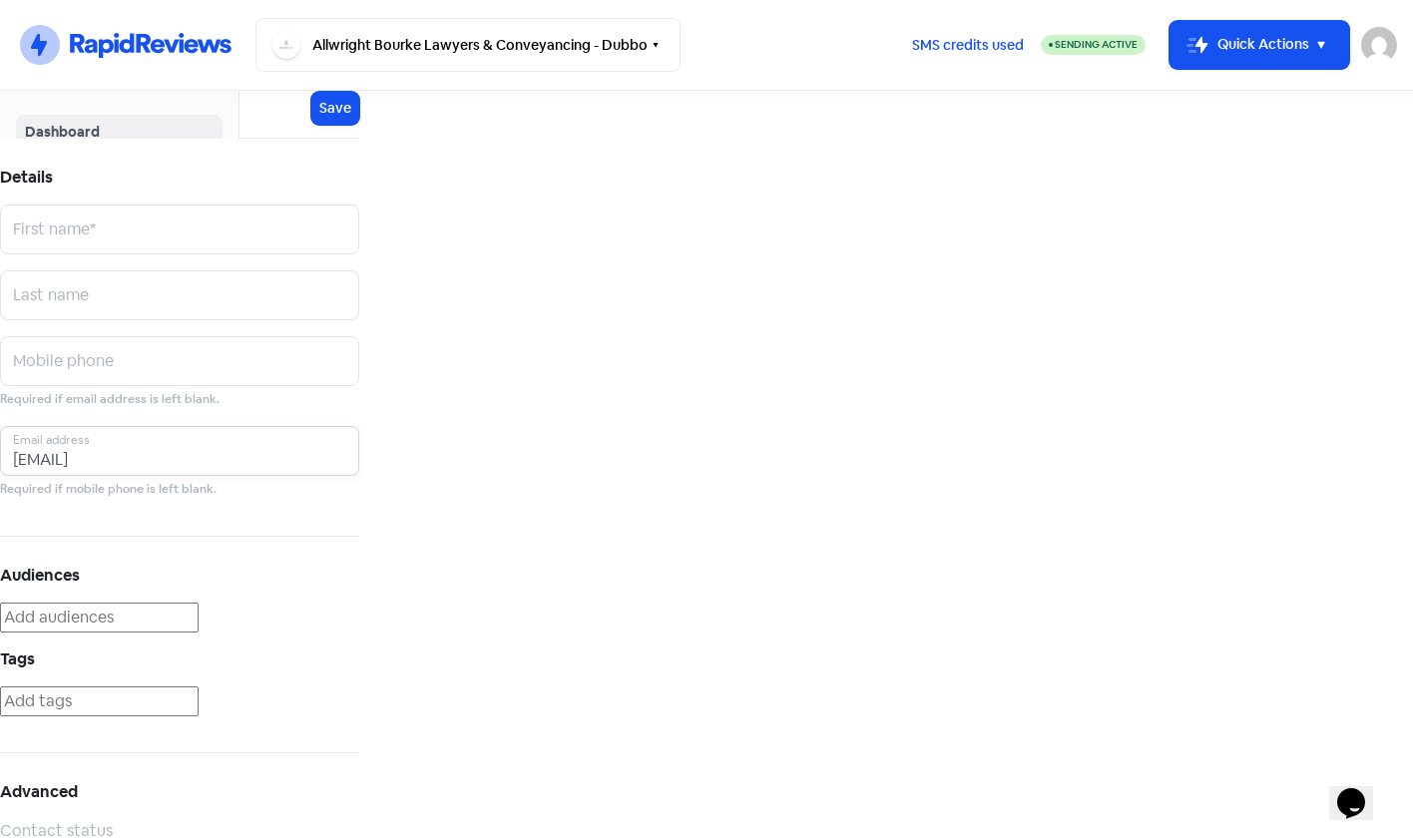 type on "[EMAIL]" 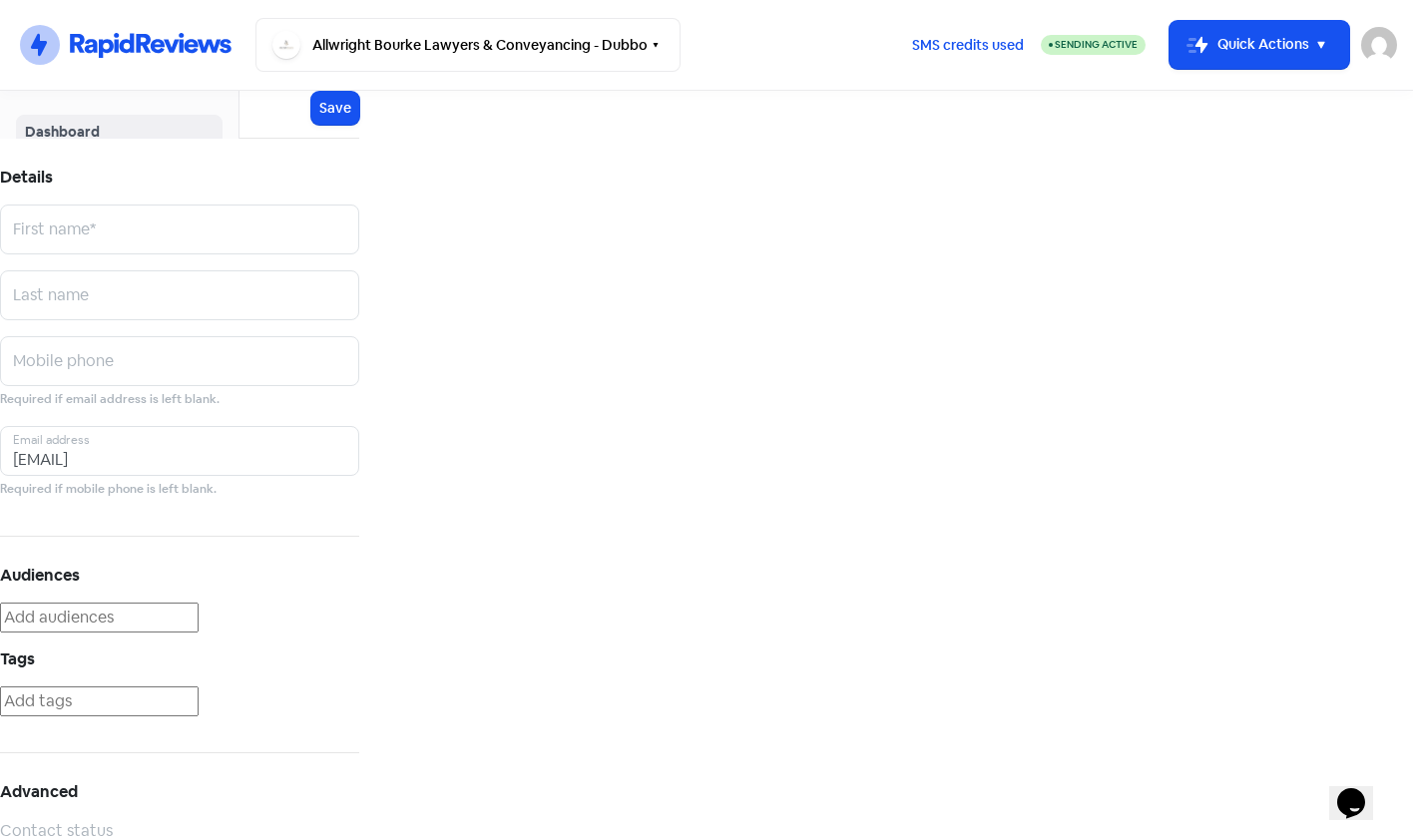 click at bounding box center (15, 108) 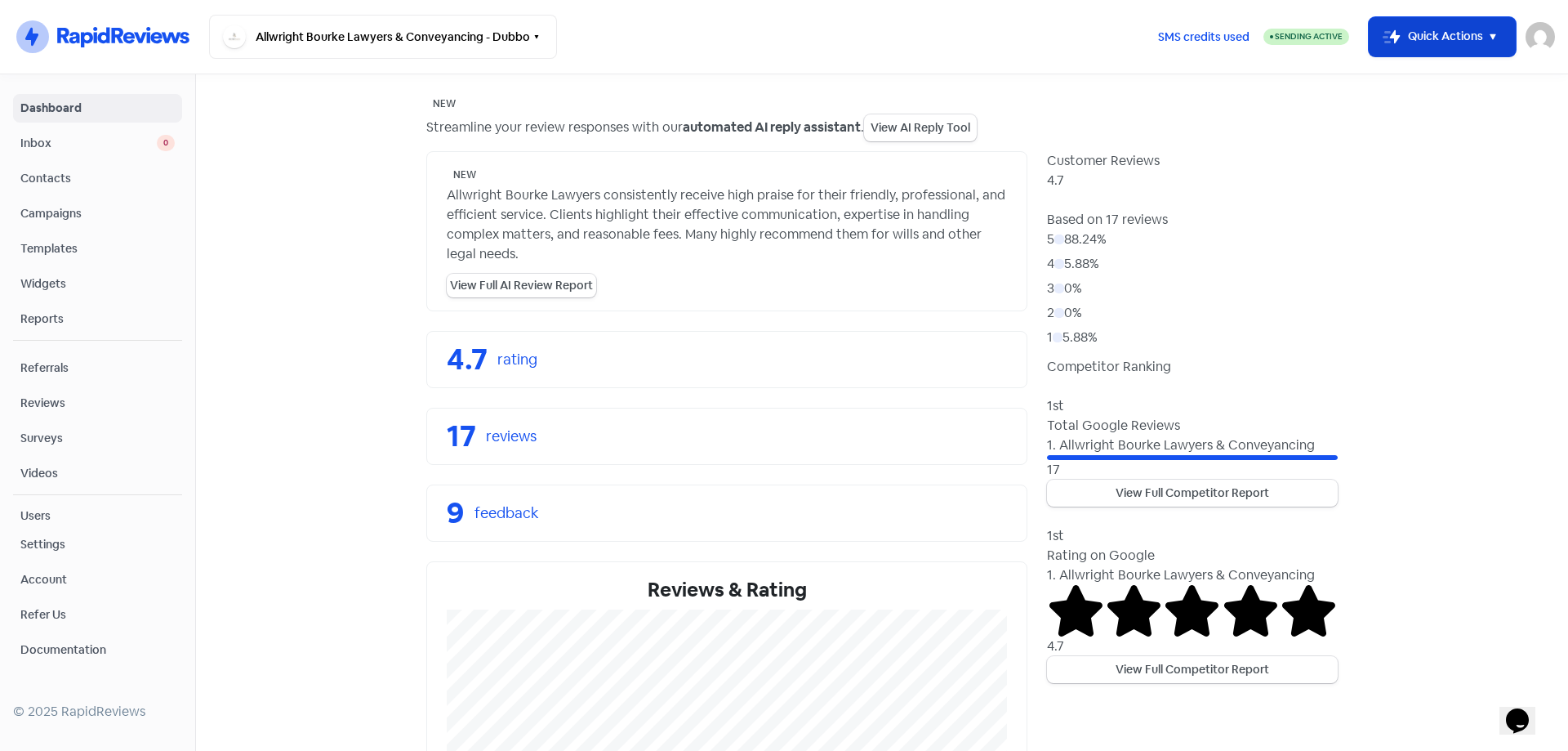 click on "Icon For Thunder-move  Quick Actions" at bounding box center [1442, 37] 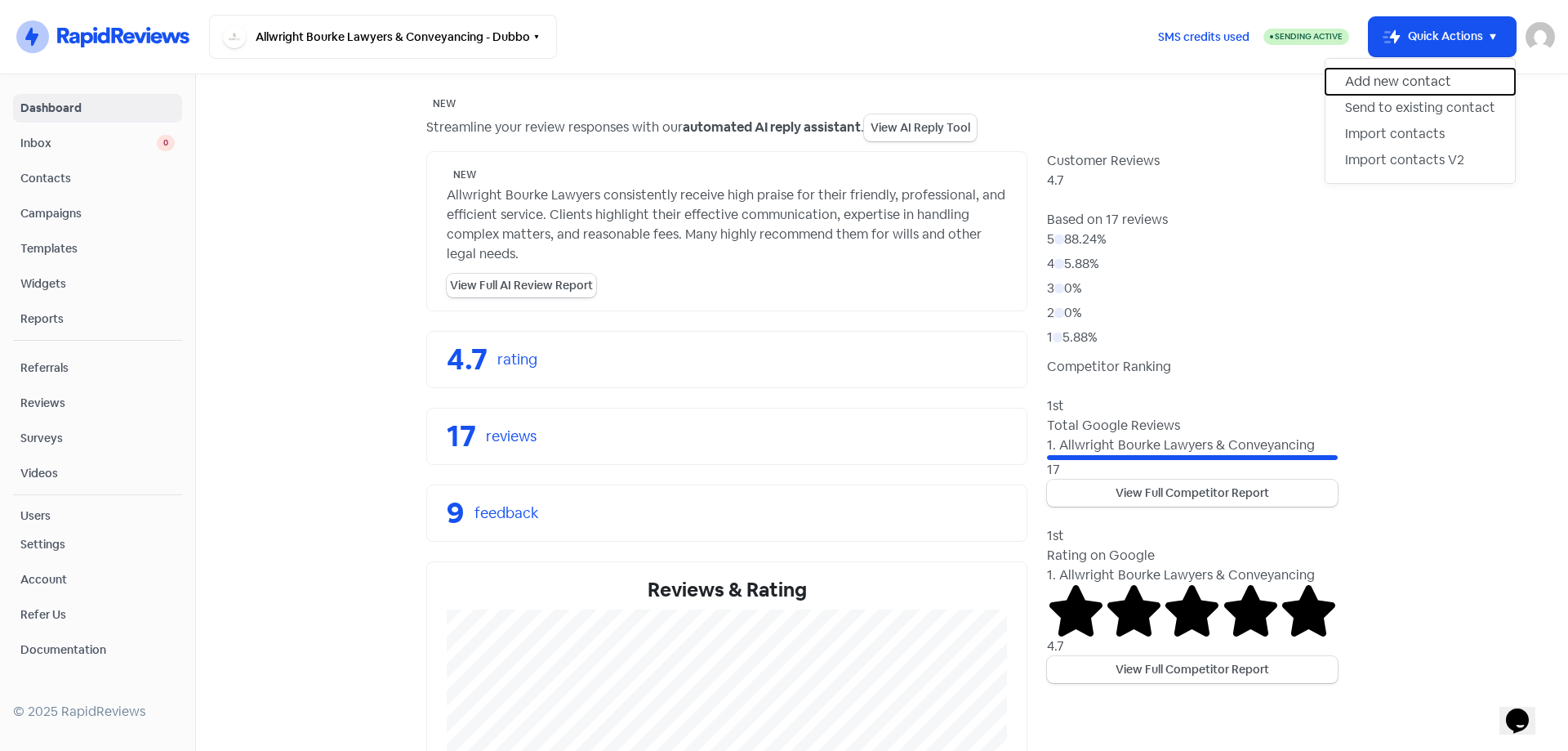 drag, startPoint x: 1405, startPoint y: 60, endPoint x: 1394, endPoint y: 72, distance: 16.27882 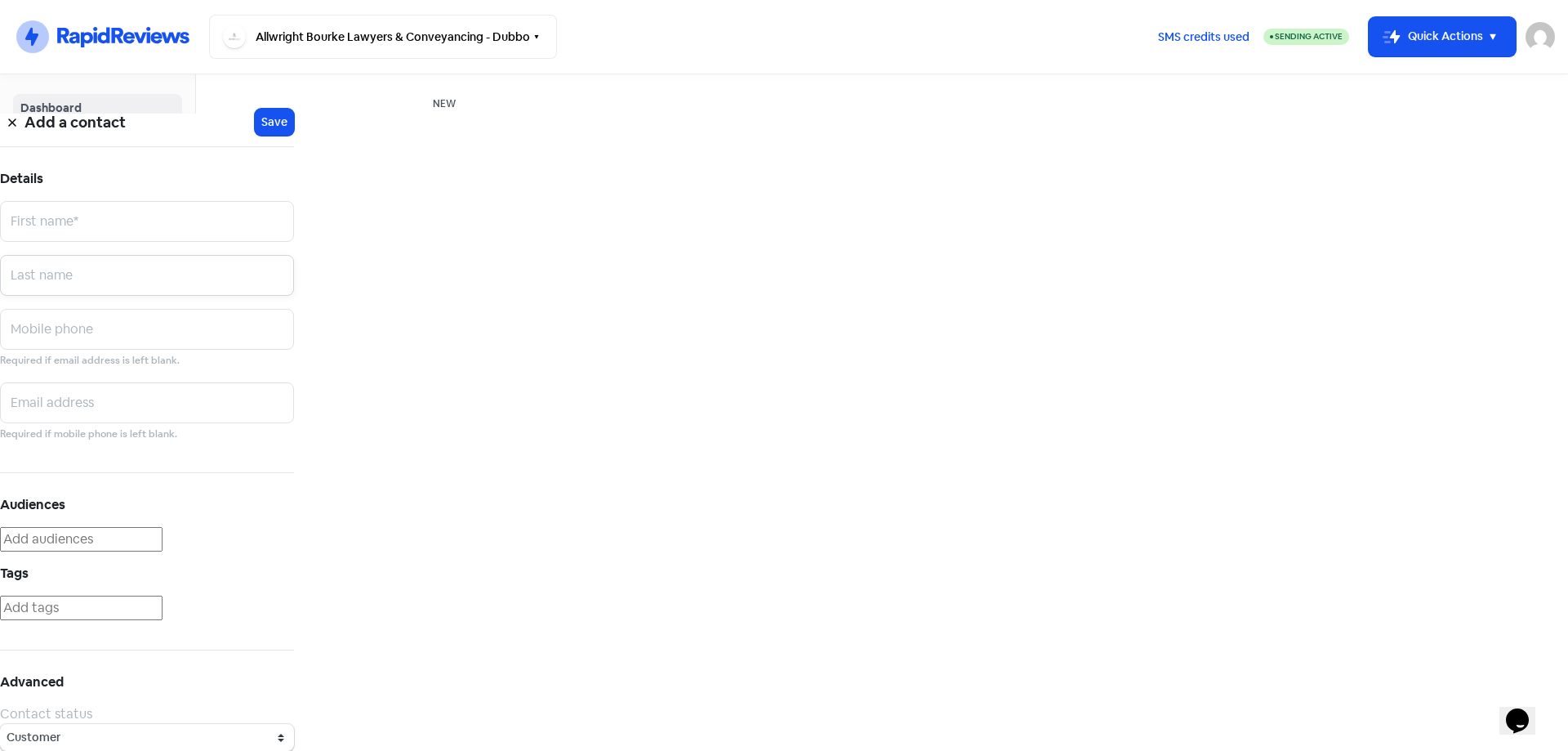 drag, startPoint x: 1334, startPoint y: 173, endPoint x: 1328, endPoint y: 183, distance: 11.661904 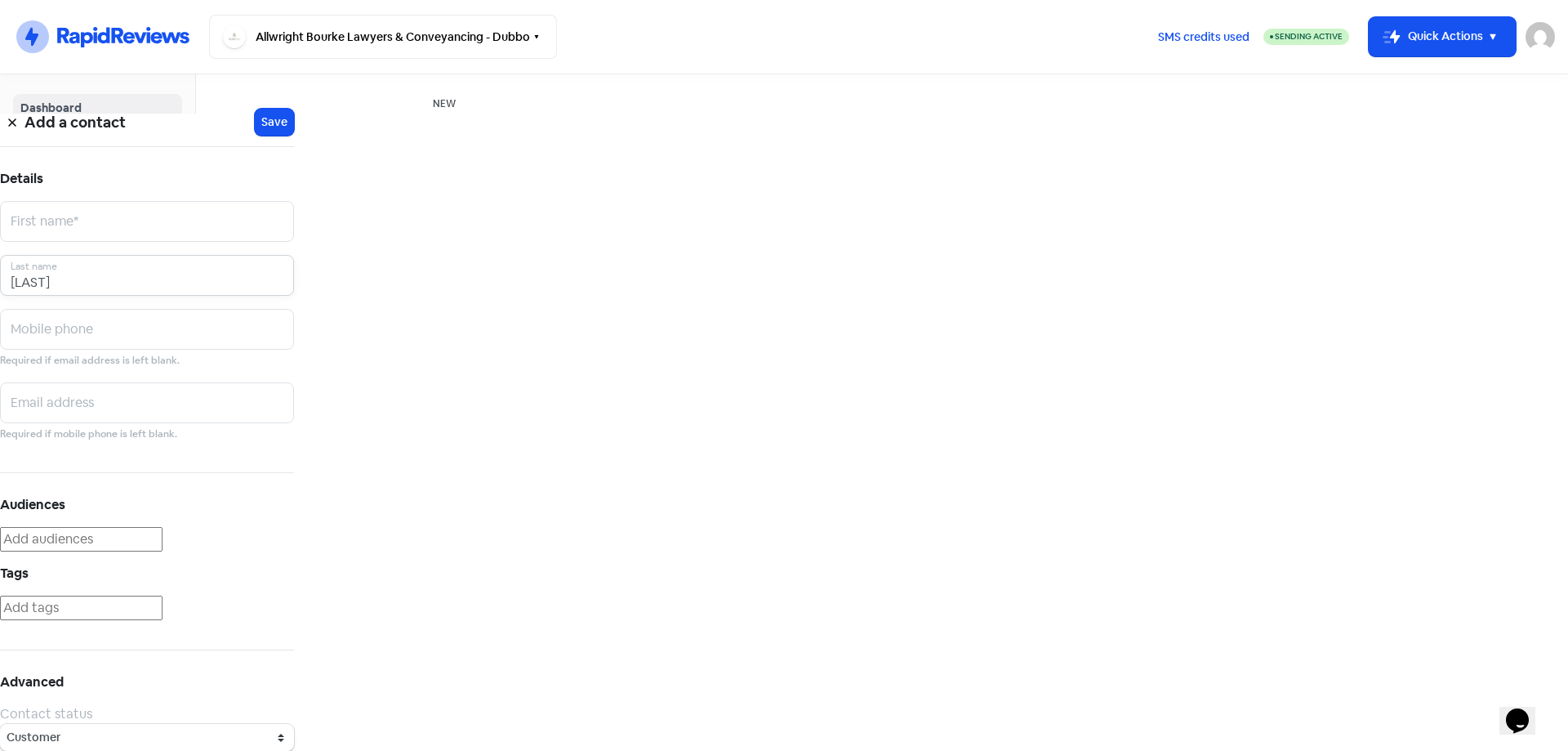 type on "Harland" 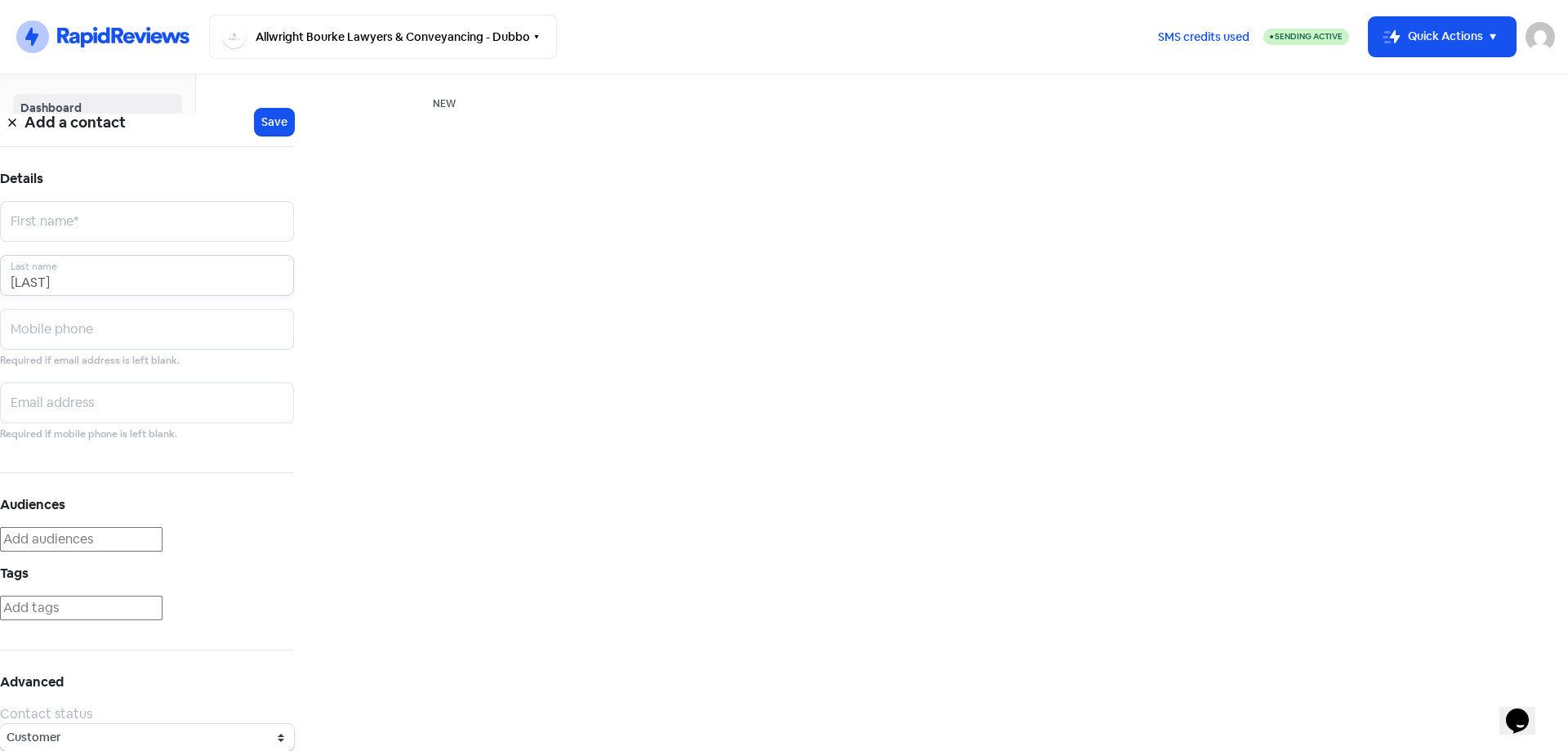 click on "Harland" at bounding box center (147, 221) 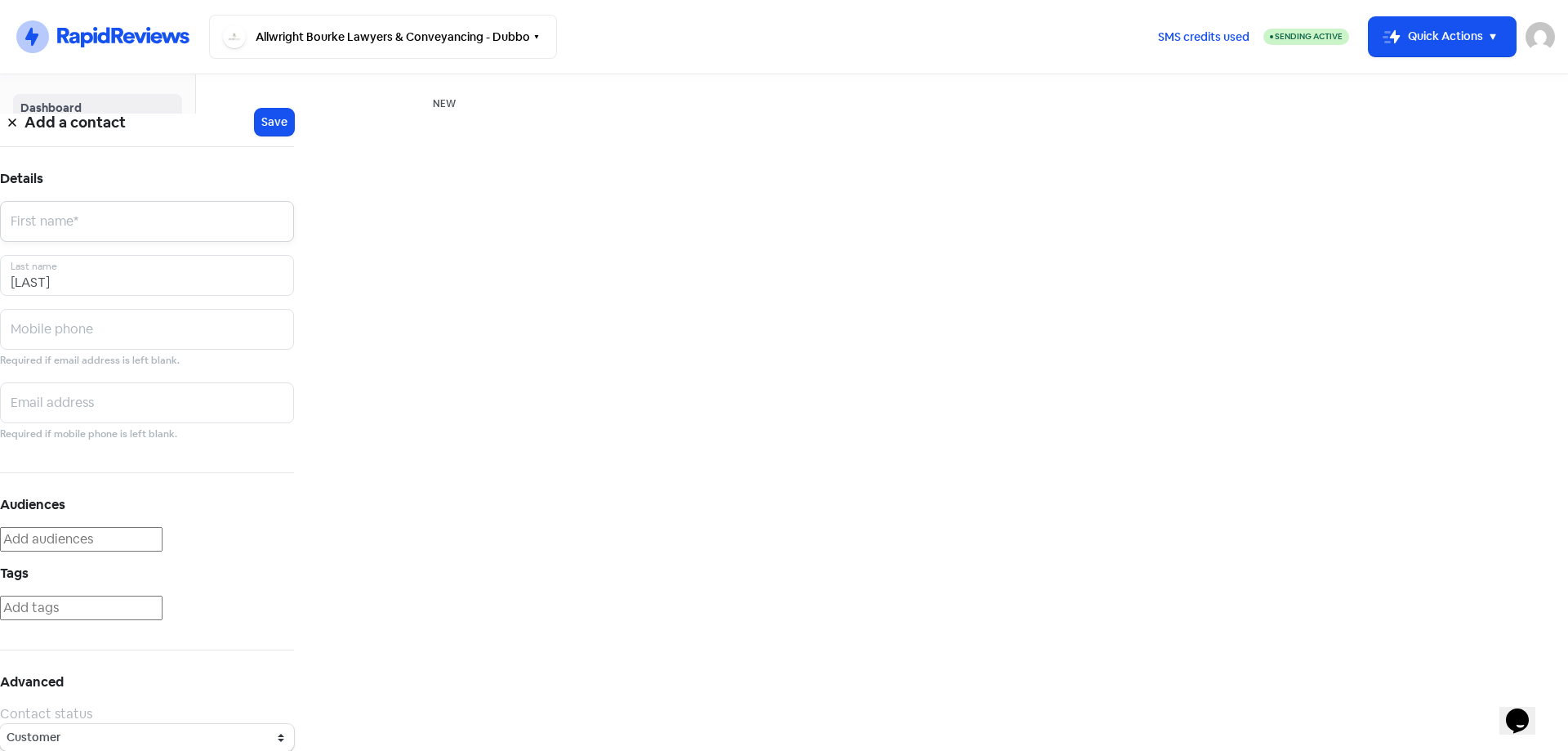 click at bounding box center [147, 221] 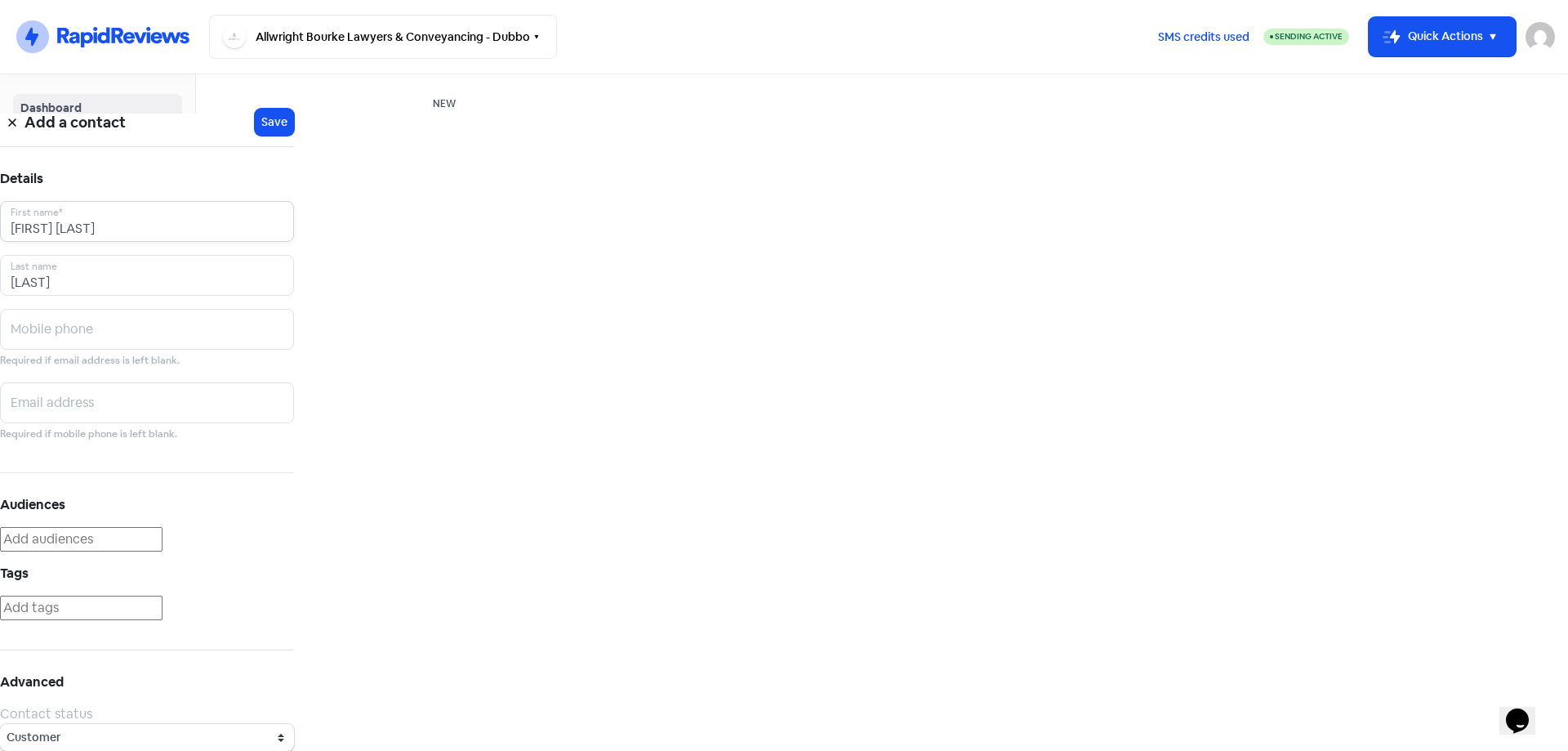 type on "Samantha Marie" 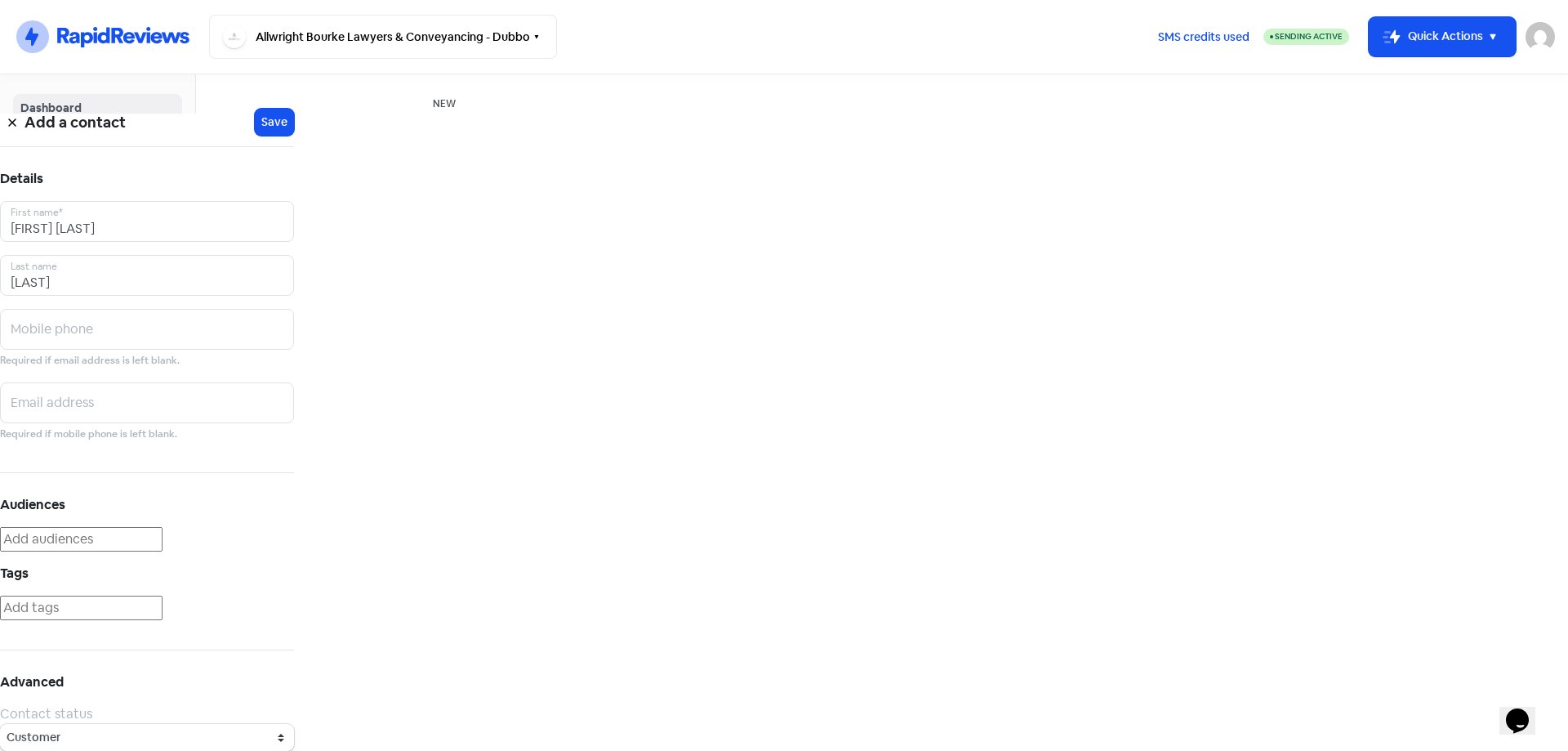 click on "Add a contact Icon For Loading Save Details Samantha Marie First name* Harland Last name Mobile phone Required if email address is left blank. Email address Required if mobile phone is left blank. Audiences Tags Advanced Contact status Customer Lead" at bounding box center [147, 429] 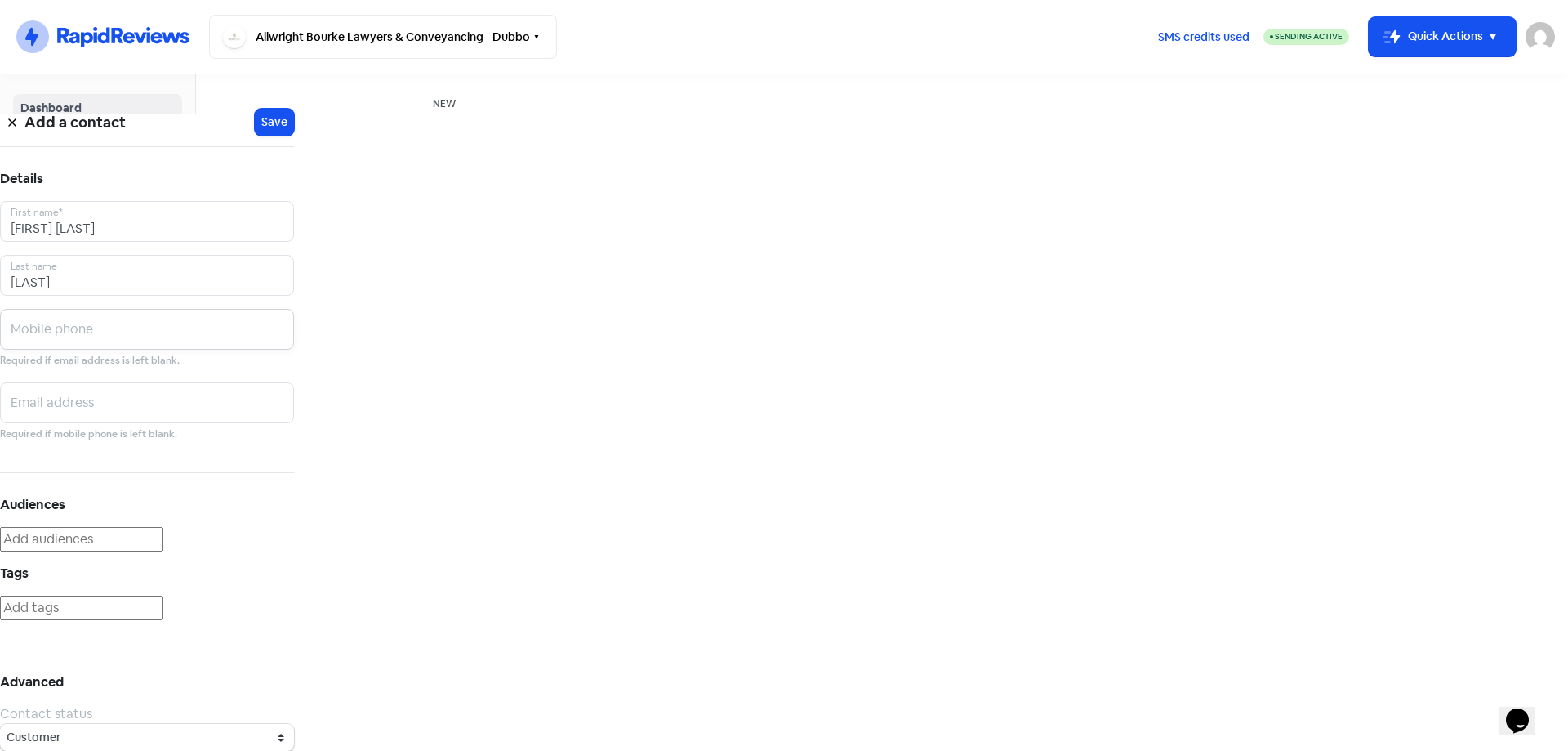 click at bounding box center (147, 221) 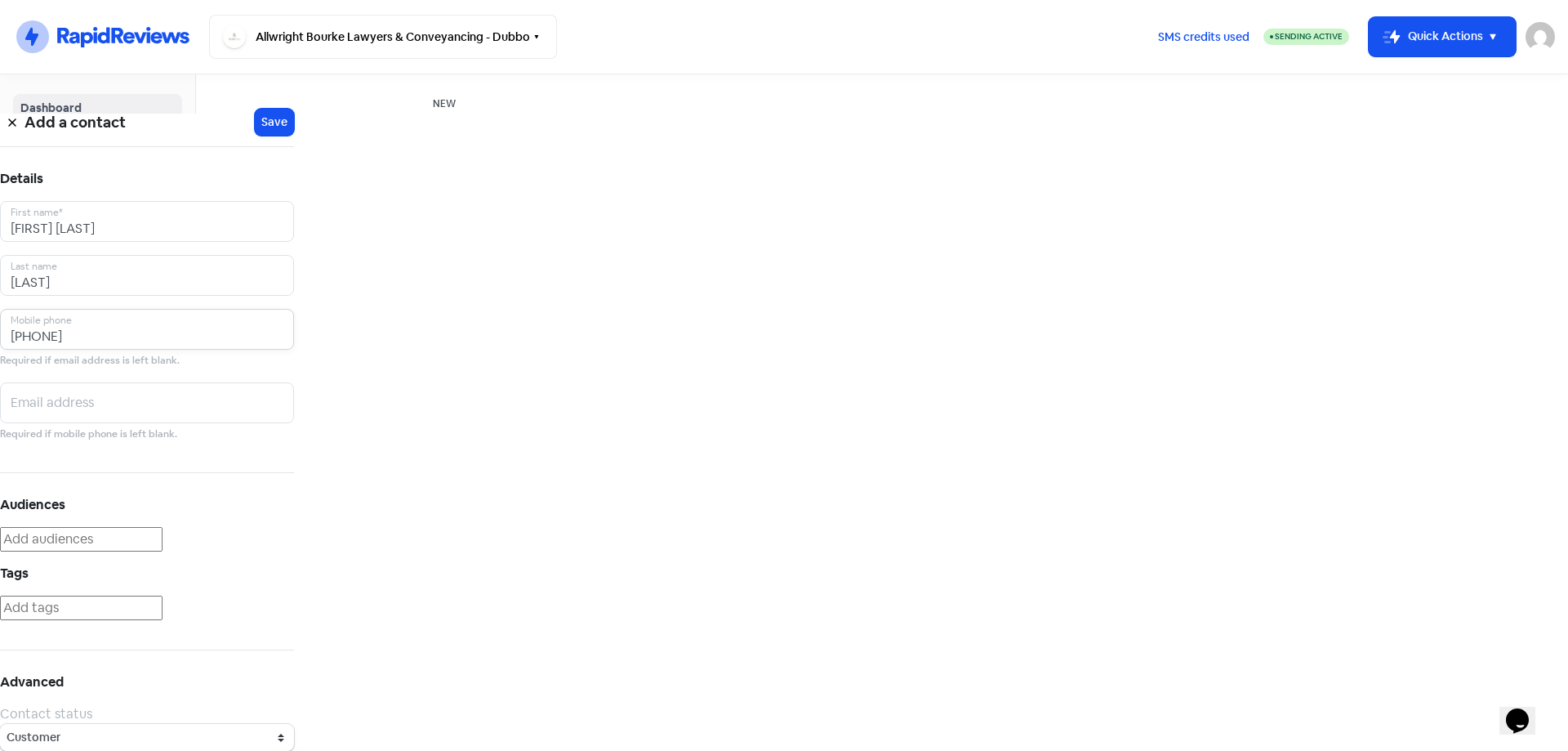 type on "0439 601 935" 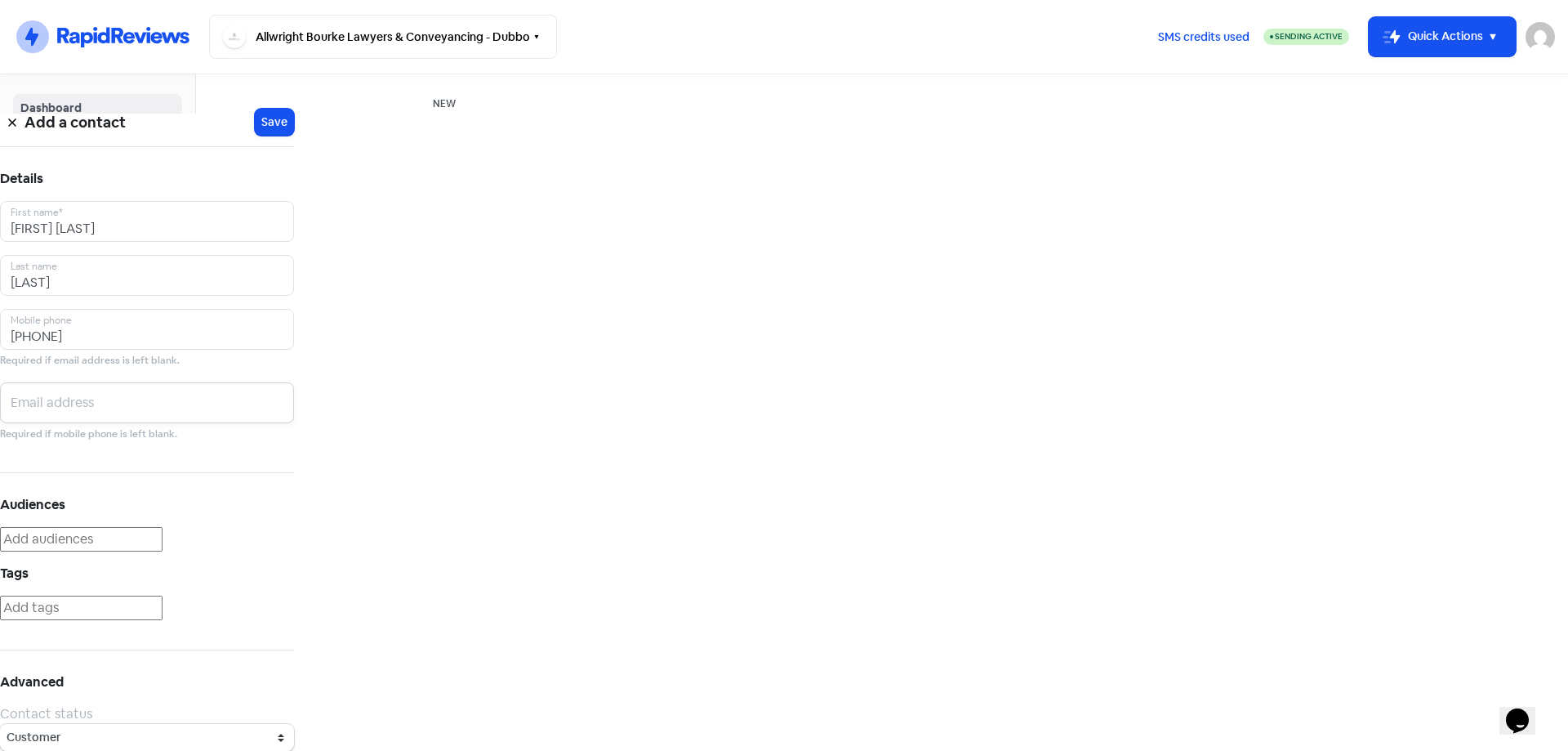 click at bounding box center [147, 221] 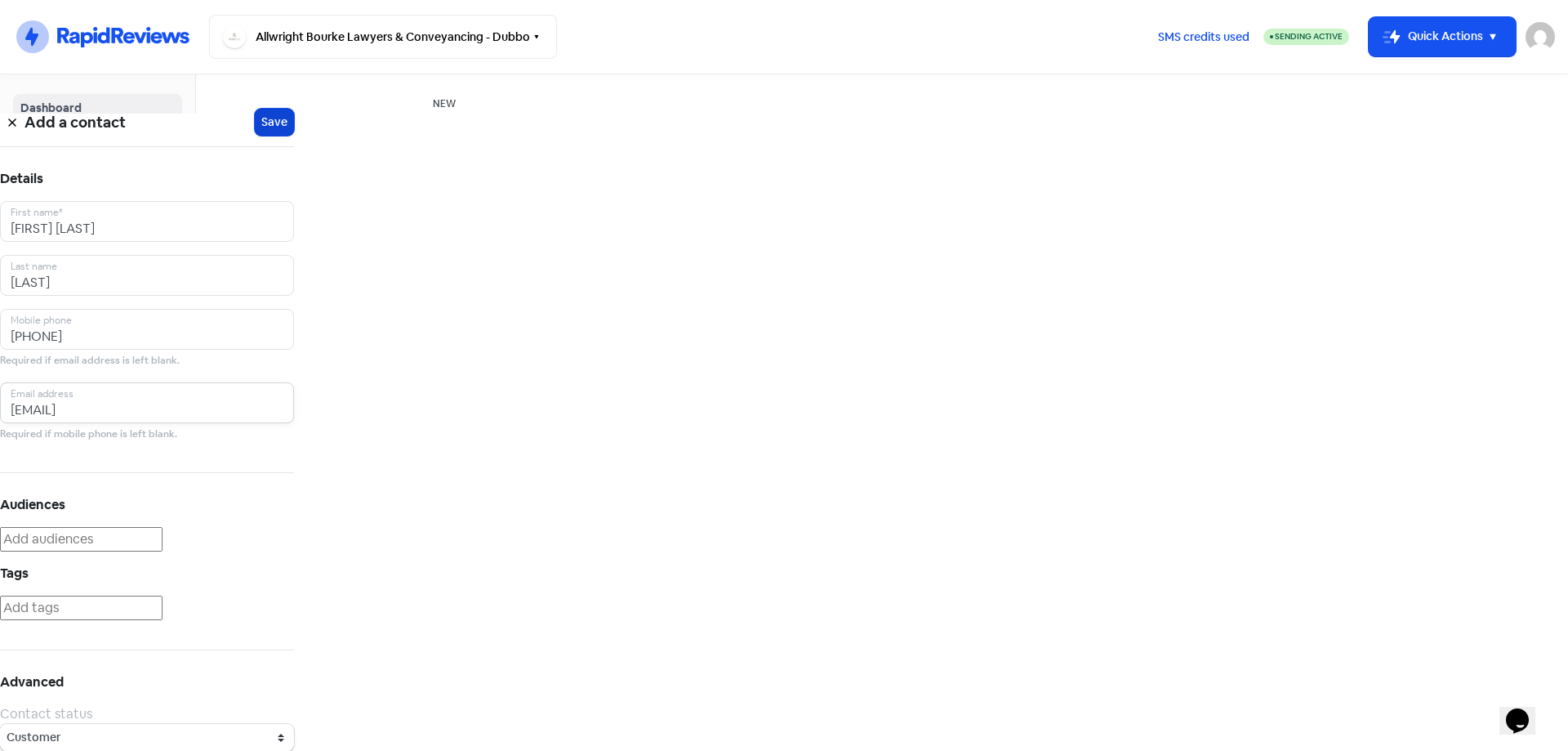 type on "sam.harland66@gmail.com" 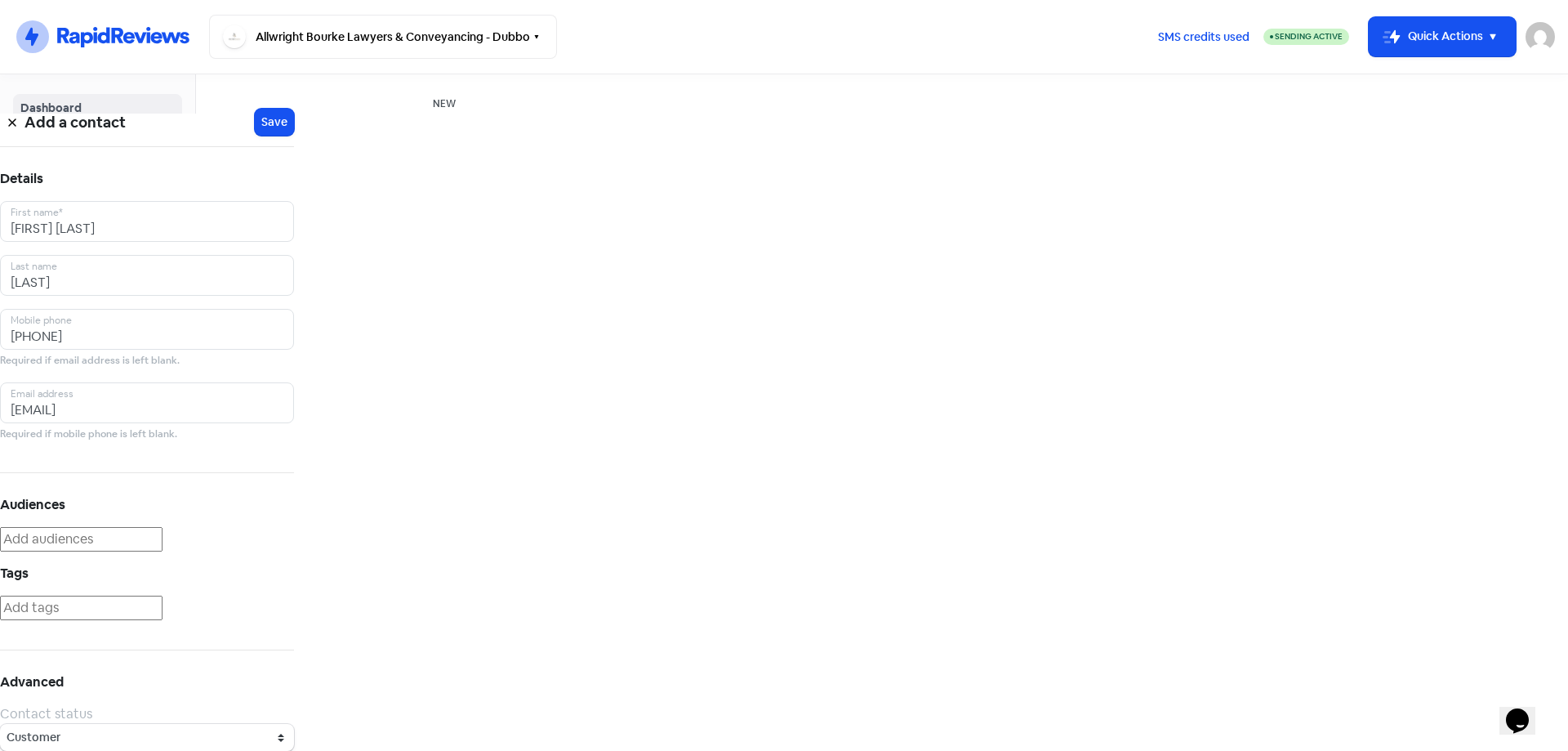 drag, startPoint x: 1531, startPoint y: 29, endPoint x: 1508, endPoint y: 34, distance: 23.537205 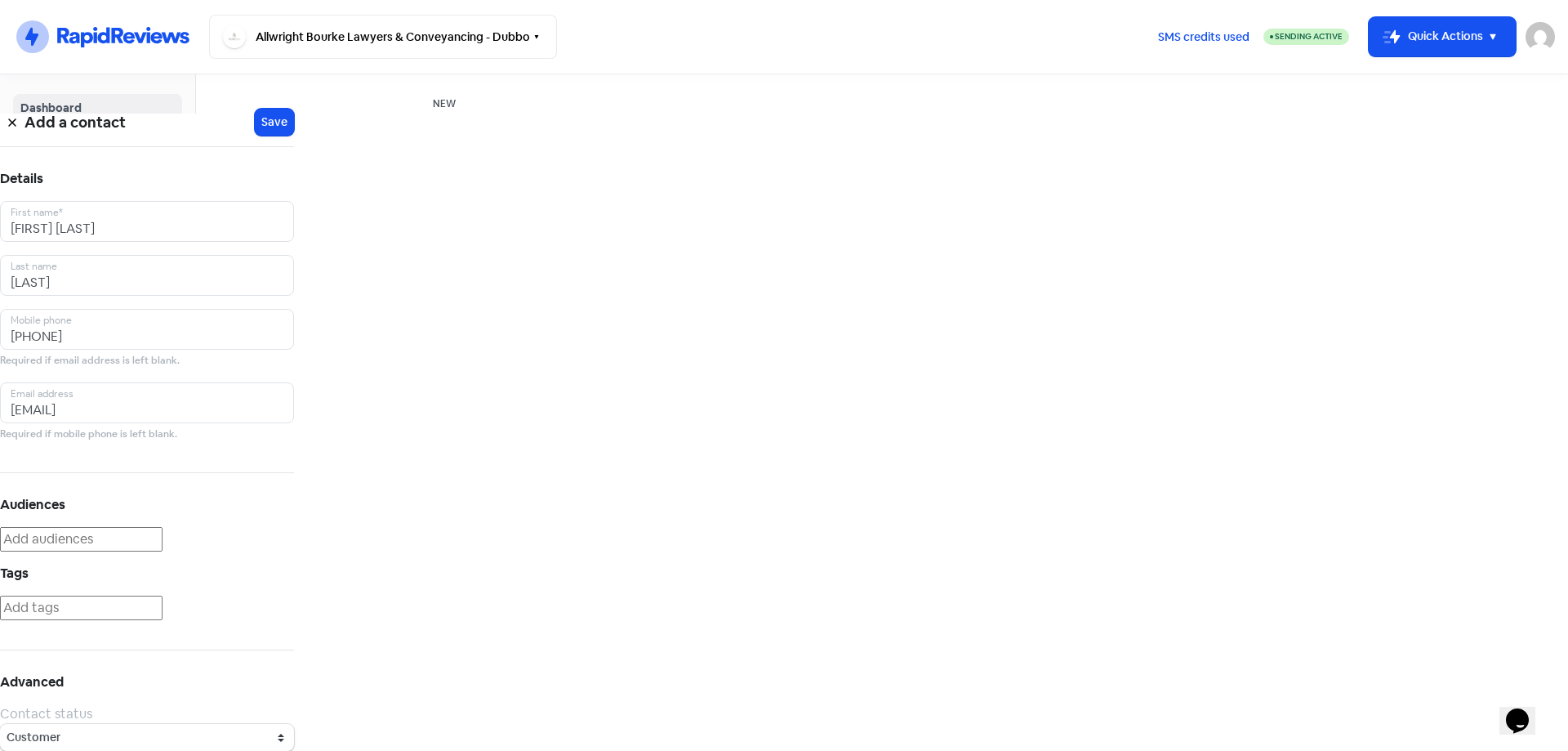 click on "Save" at bounding box center (274, 122) 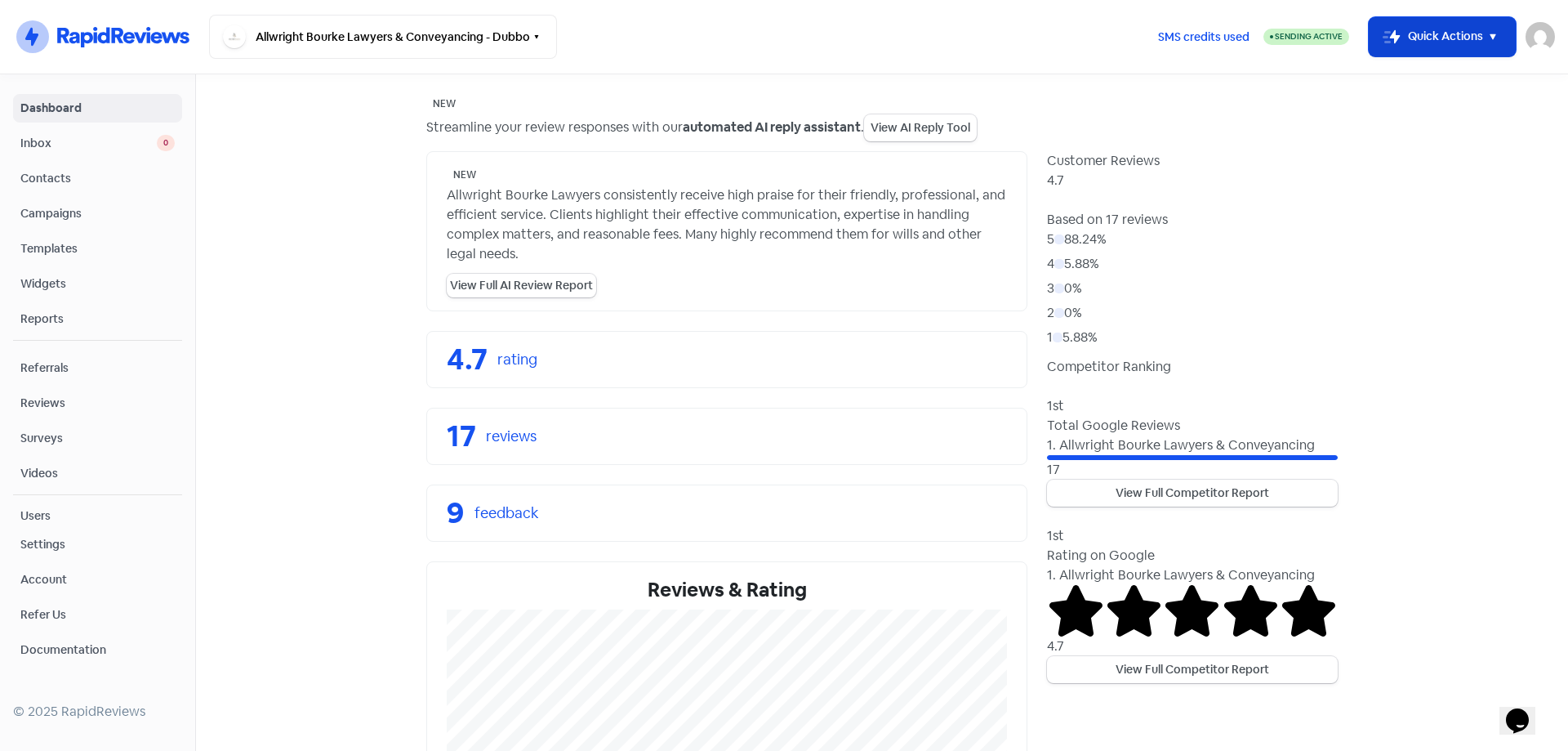 click on "Icon For Thunder-move  Quick Actions" at bounding box center [1442, 37] 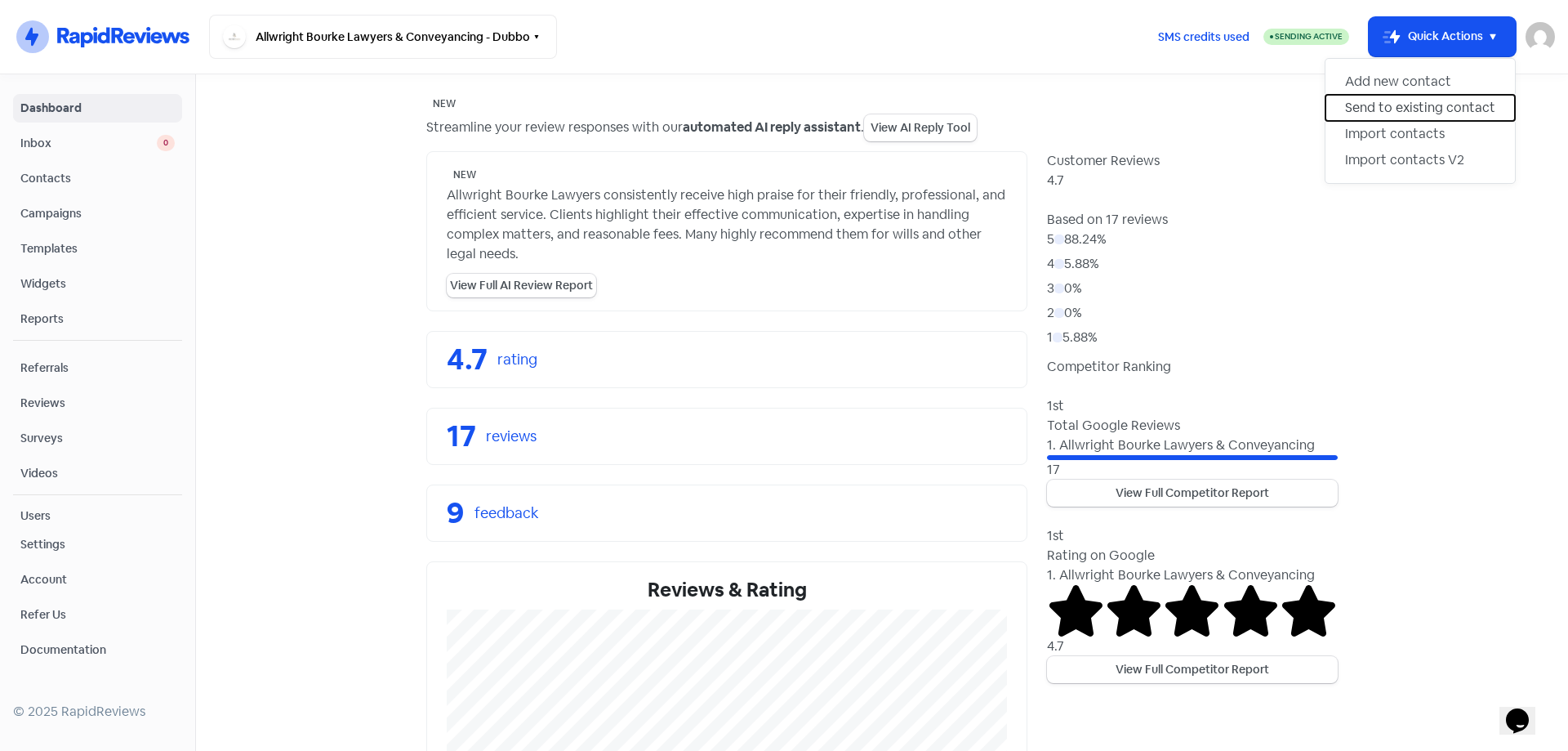 click on "Send to existing contact" at bounding box center (1420, 108) 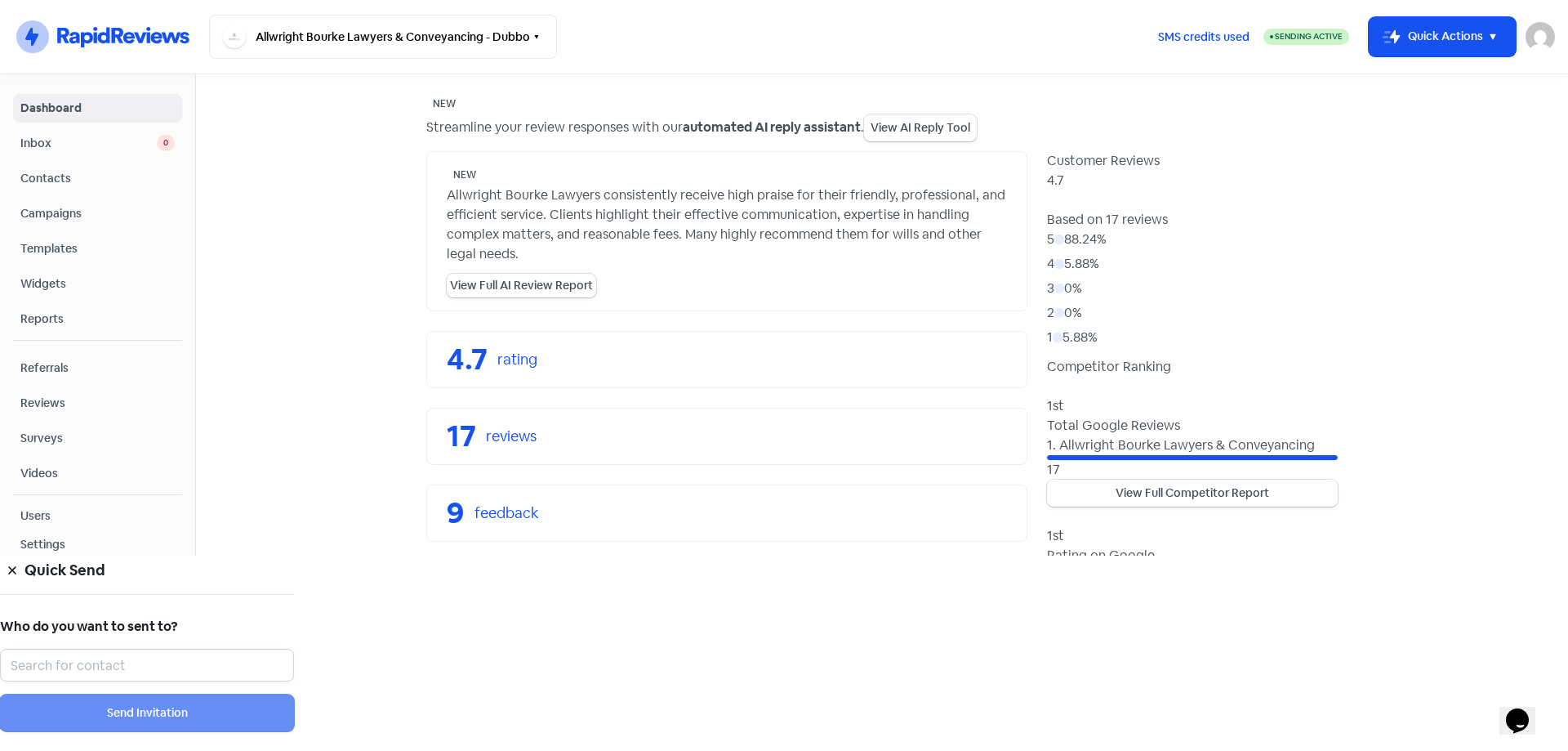 click at bounding box center [147, 665] 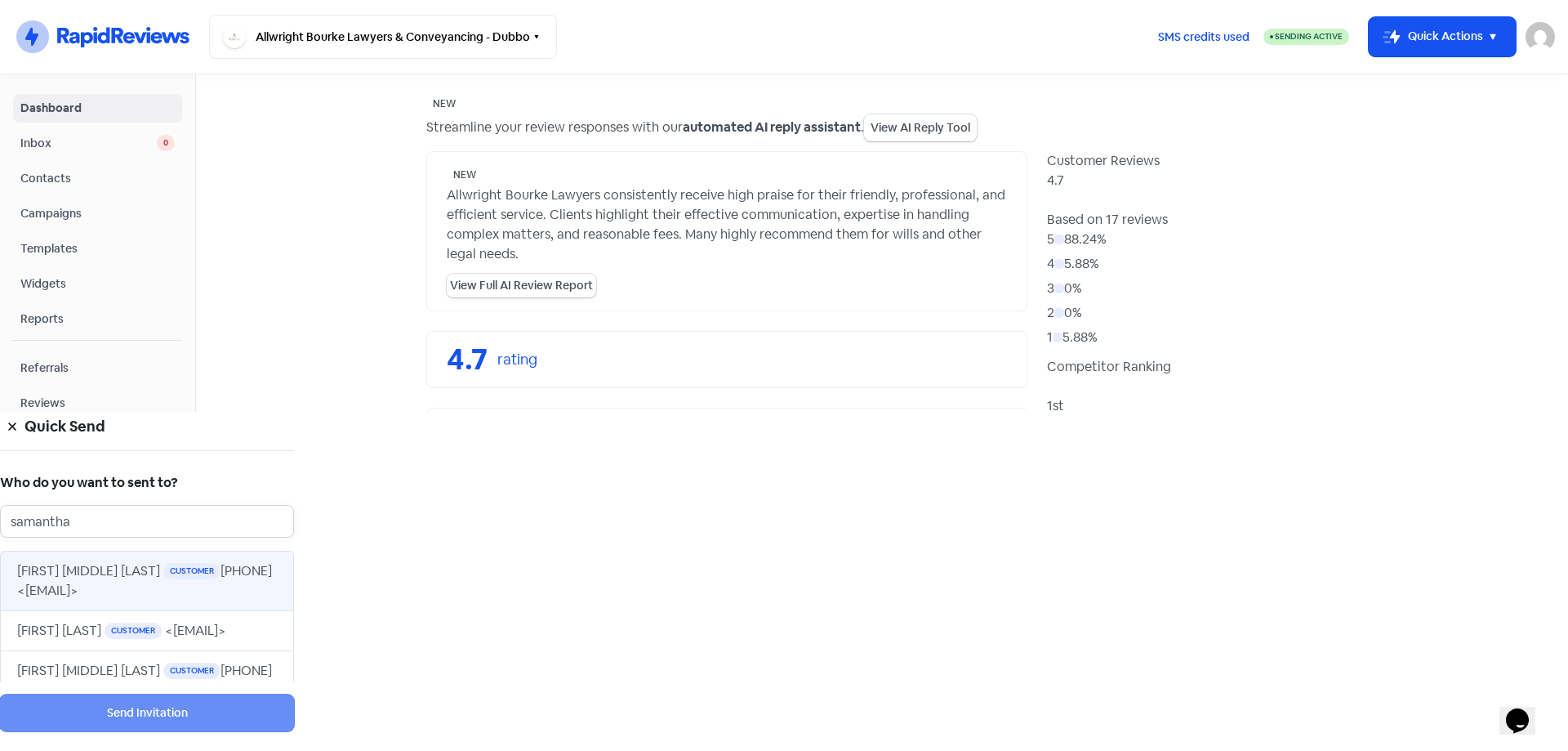 type on "samantha" 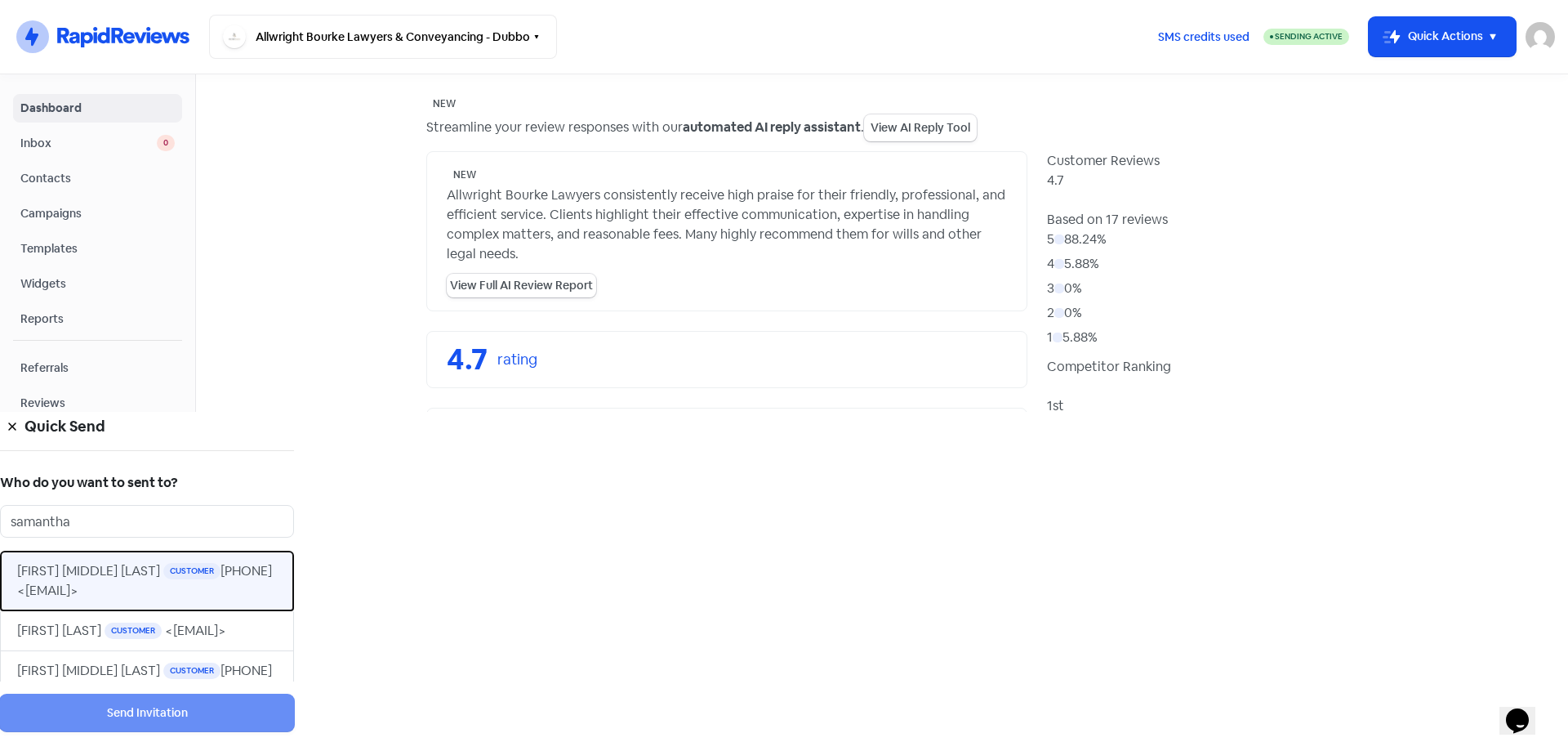 click on "Samantha Marie Harland    Customer  +61439601935  <sam.harland66@gmail.com>" at bounding box center [147, 581] 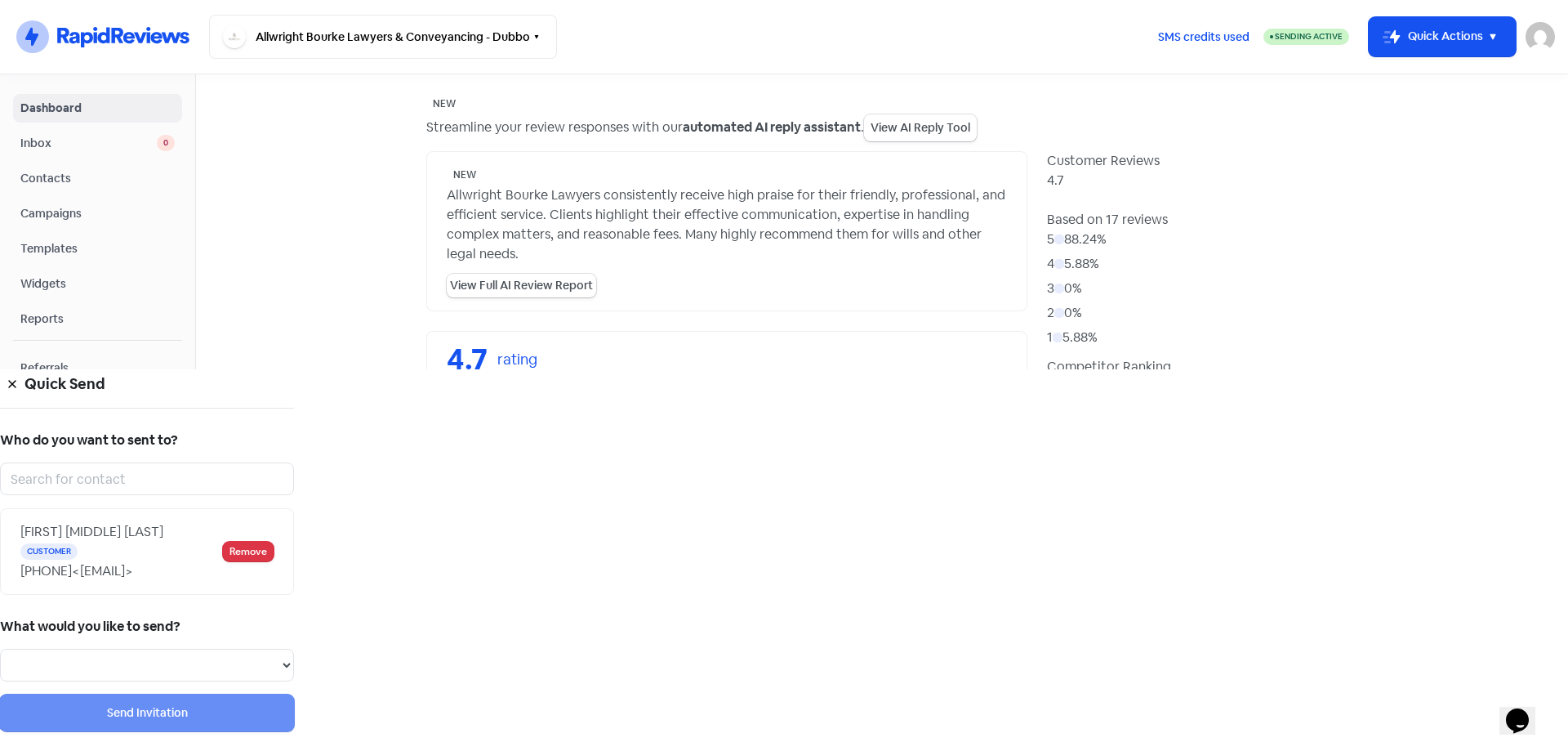 click on "Quick Send Who do you want to sent to? Samantha Marie Harland    Customer  +61439601935  <sam.harland66@gmail.com> Remove What would you like to send? Review Invitation Referral Invitation Survey Invitation Video Invitation Send Invitation" at bounding box center (147, 550) 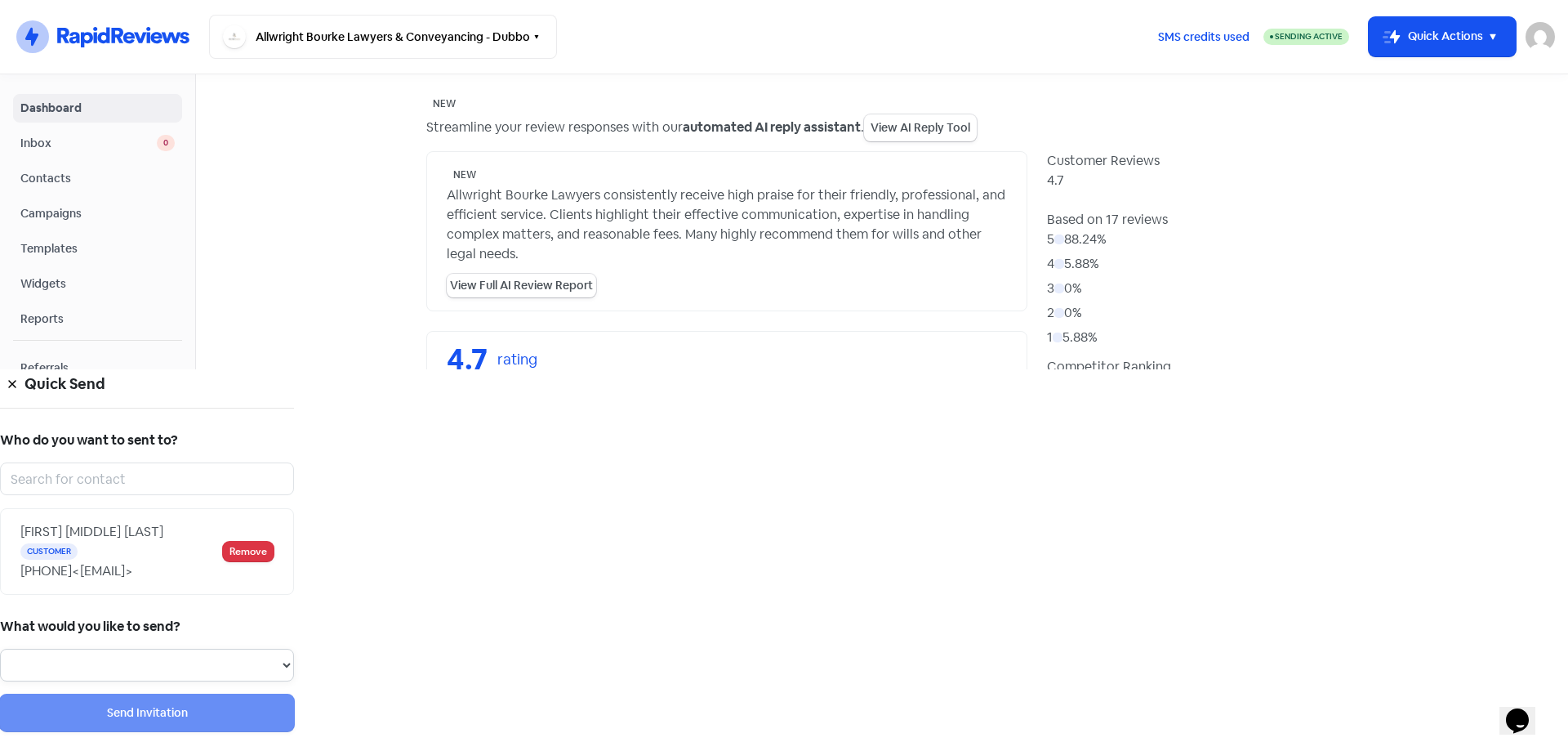 drag, startPoint x: 1339, startPoint y: 356, endPoint x: 1324, endPoint y: 362, distance: 16.155494 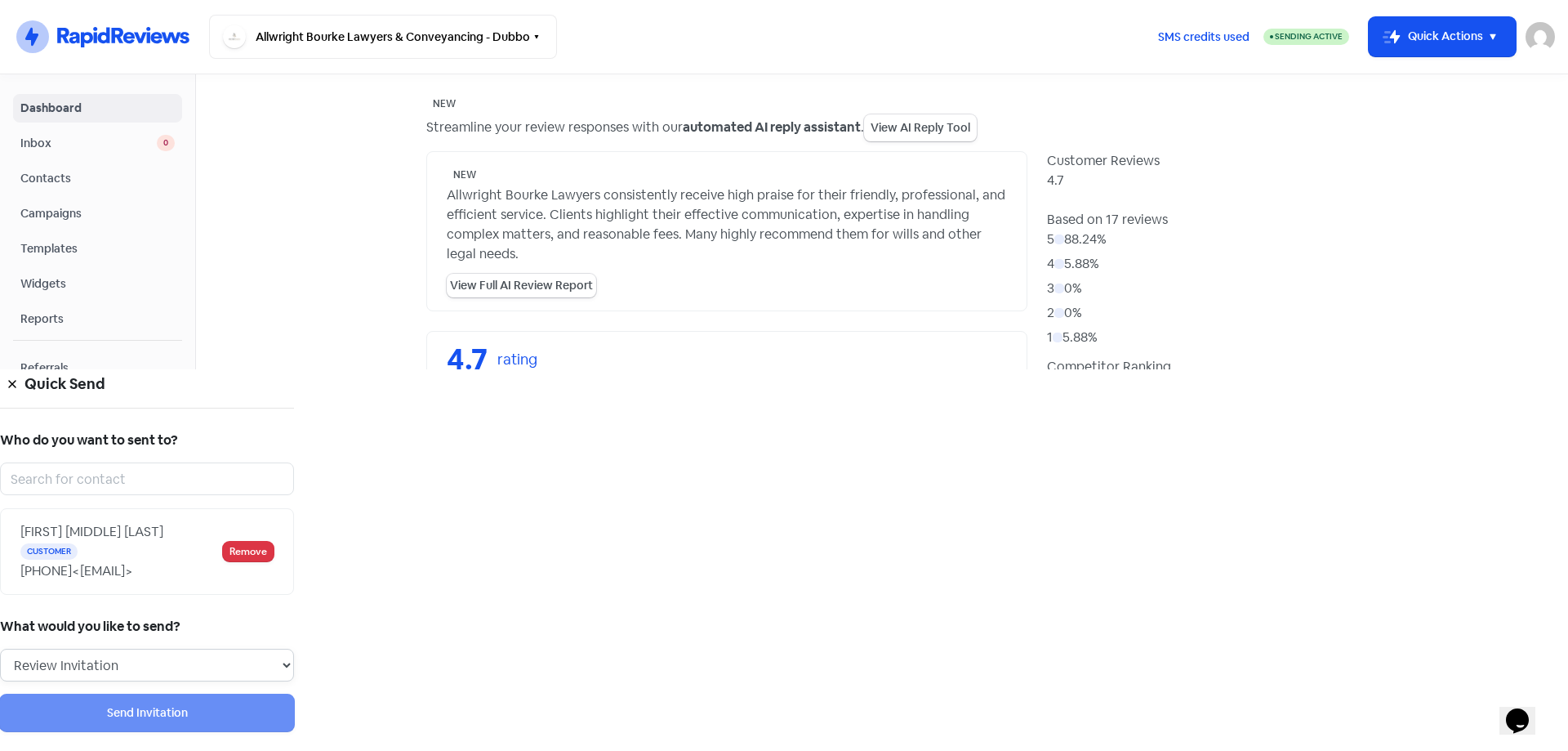 click on "Review Invitation Referral Invitation Survey Invitation Video Invitation" at bounding box center (147, 665) 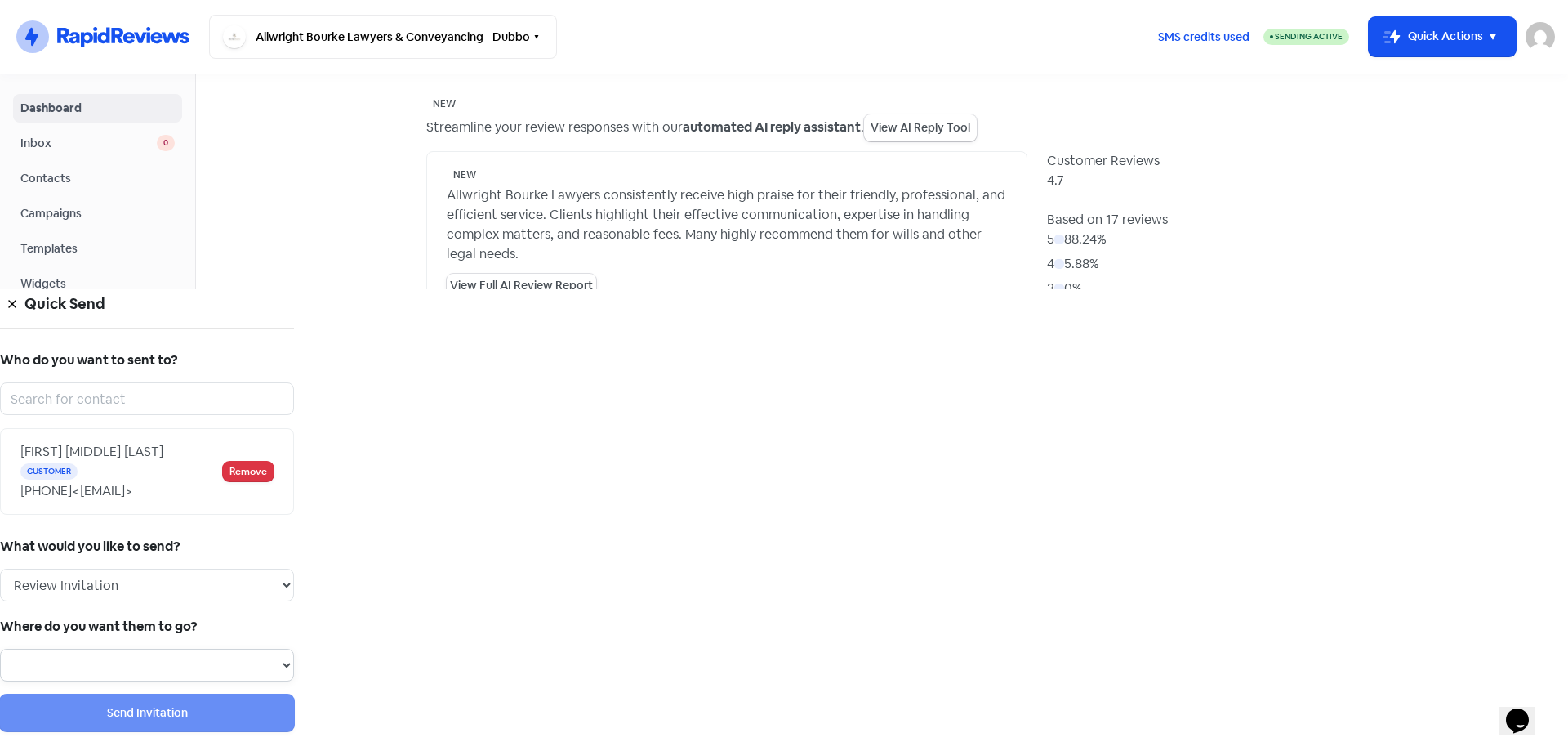 drag, startPoint x: 1361, startPoint y: 447, endPoint x: 1350, endPoint y: 450, distance: 11.40175 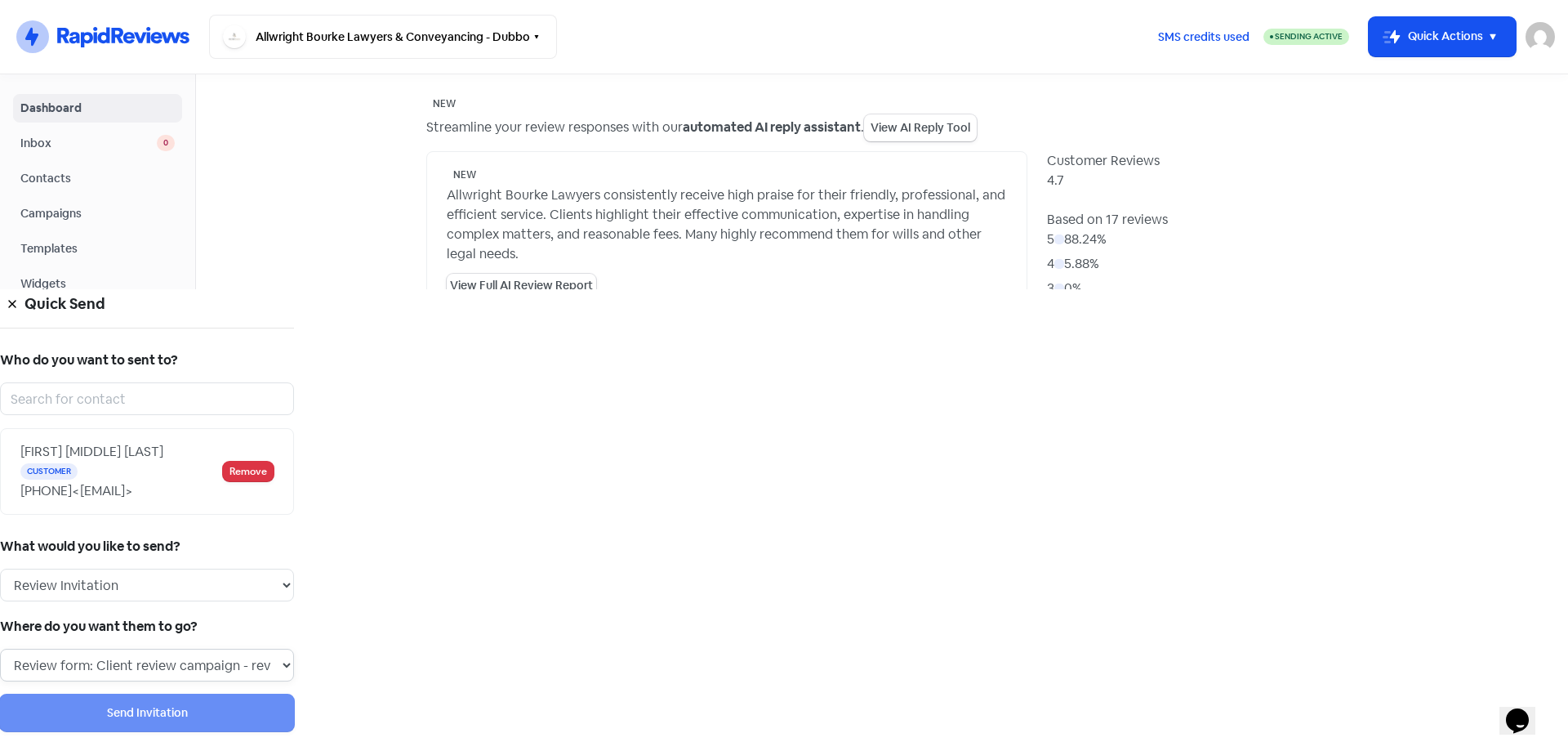 click on "Review form: Client review campaign - review form   Review form: Professionals review campaign - review form" at bounding box center [147, 665] 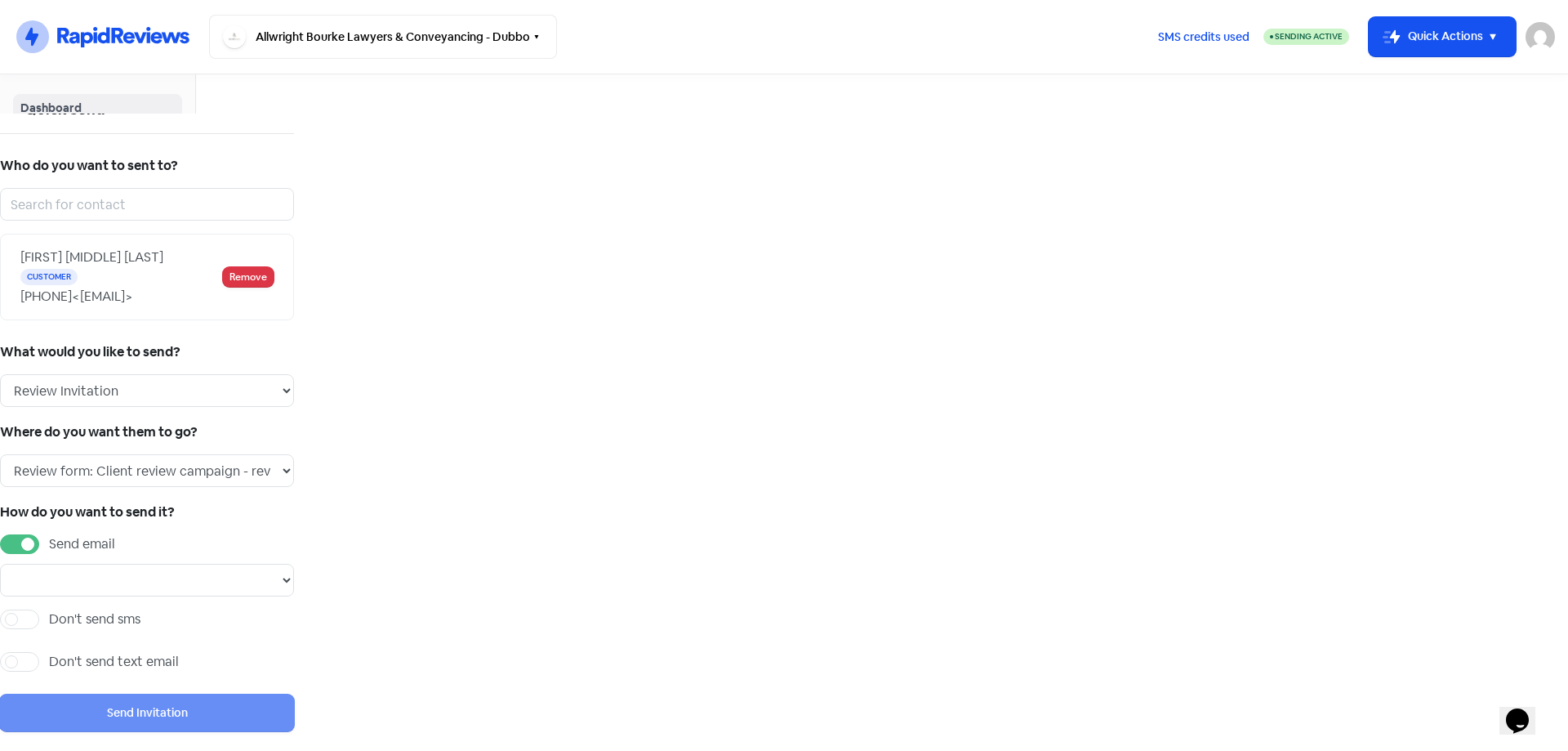 drag, startPoint x: 1372, startPoint y: 580, endPoint x: 1360, endPoint y: 544, distance: 37.947332 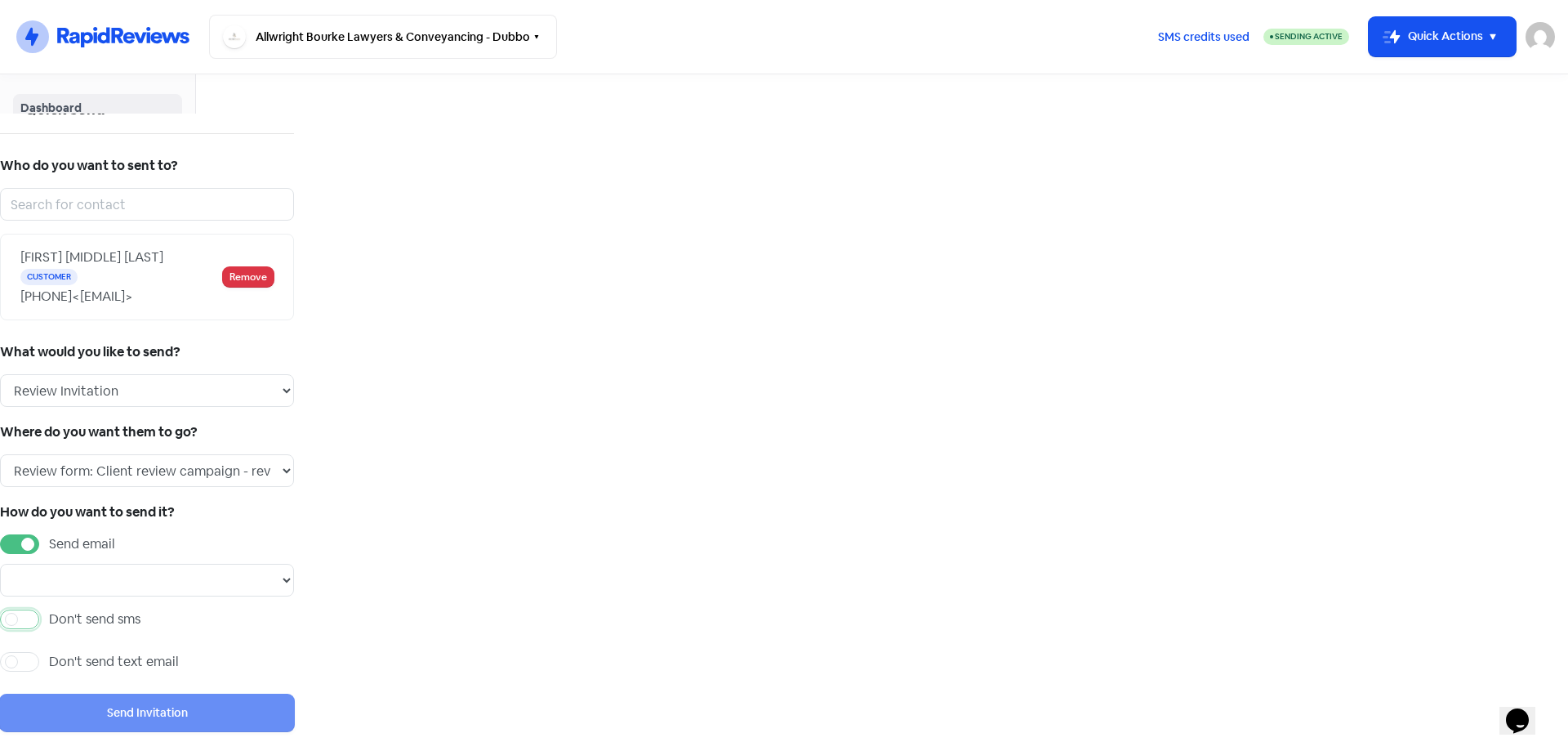 click on "Don't send sms" at bounding box center [54, 615] 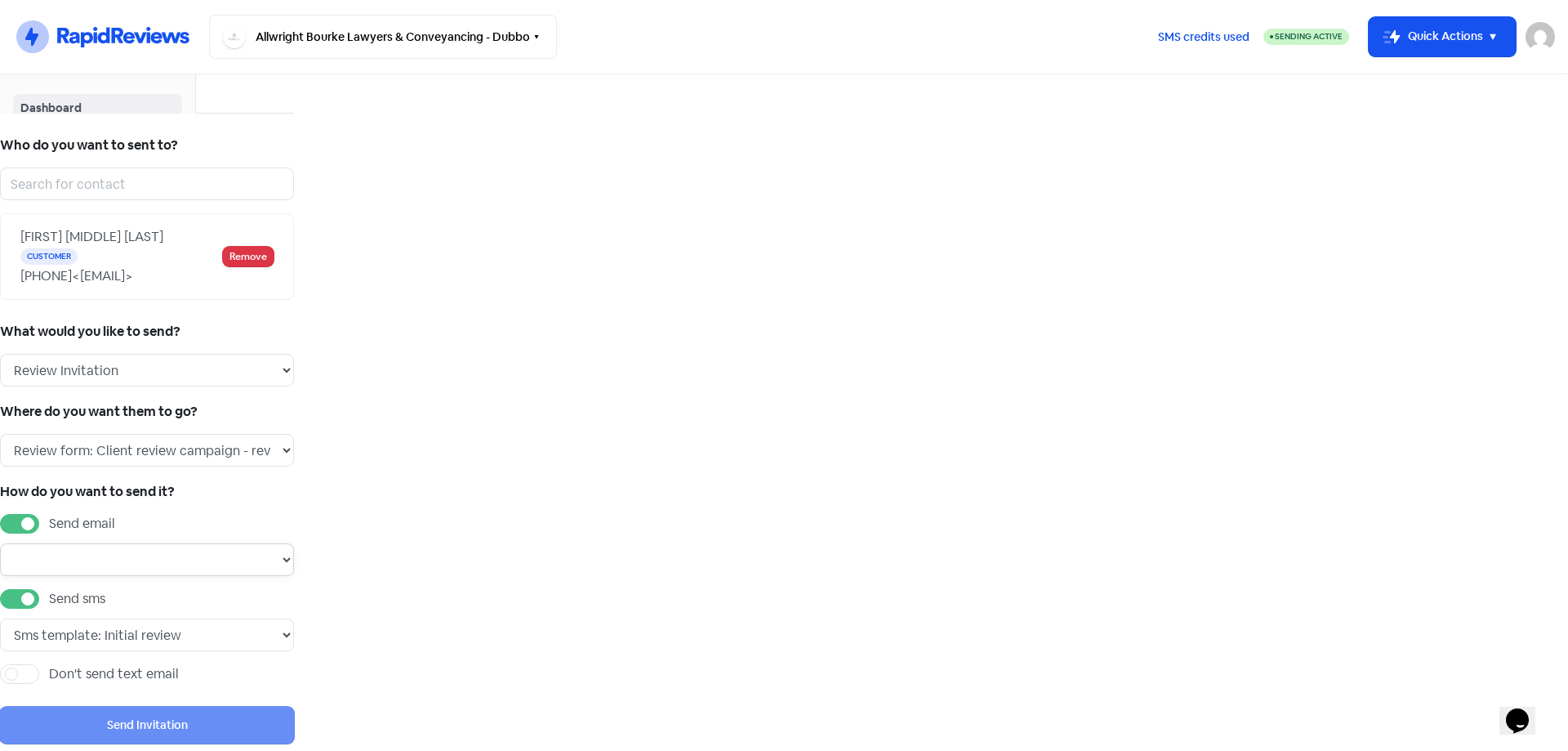 click on "Email template: Professional first email Email template: First review email Email template: Second review email Email template: Third review email" at bounding box center (147, 560) 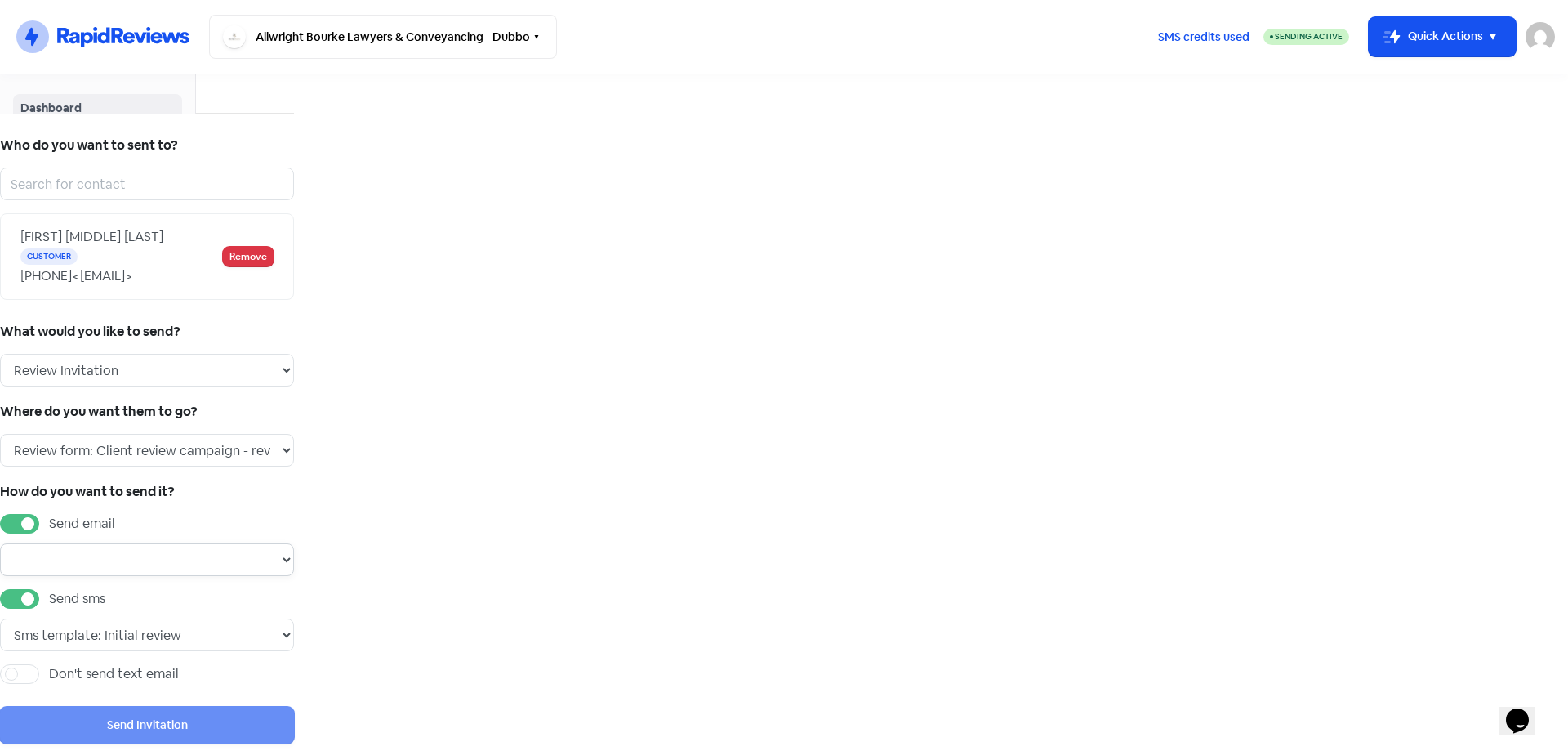 select on "1453" 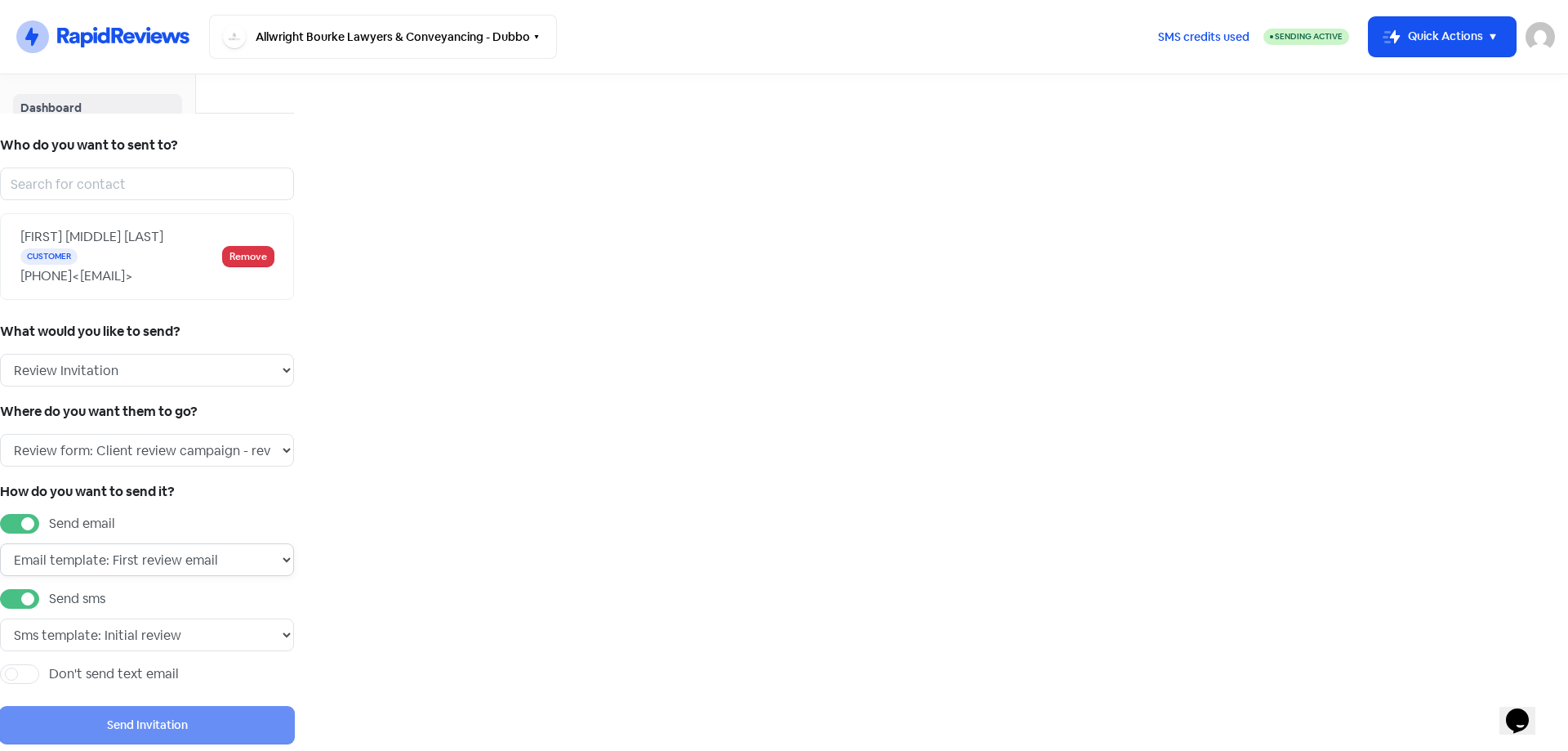 click on "Email template: Professional first email Email template: First review email Email template: Second review email Email template: Third review email" at bounding box center [147, 560] 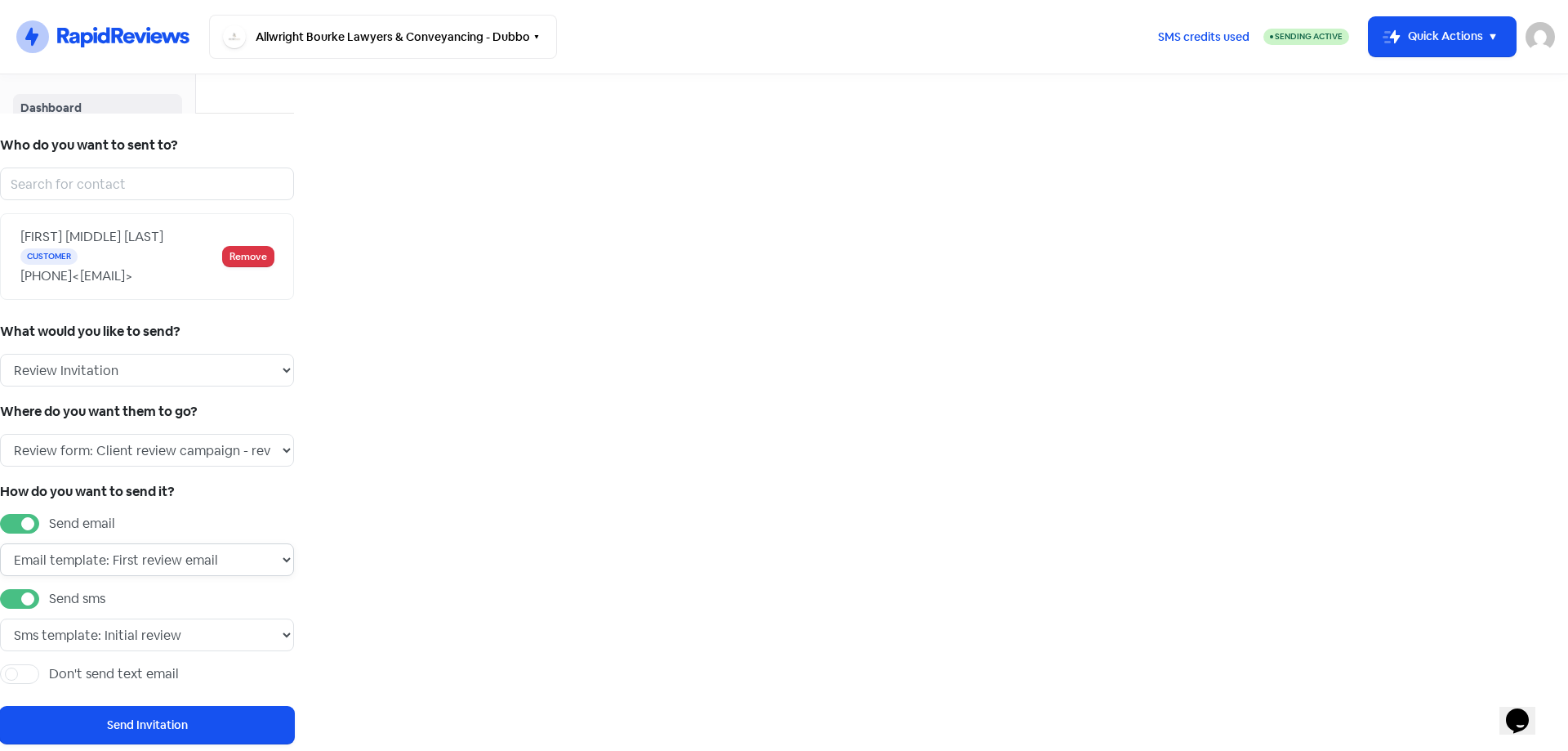 click on "Email template: Professional first email Email template: First review email Email template: Second review email Email template: Third review email" at bounding box center (147, 560) 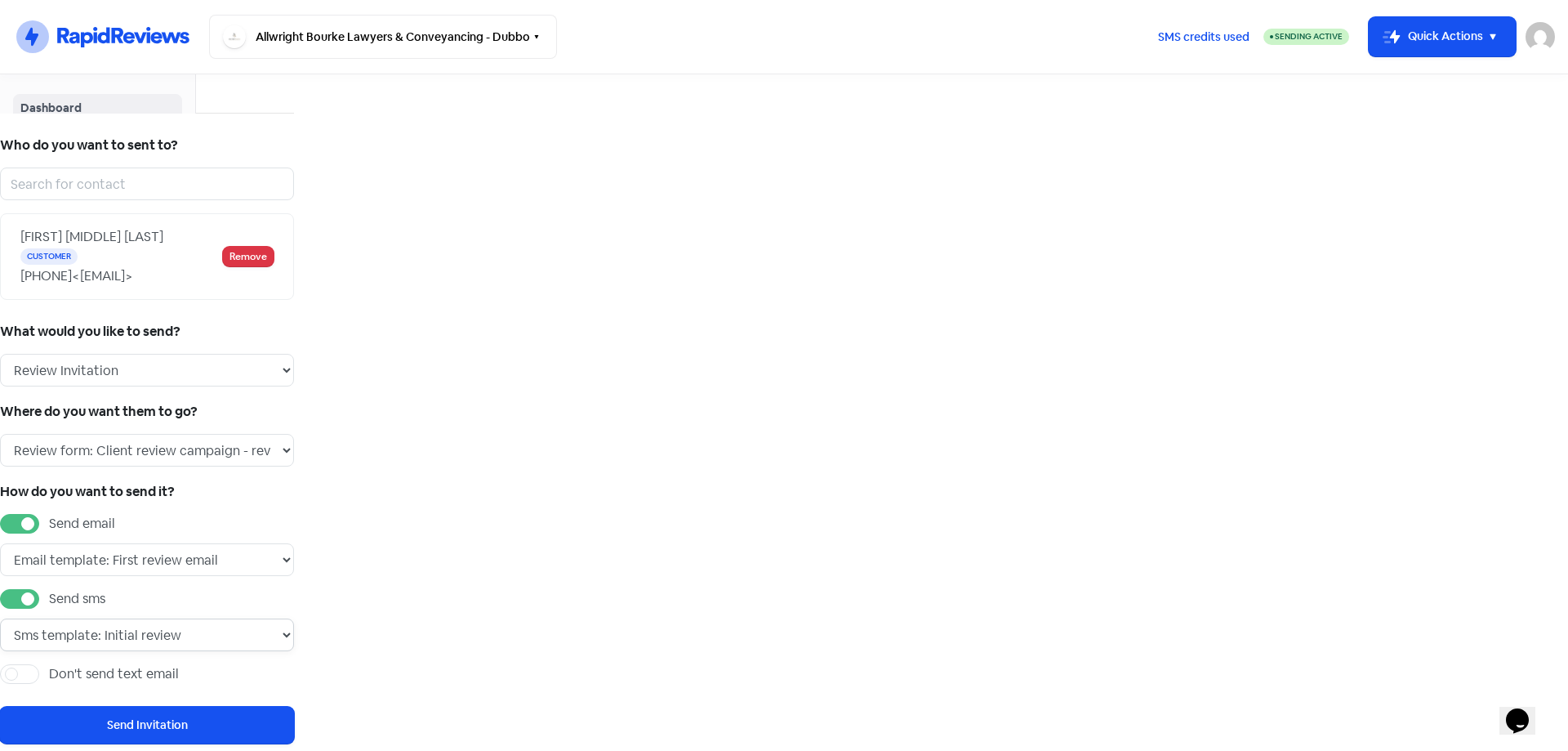click on "Sms template: Initial review Sms template: Professional sms Sms template: First review sms" at bounding box center (147, 560) 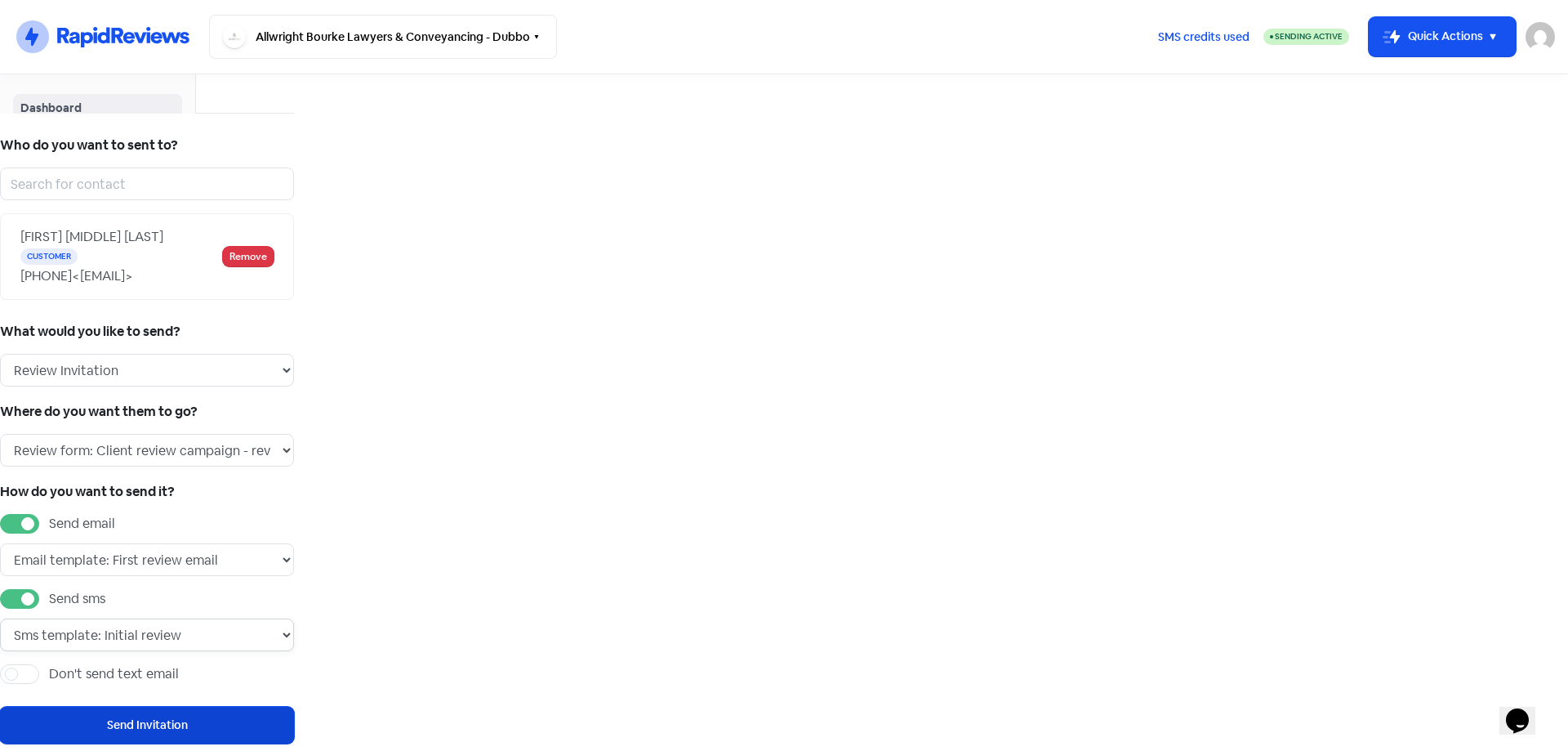 select on "717" 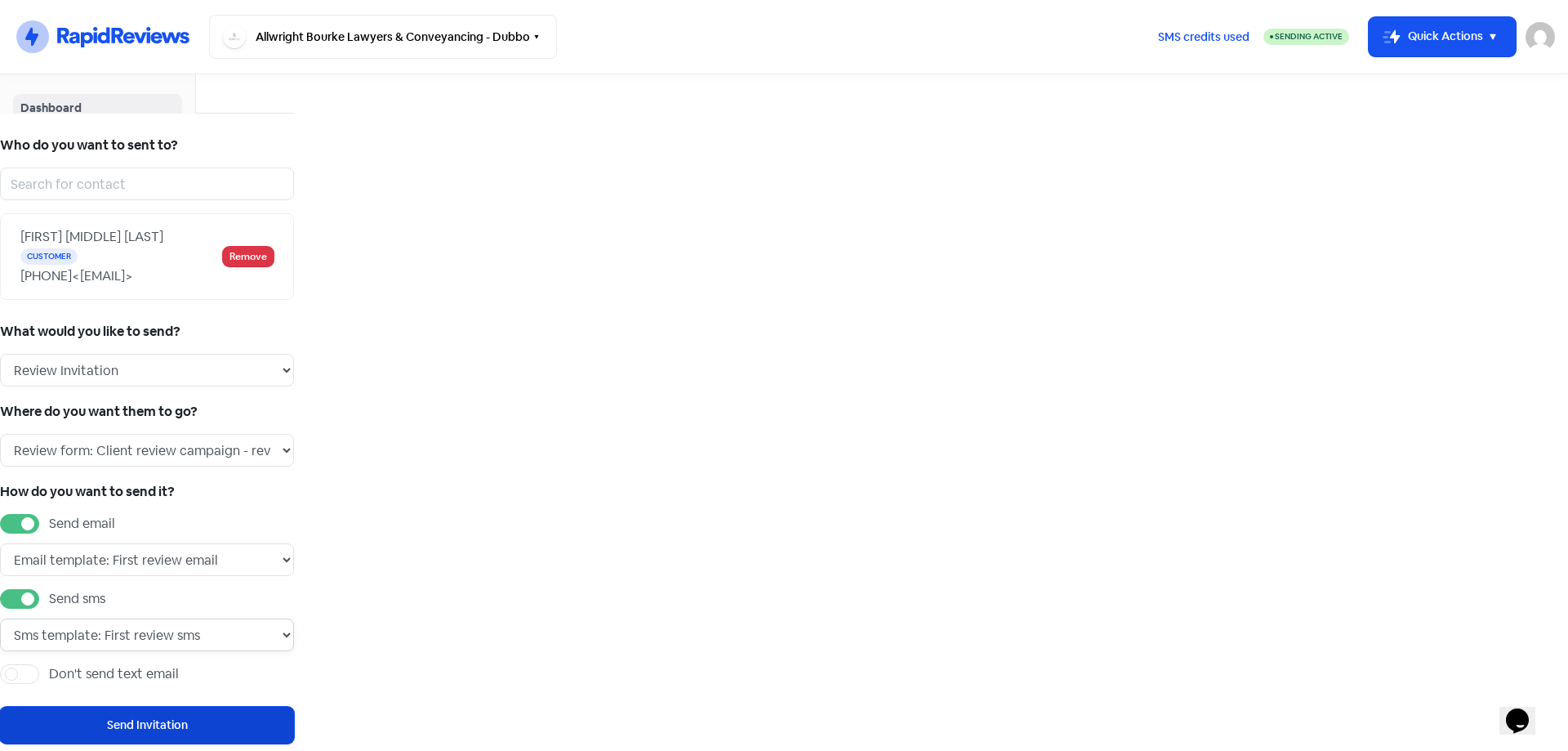 click on "Sms template: Initial review Sms template: Professional sms Sms template: First review sms" at bounding box center [147, 560] 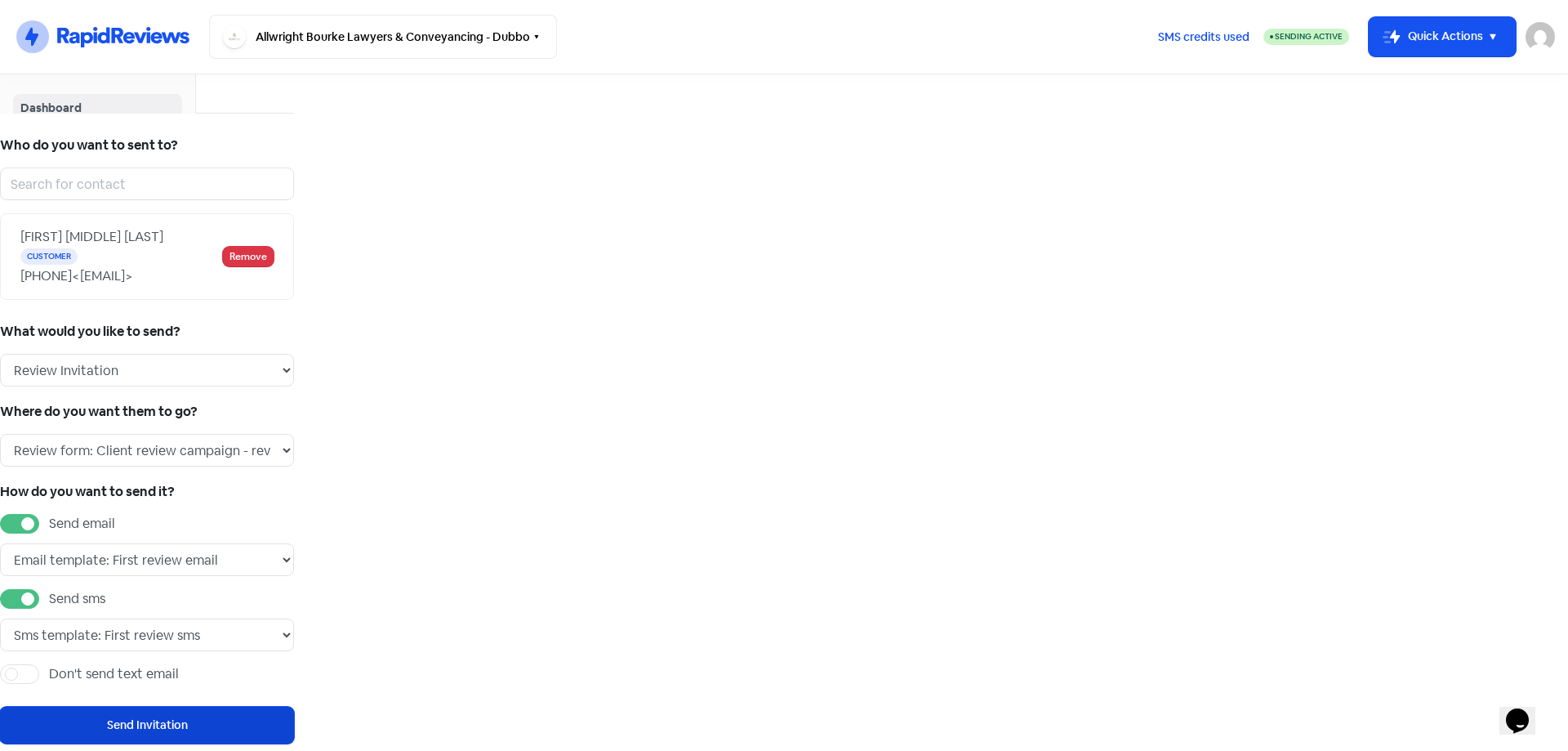 click on "Send Invitation" at bounding box center [147, 725] 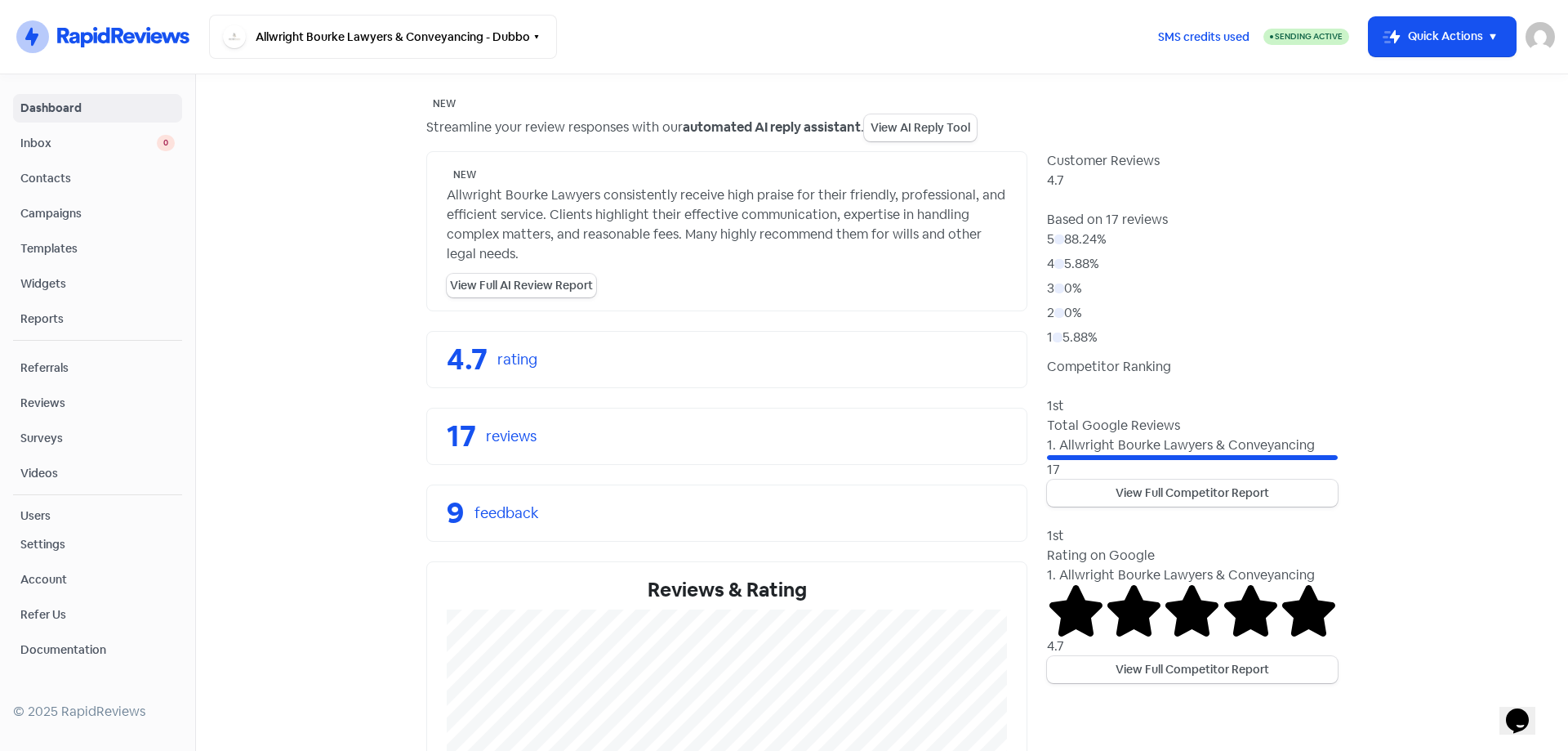 click on "Contacts" at bounding box center (97, 178) 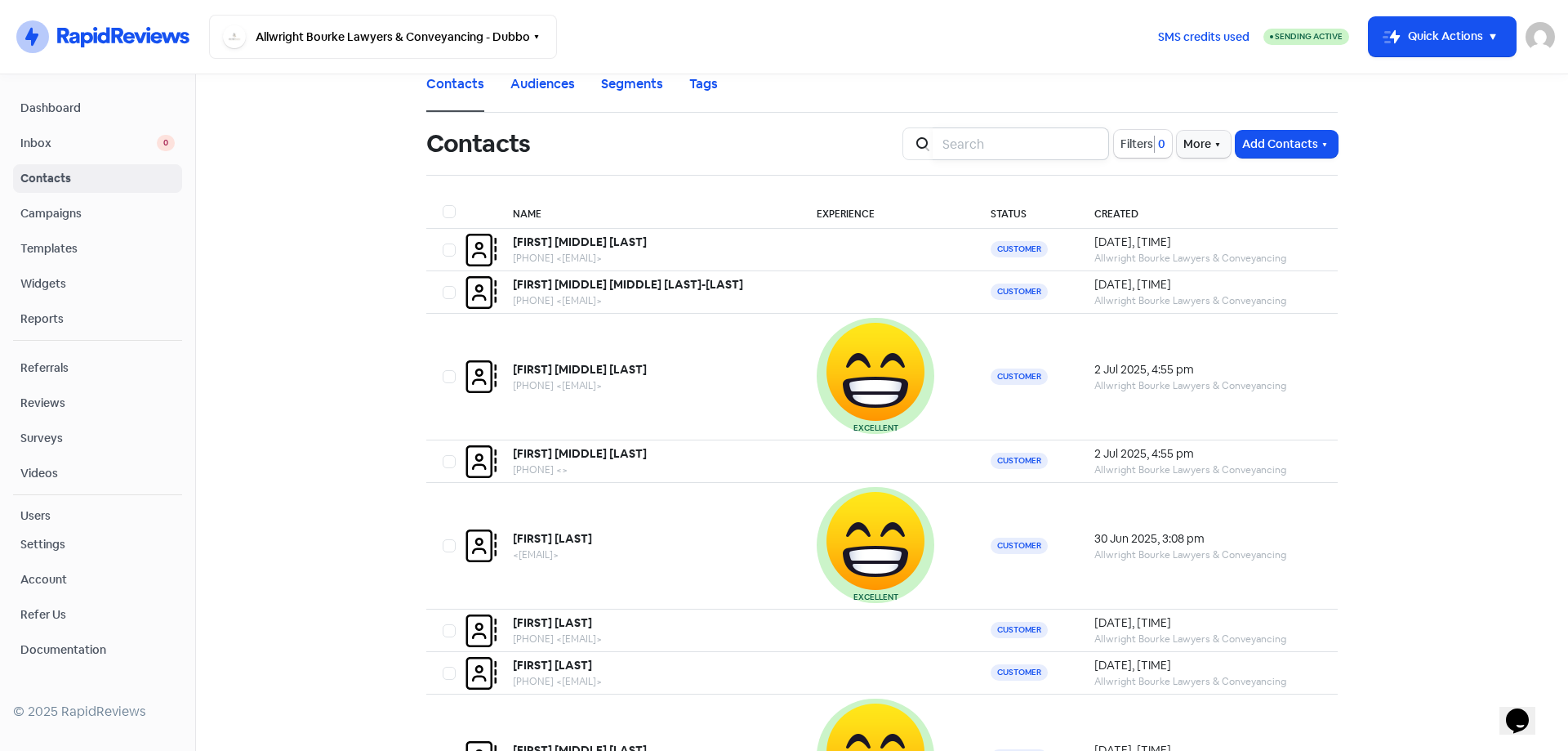 click at bounding box center (1021, 144) 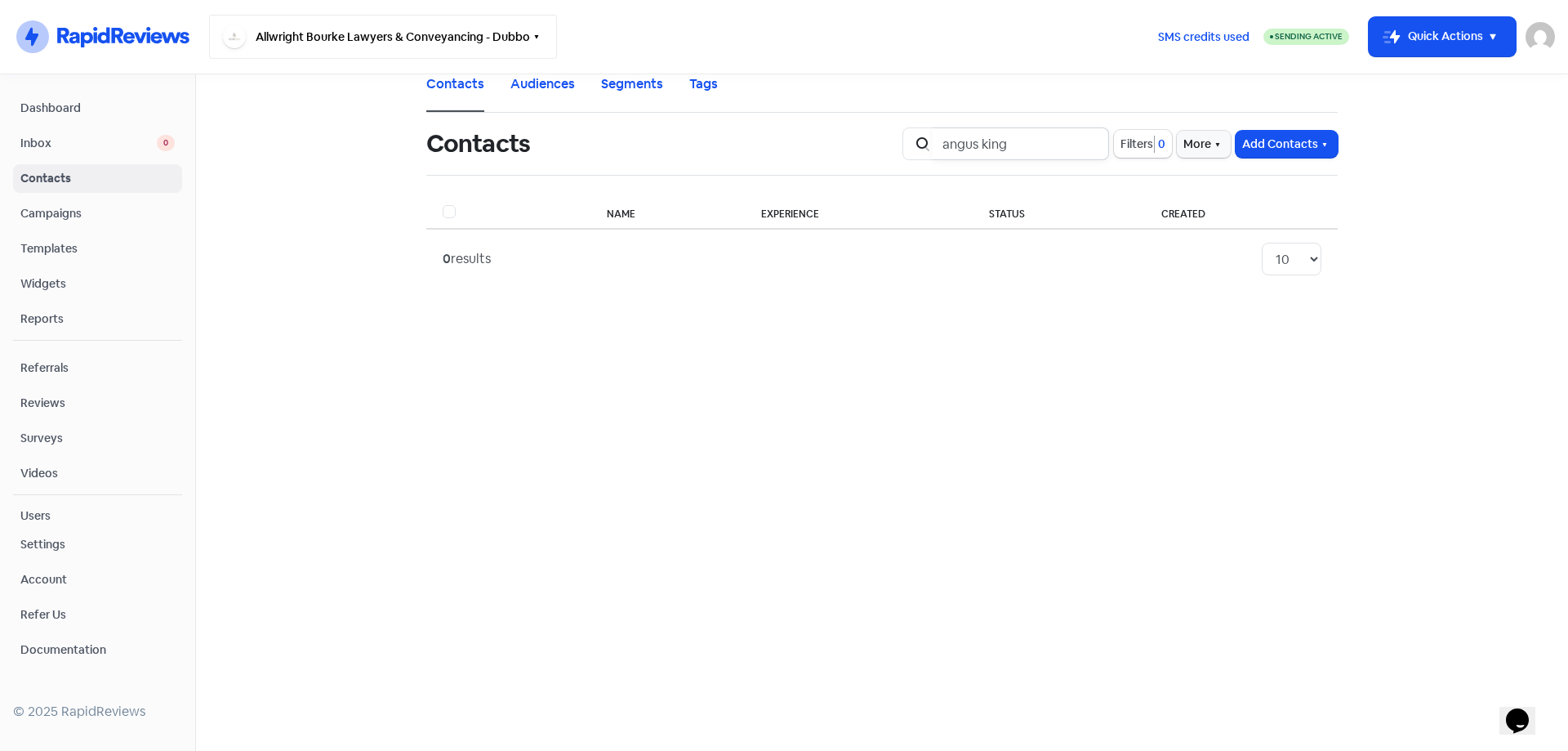 type on "angus king" 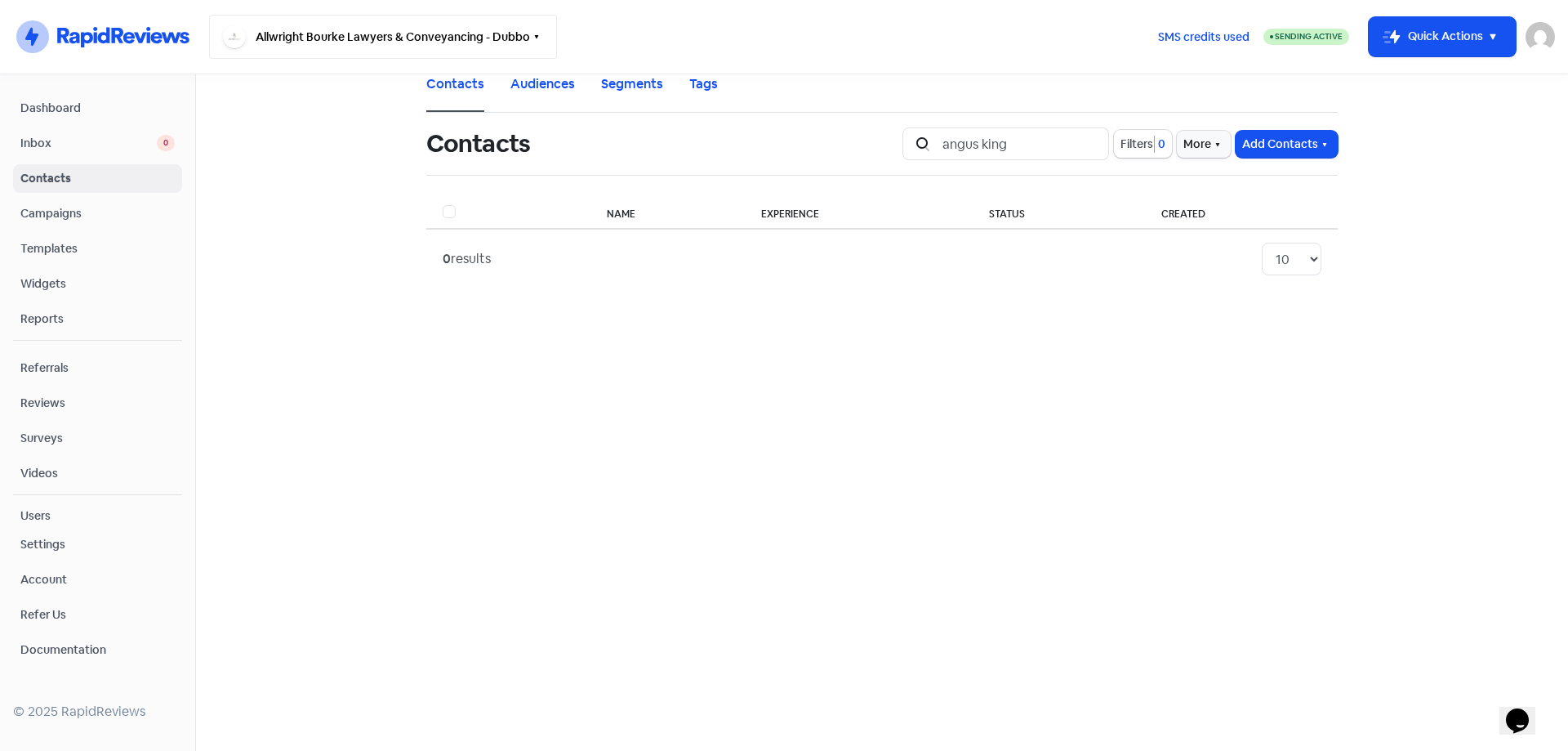 click on "Allwright Bourke Lawyers & Conveyancing - Dubbo" at bounding box center [383, 37] 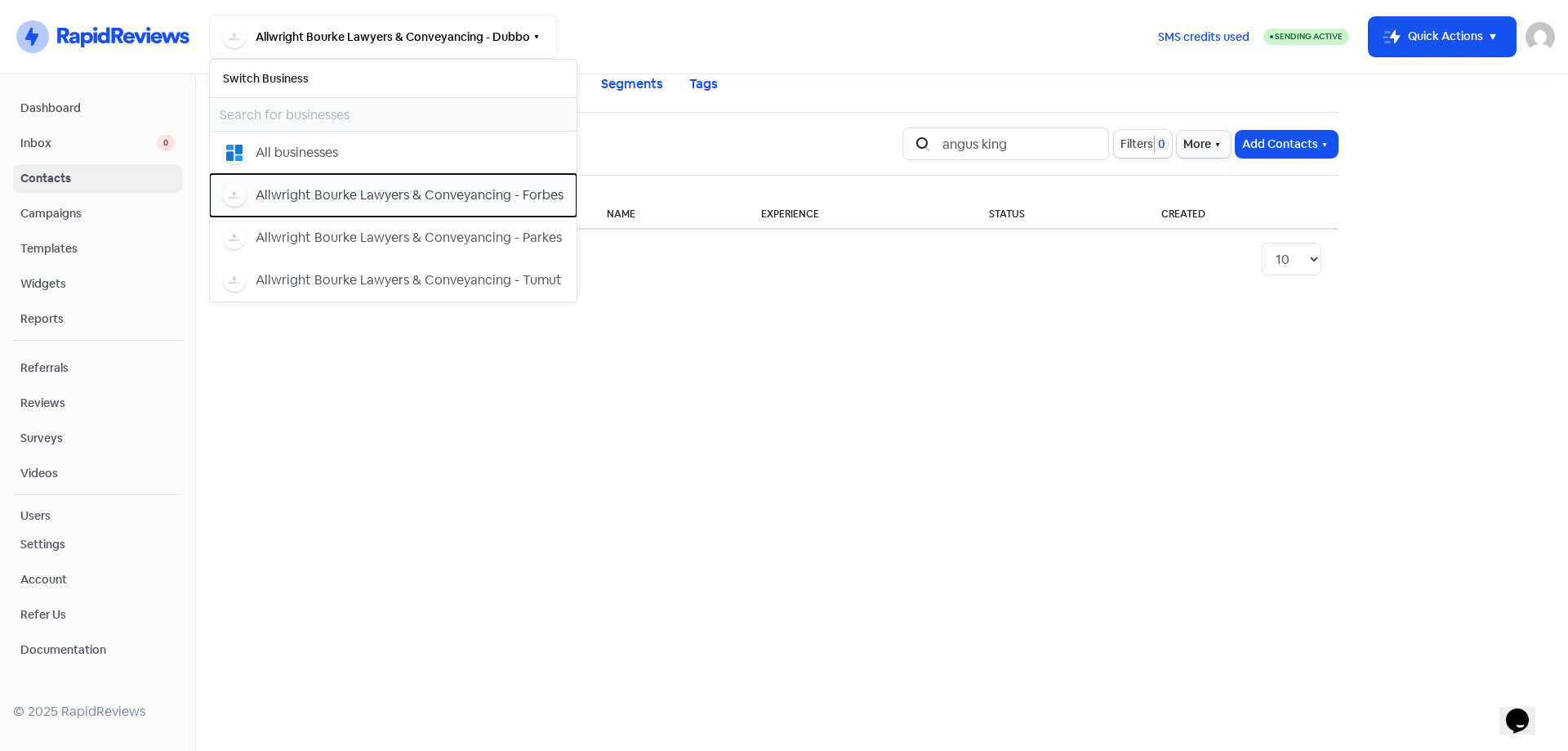 click on "Allwright Bourke Lawyers & Conveyancing - Forbes" at bounding box center (393, 153) 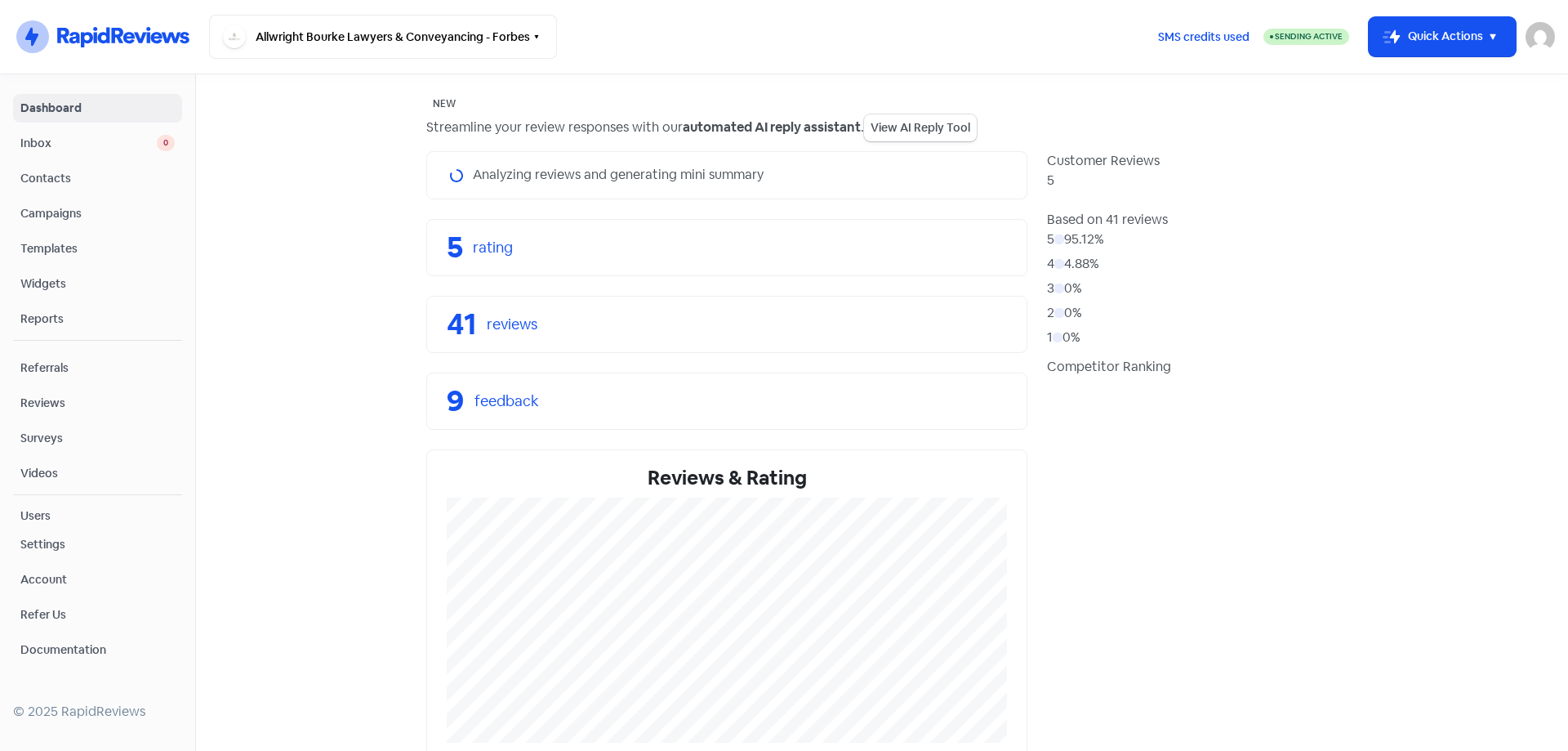 scroll, scrollTop: 0, scrollLeft: 0, axis: both 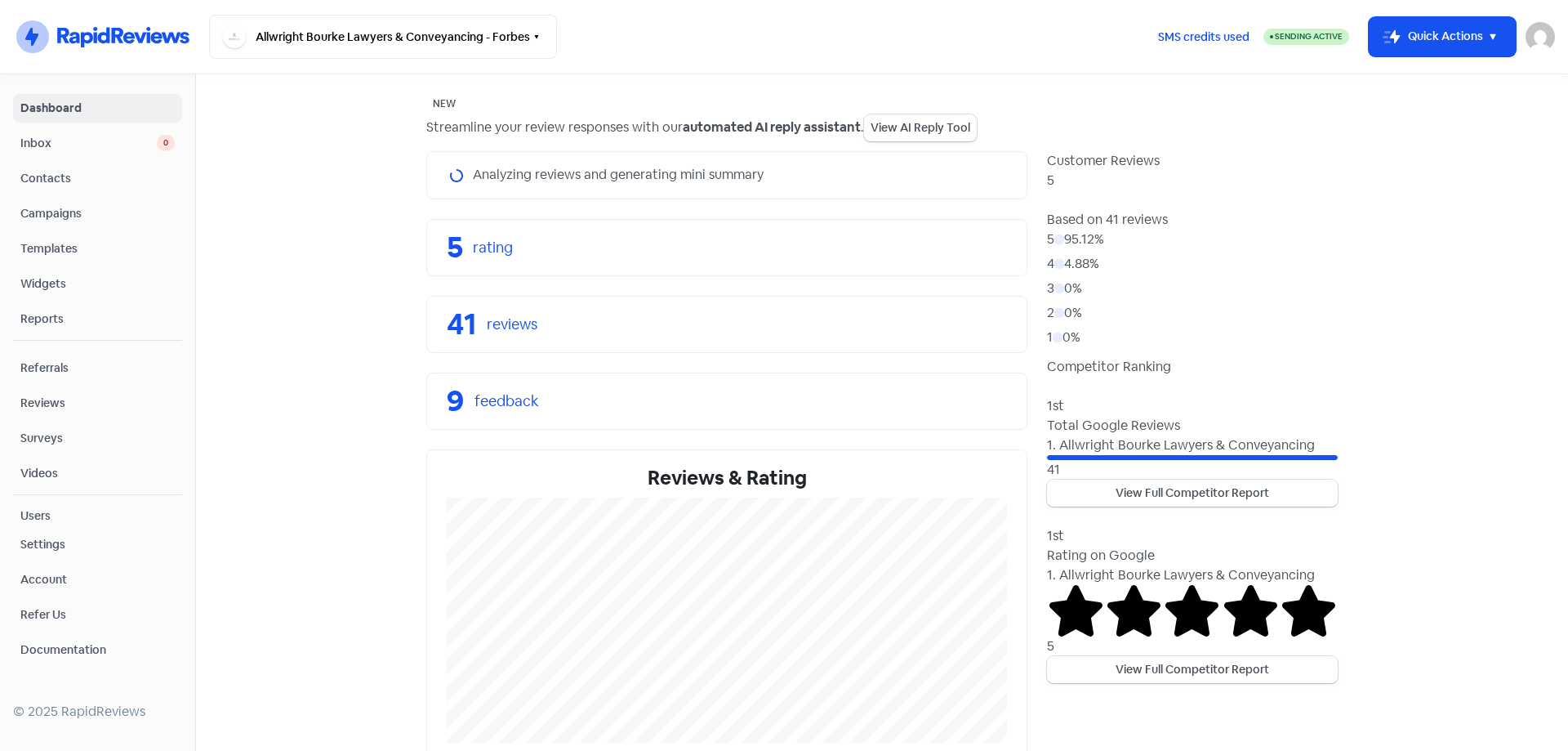 click on "Contacts" at bounding box center (97, 178) 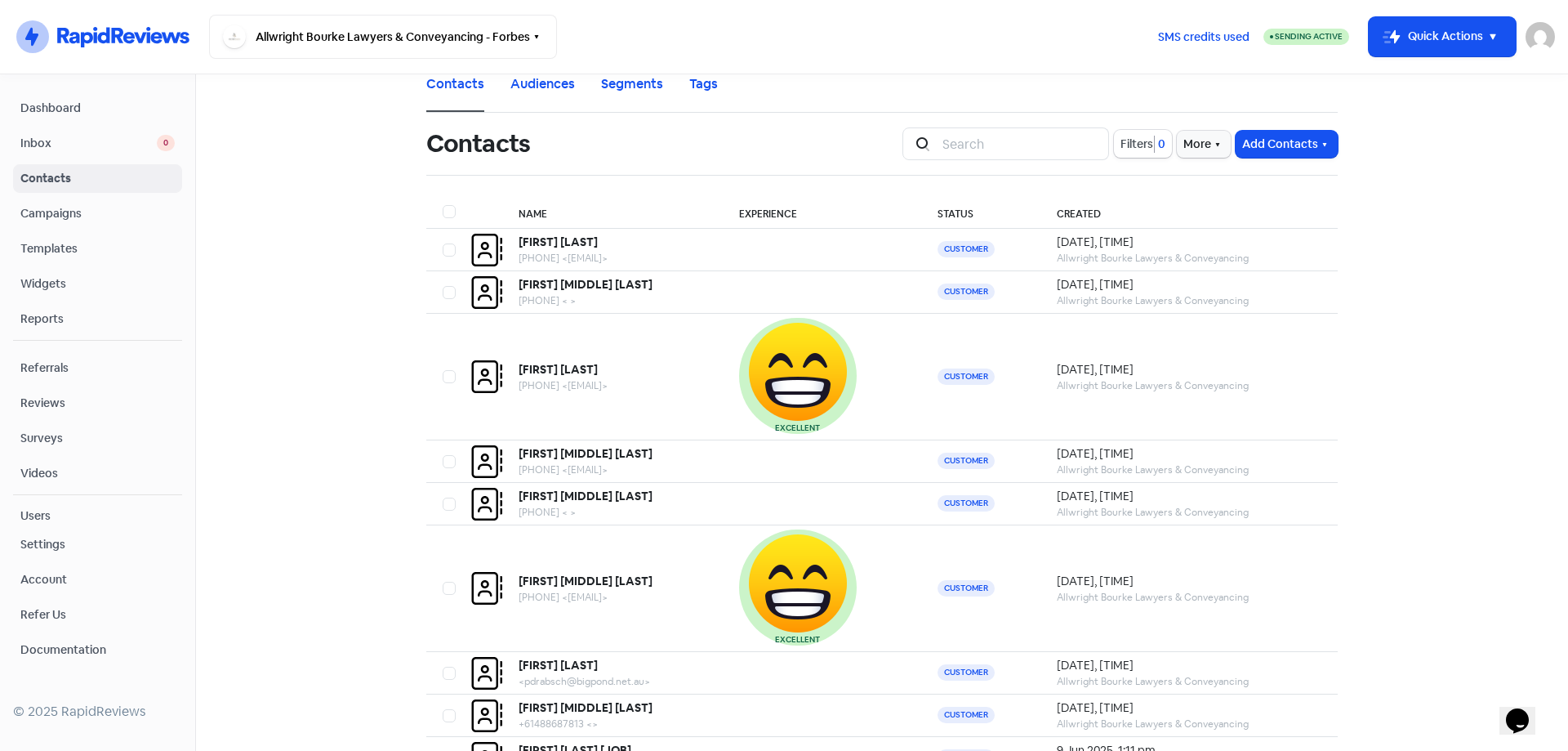 scroll, scrollTop: 0, scrollLeft: 0, axis: both 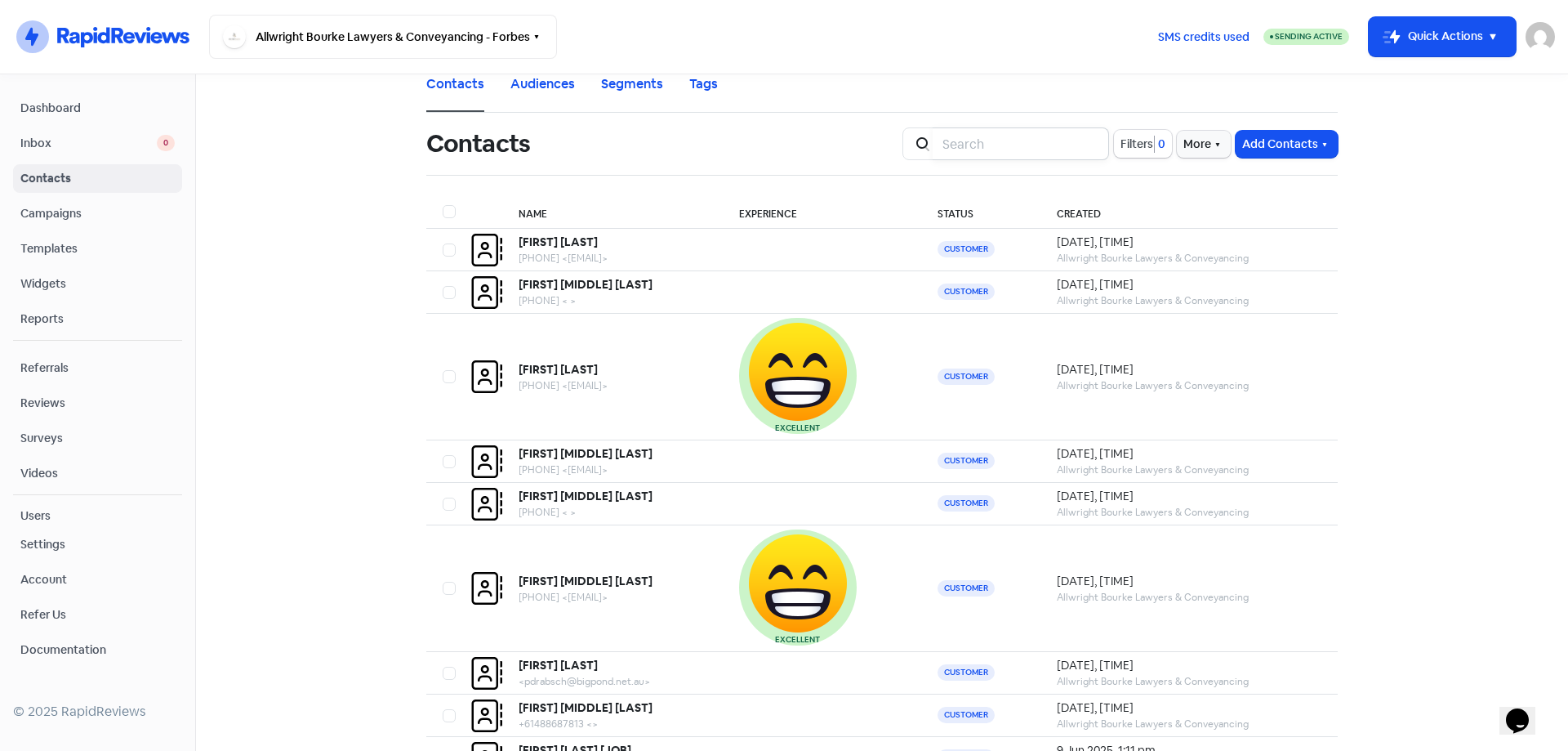 click at bounding box center (1021, 144) 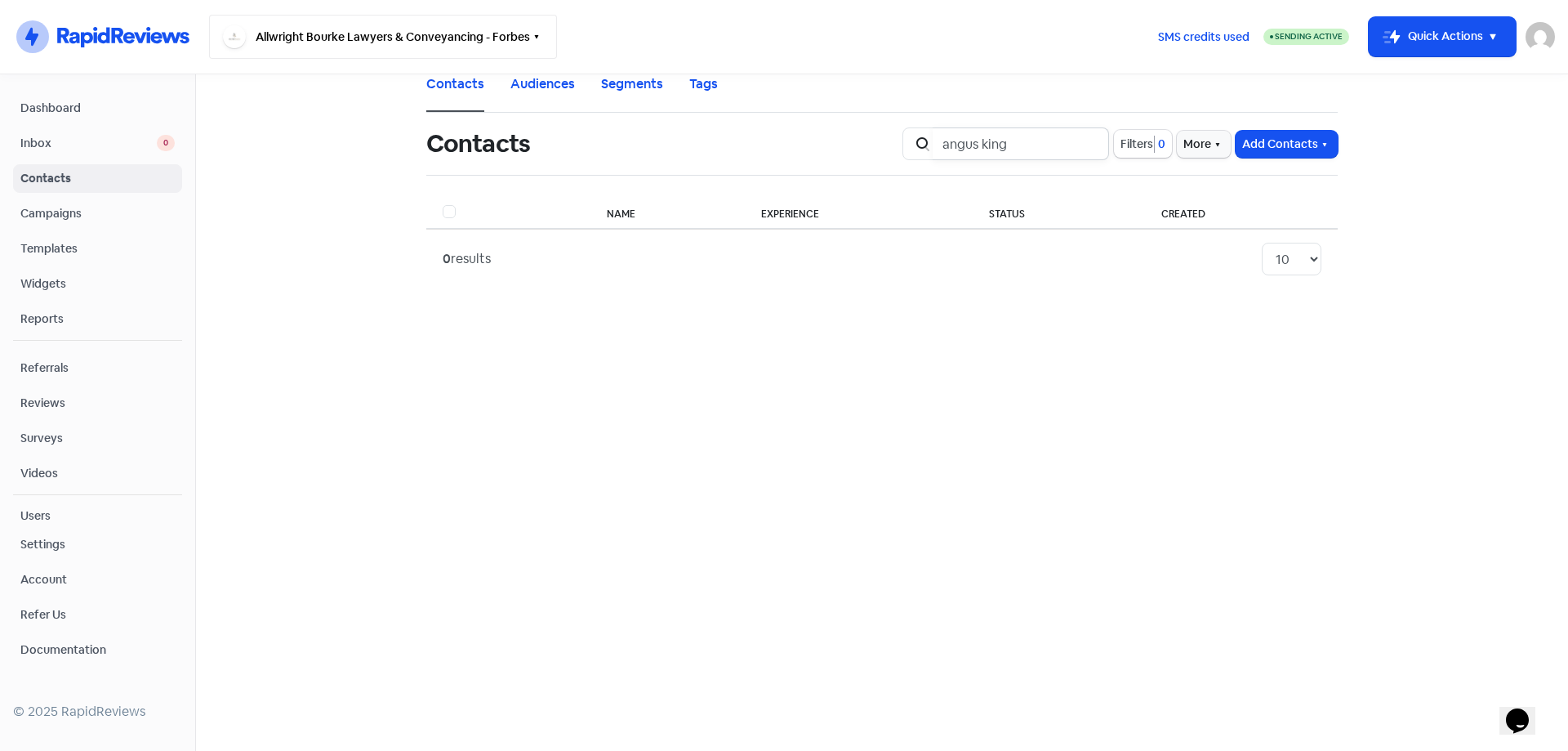 type on "angus king" 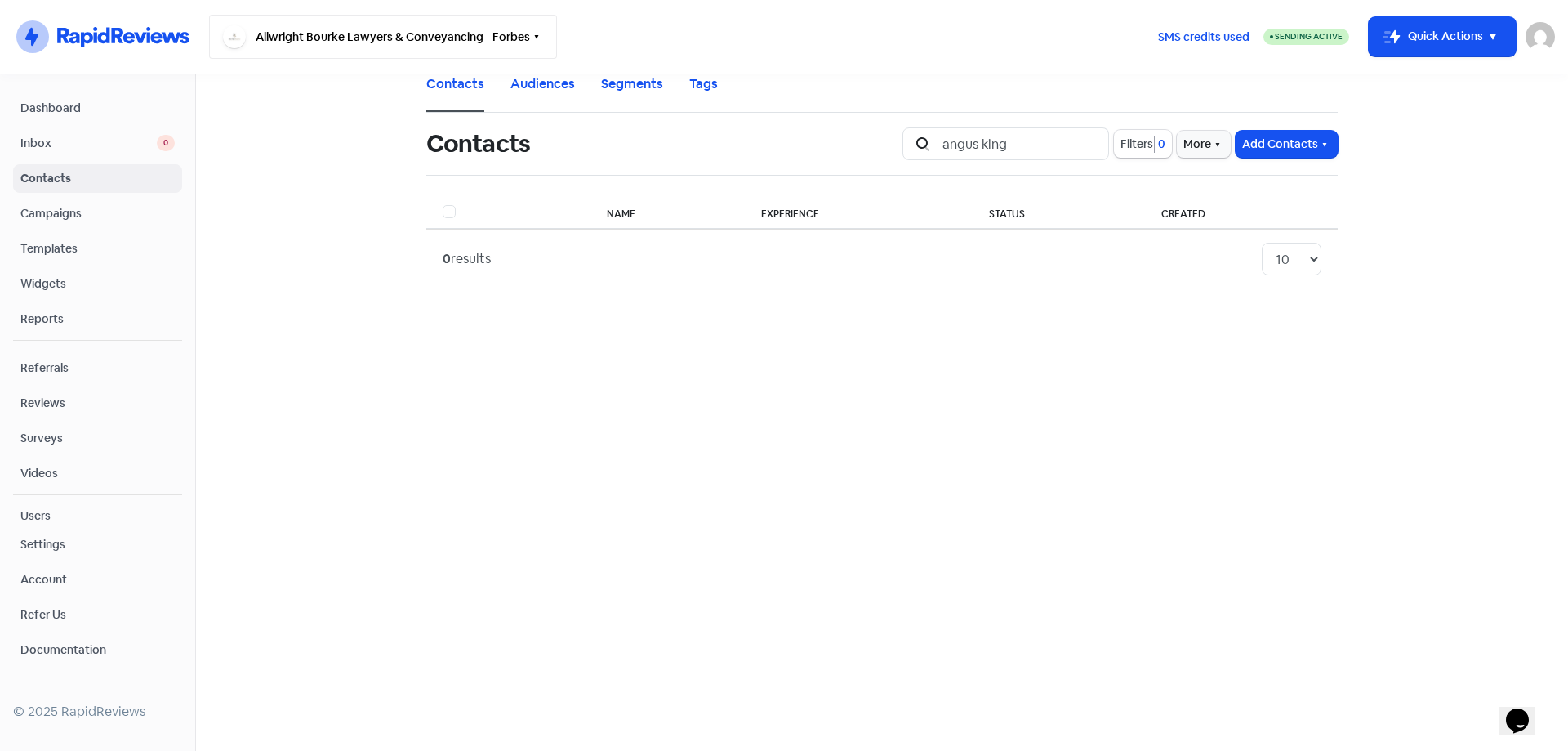 click on "Allwright Bourke Lawyers & Conveyancing - Forbes" at bounding box center (383, 37) 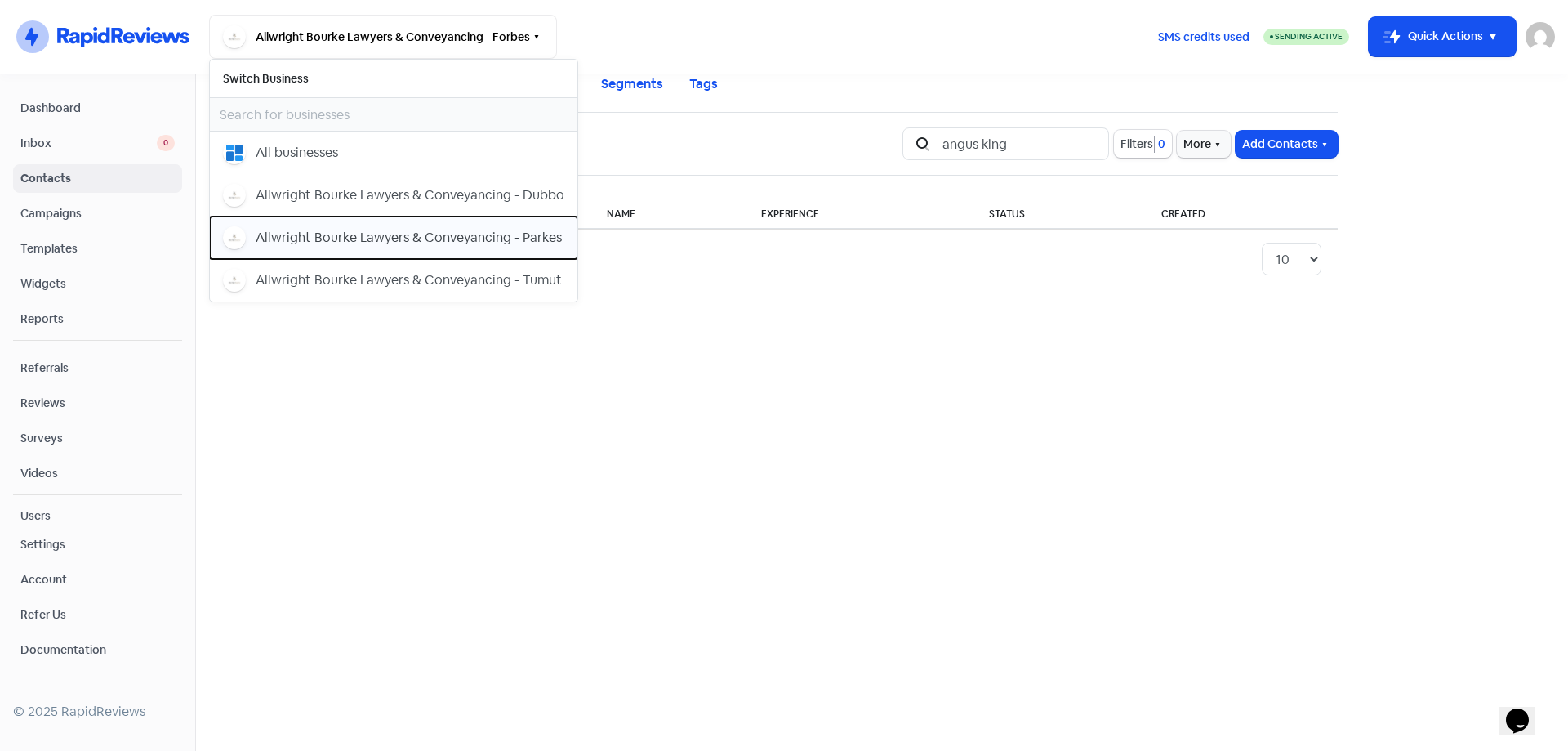 click on "Allwright Bourke Lawyers & Conveyancing - Parkes" at bounding box center (296, 153) 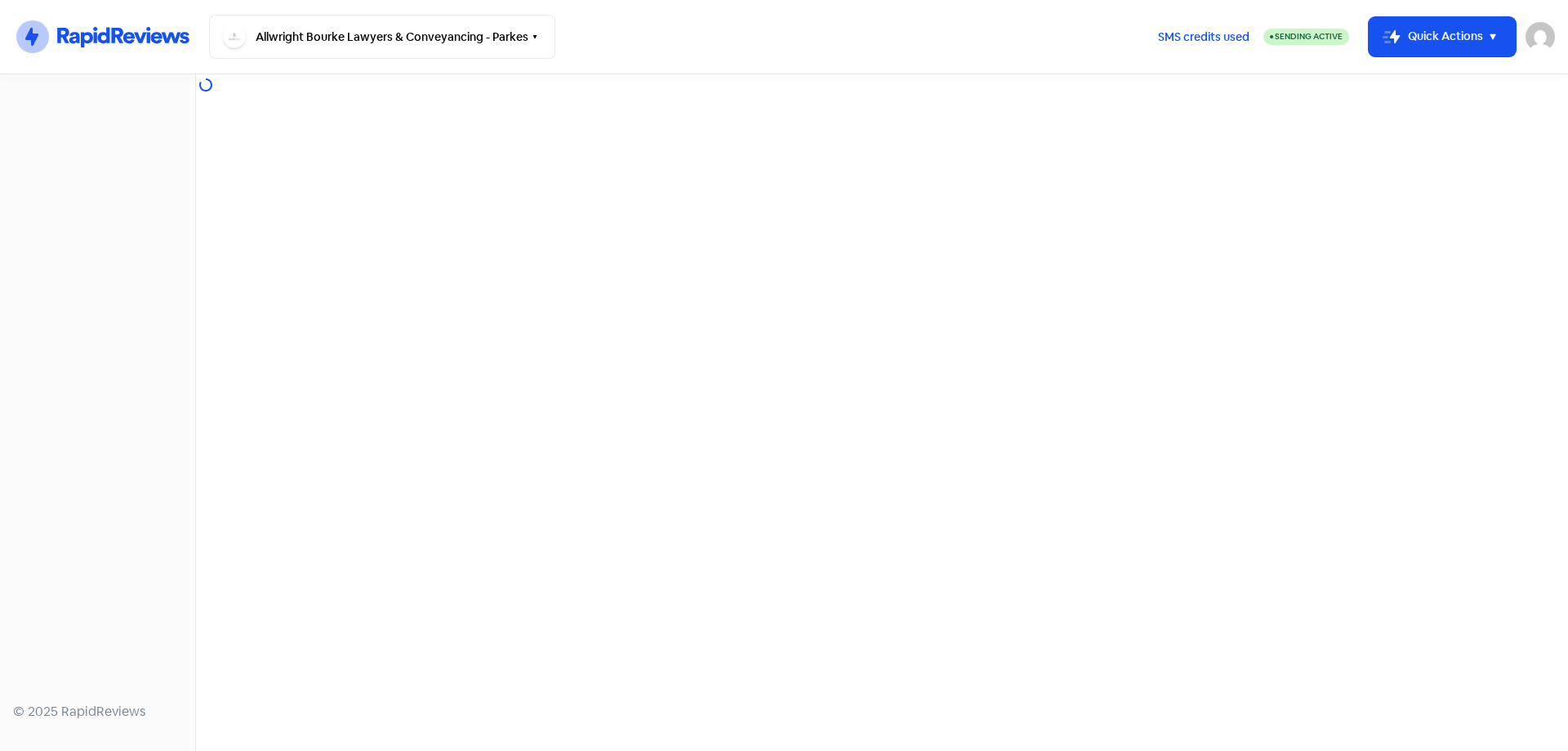scroll, scrollTop: 0, scrollLeft: 0, axis: both 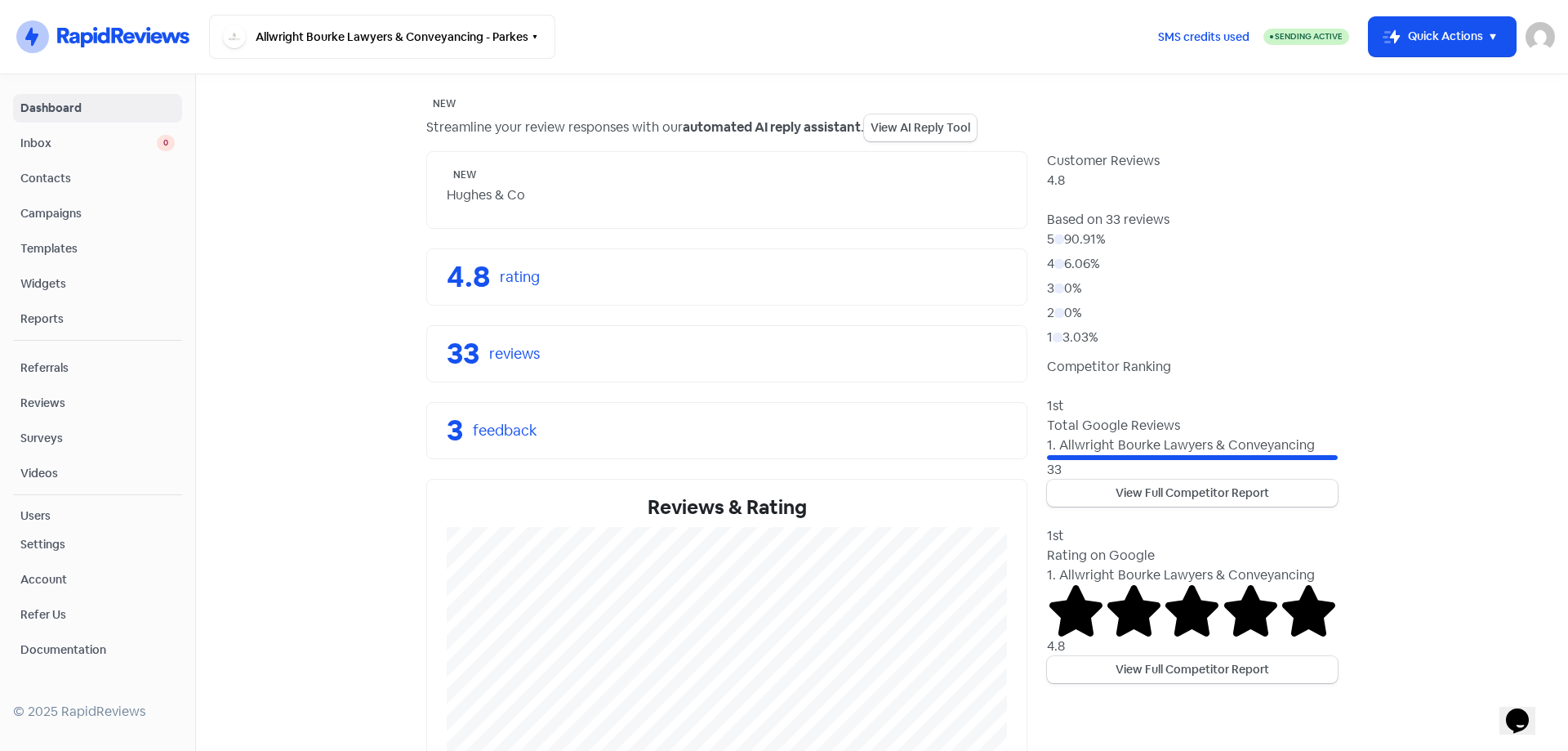 click on "Contacts" at bounding box center [97, 178] 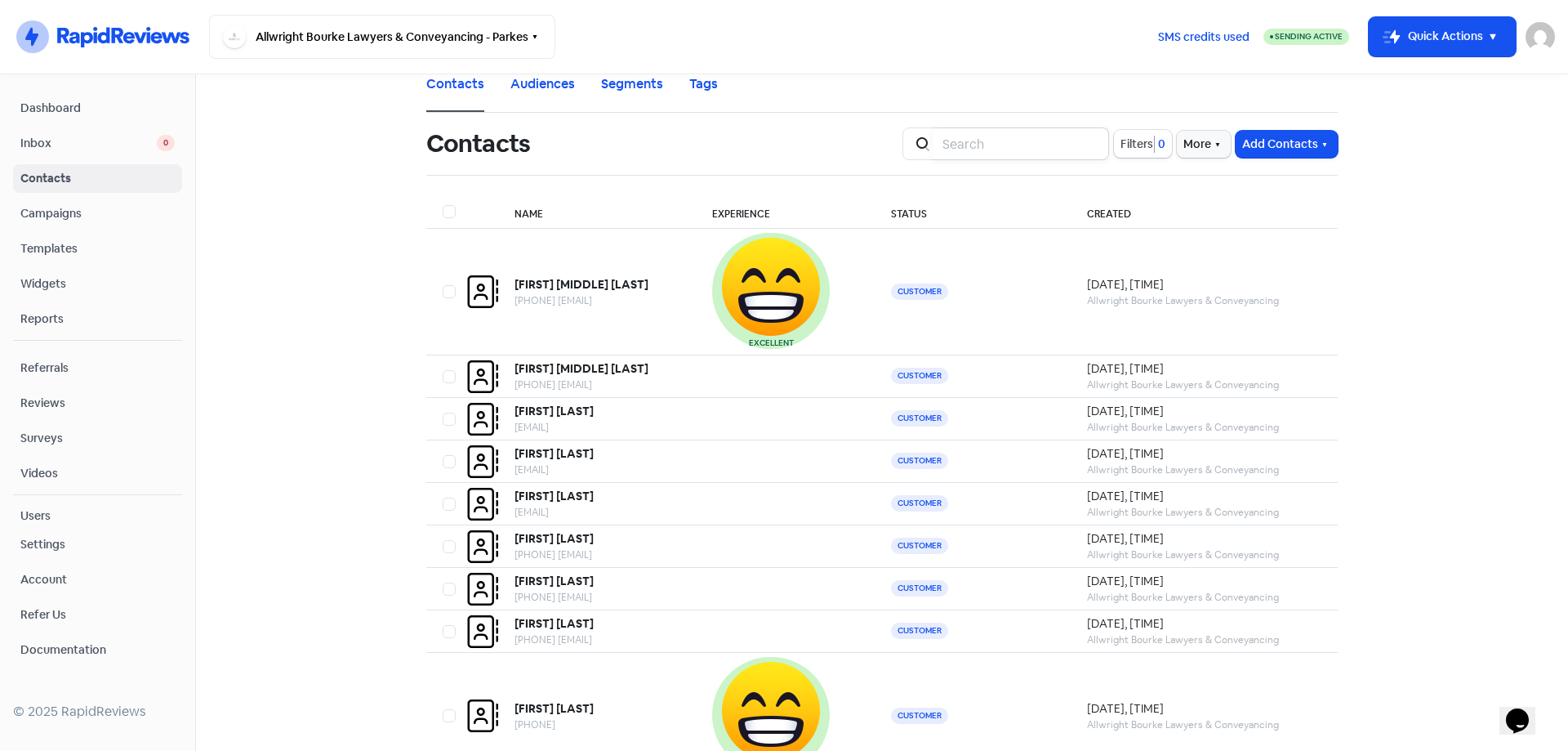 click at bounding box center (1021, 144) 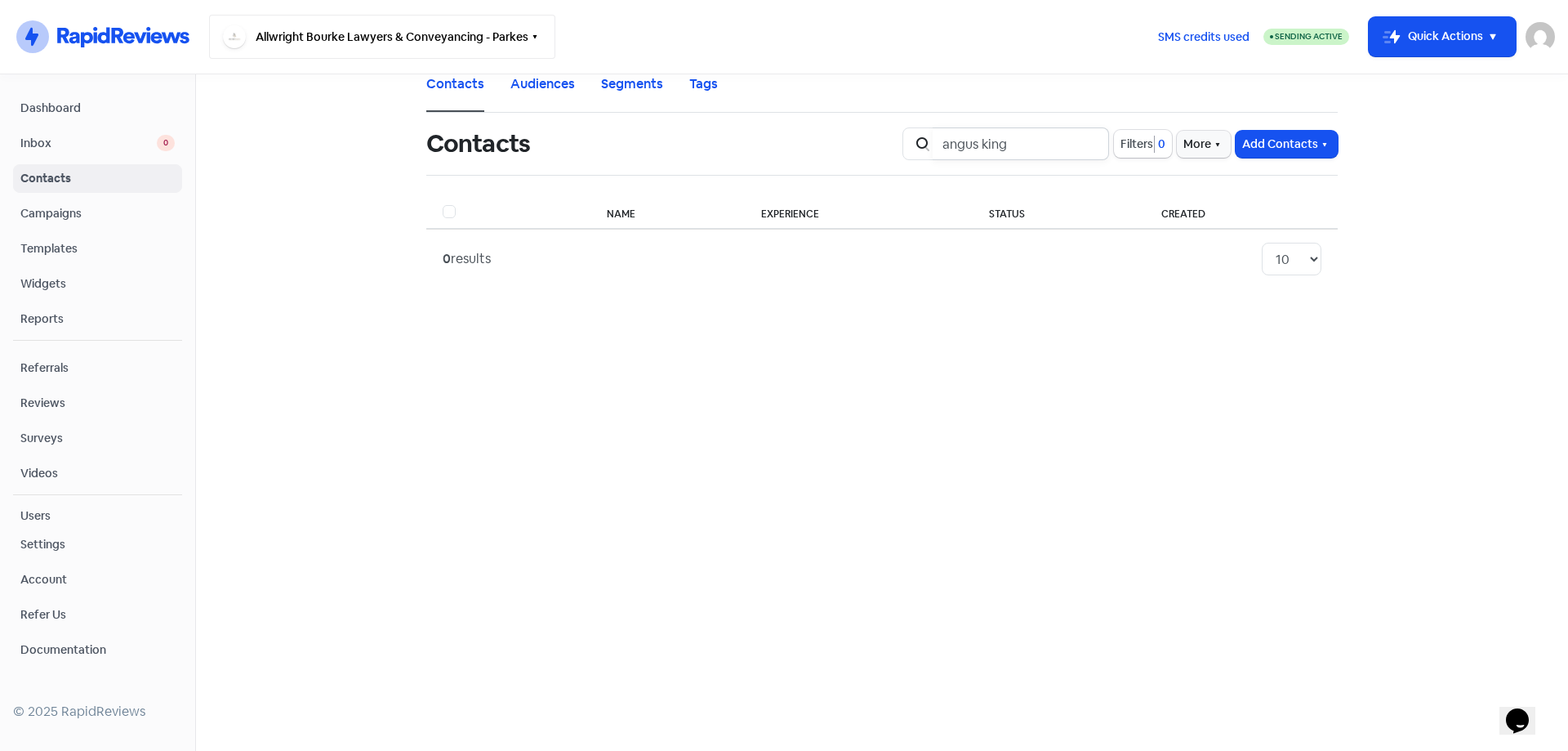 type on "angus king" 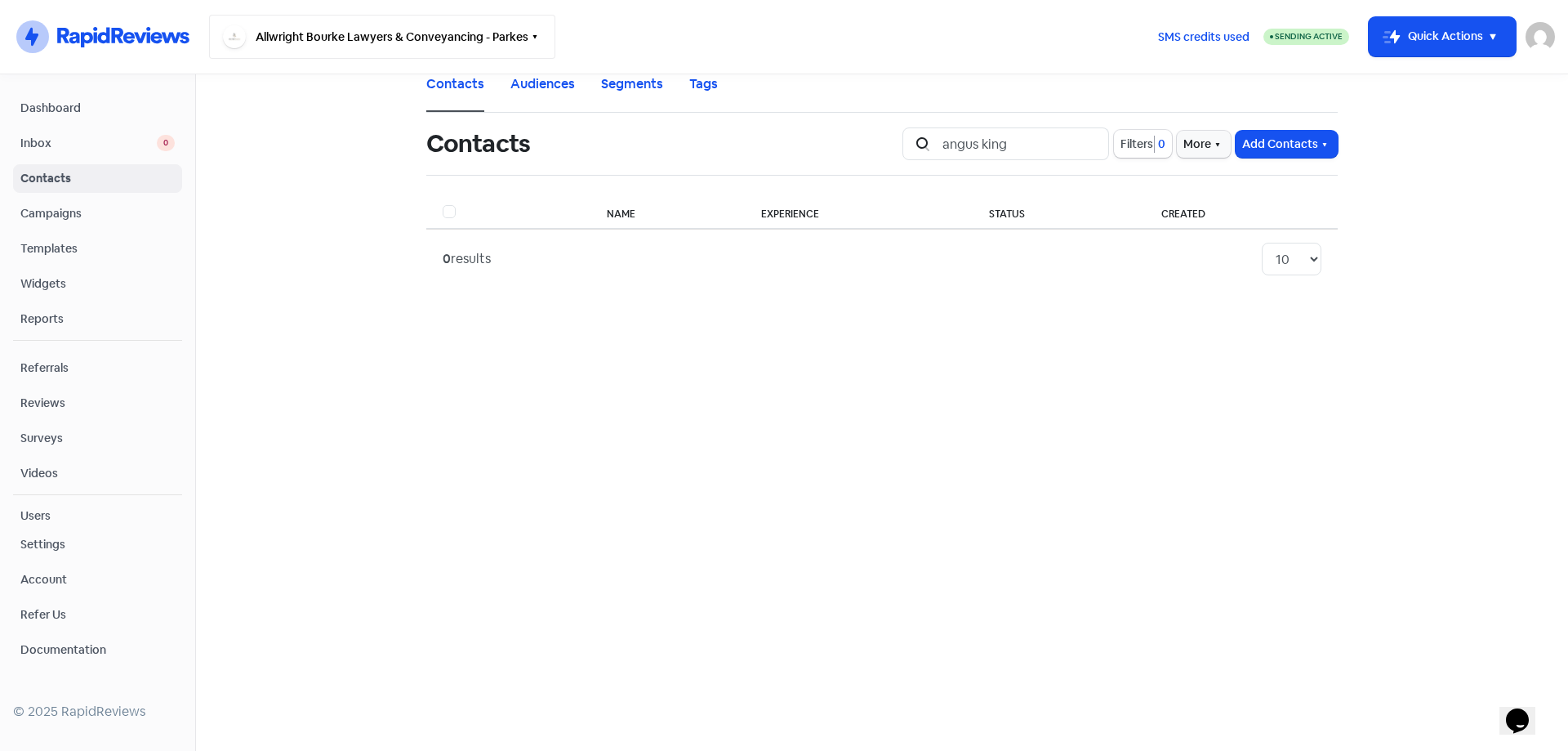 click on "Allwright Bourke Lawyers & Conveyancing - Parkes" at bounding box center [382, 37] 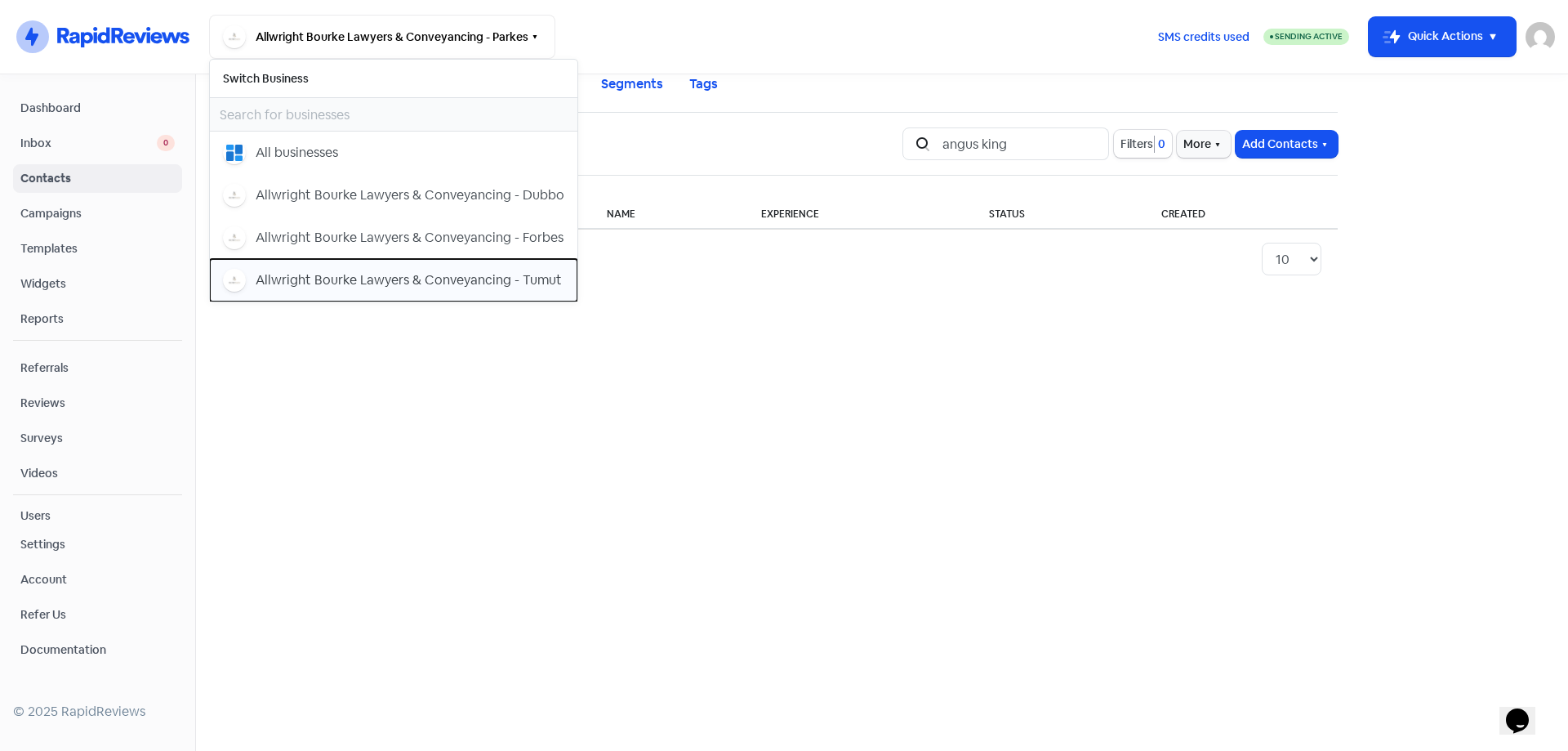 click on "Allwright Bourke Lawyers & Conveyancing - Tumut" at bounding box center [394, 153] 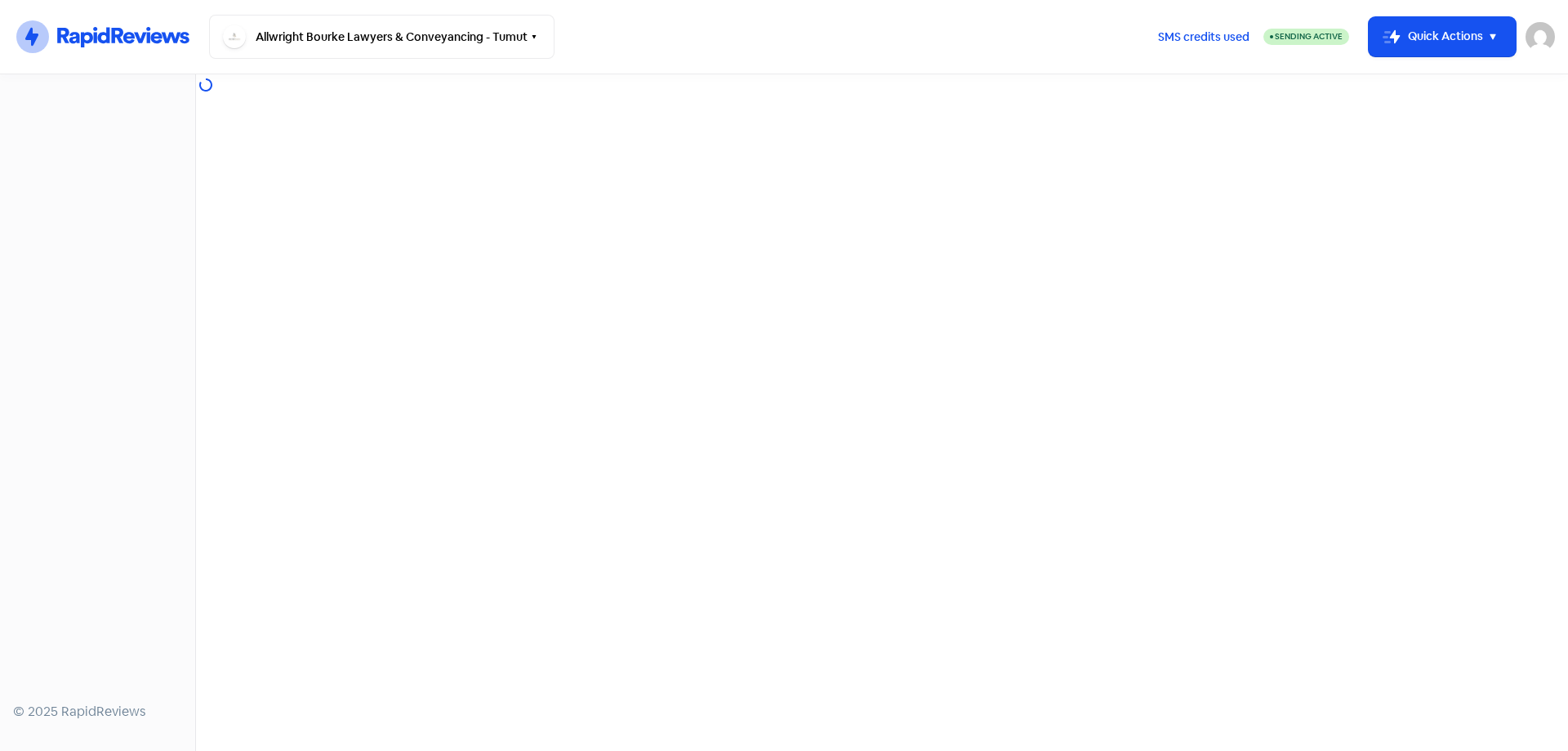 scroll, scrollTop: 0, scrollLeft: 0, axis: both 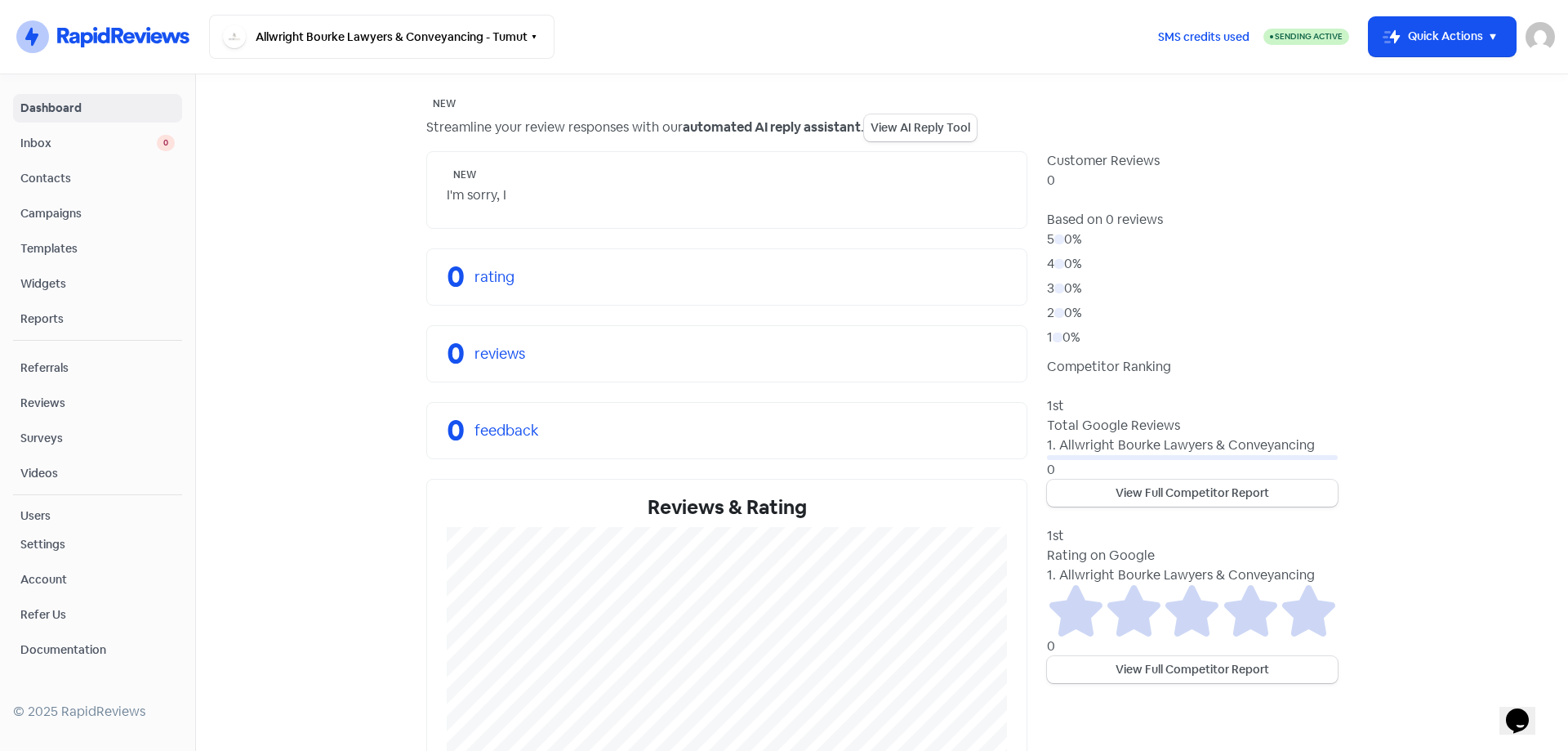 click on "Contacts" at bounding box center (97, 178) 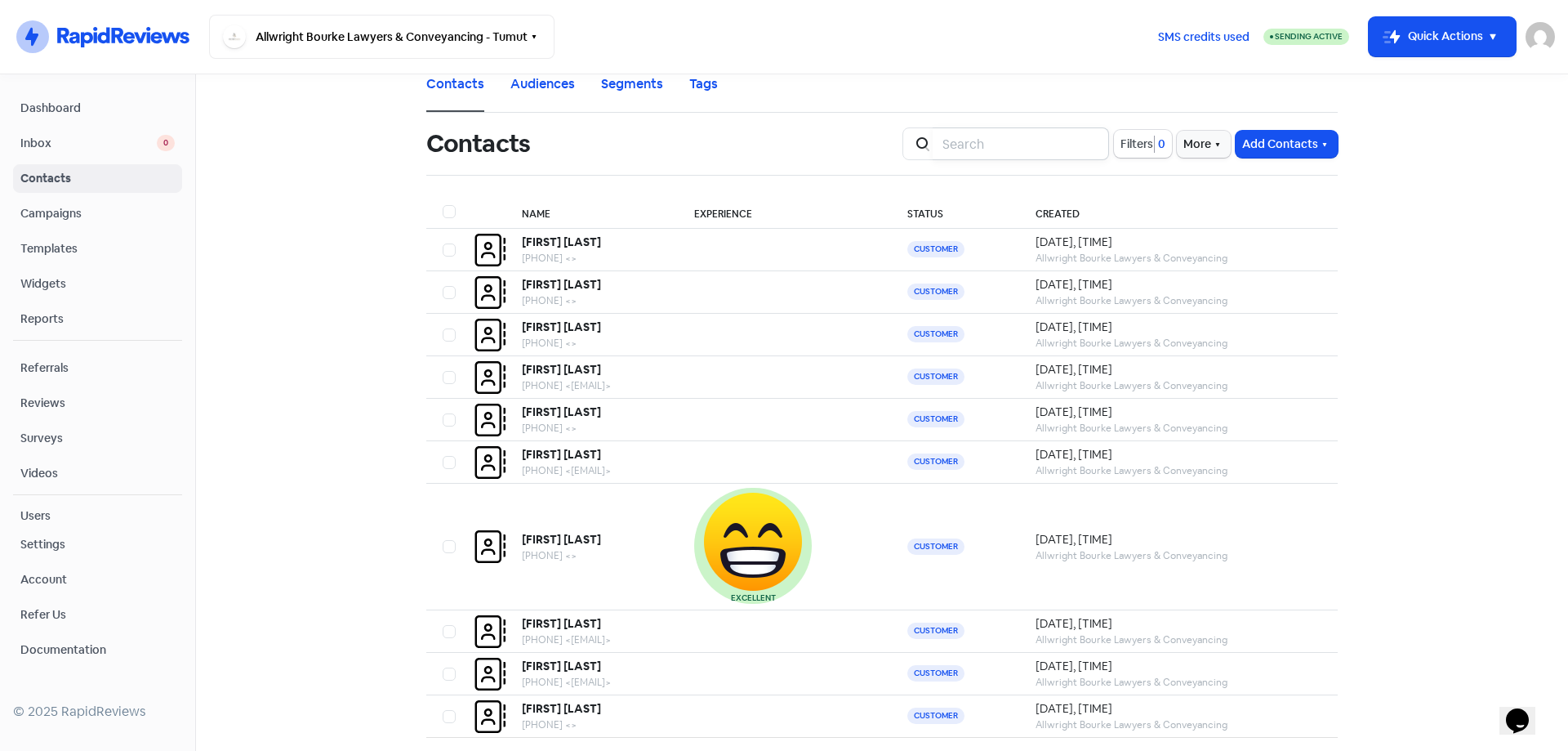 click at bounding box center (1021, 144) 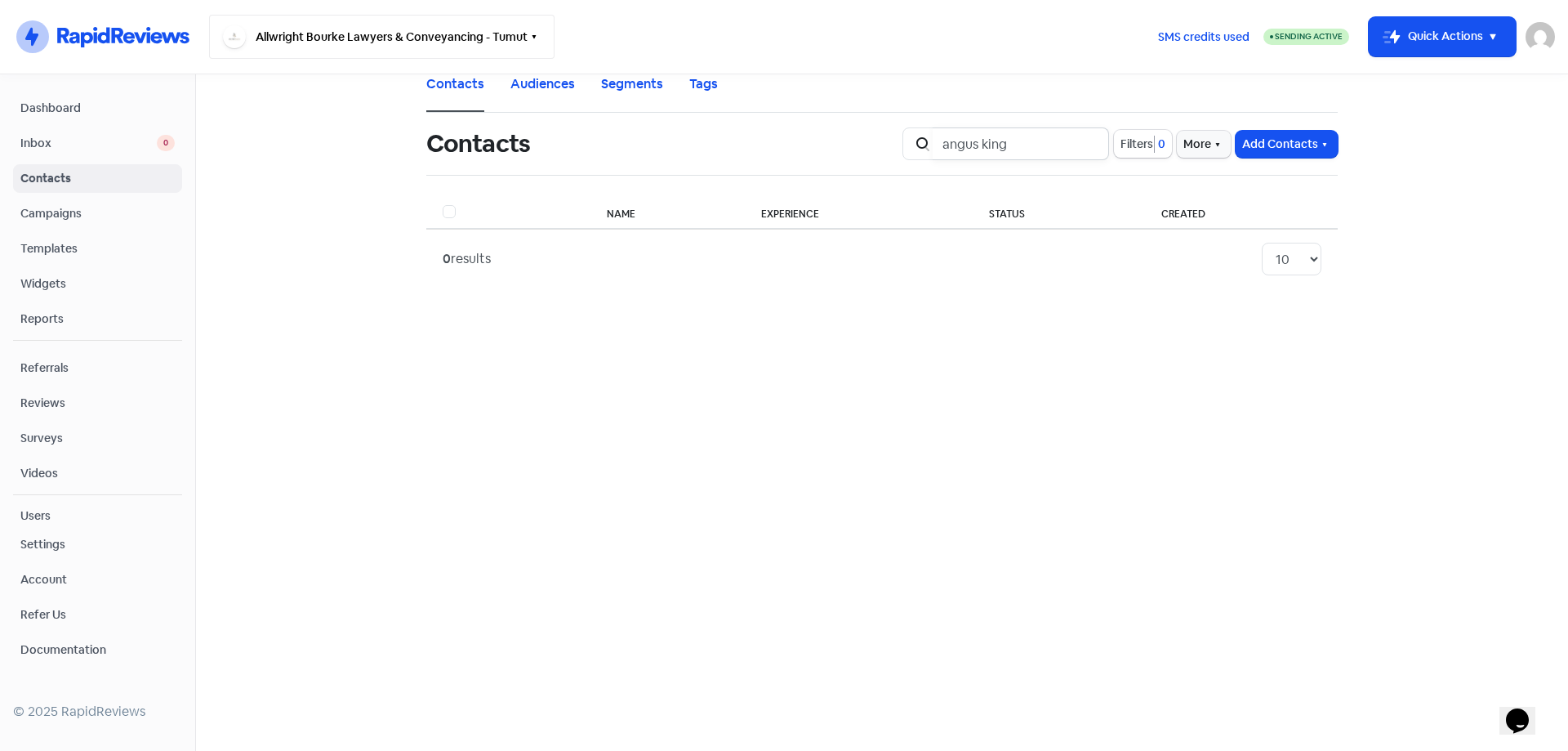 type on "angus king" 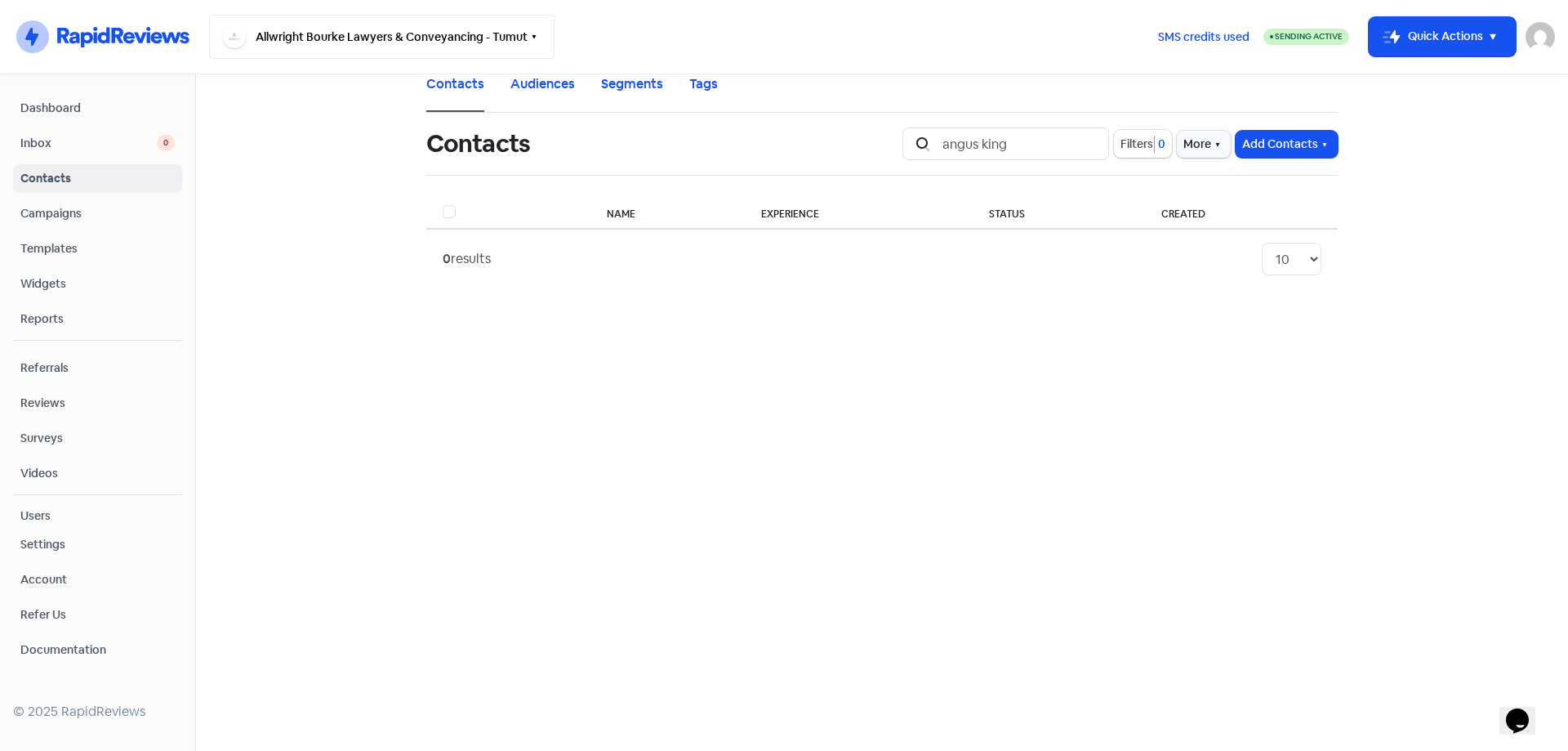 click on "Allwright Bourke Lawyers & Conveyancing - Tumut" at bounding box center [381, 37] 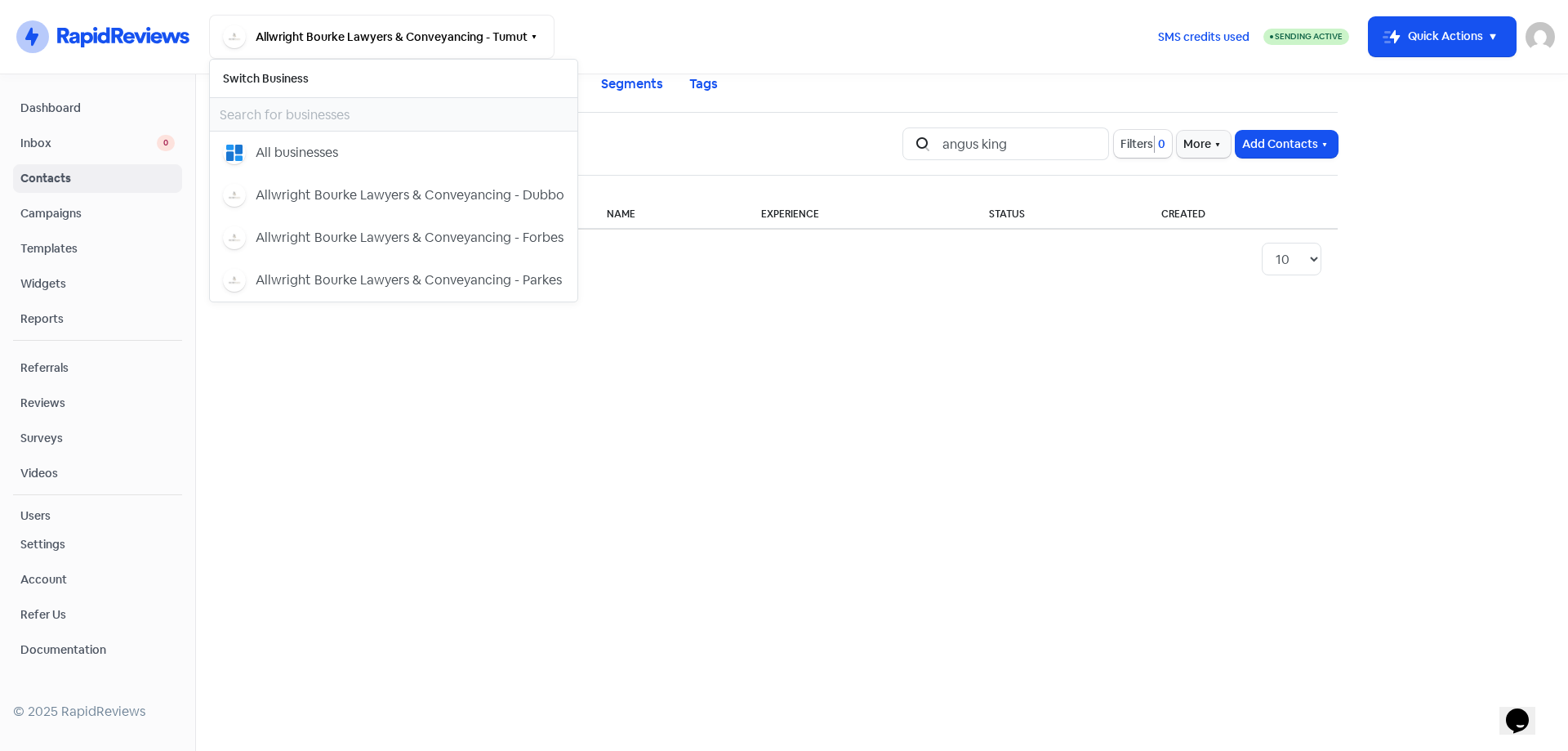 click on "Contacts Audiences Segments Tags Contacts Icon For Search       angus king Filters 0  More   Add Contacts  Name Experience Status Created 0  results 10 20 30 50 100" at bounding box center [882, 413] 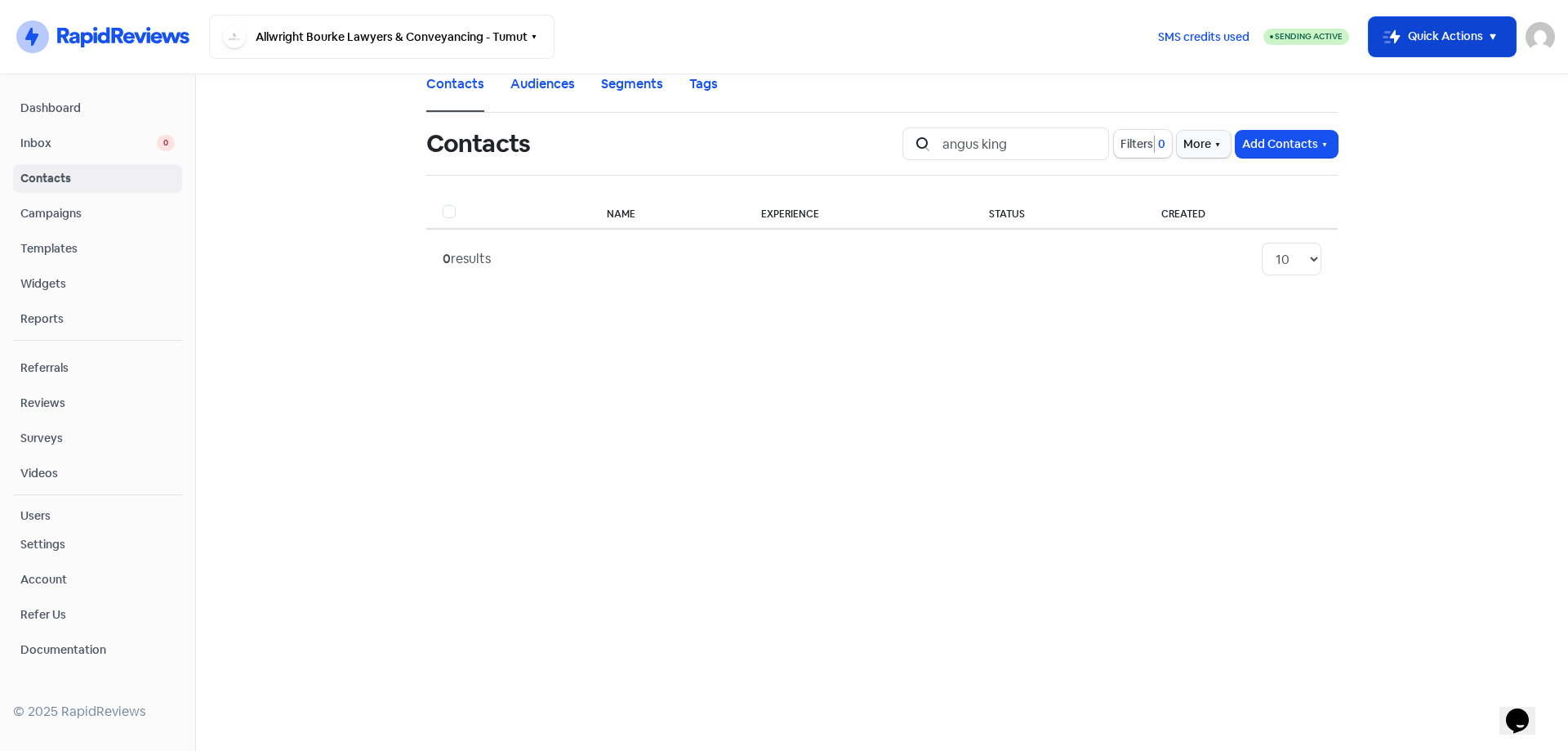 click on "Icon For Thunder-move  Quick Actions" at bounding box center (1442, 37) 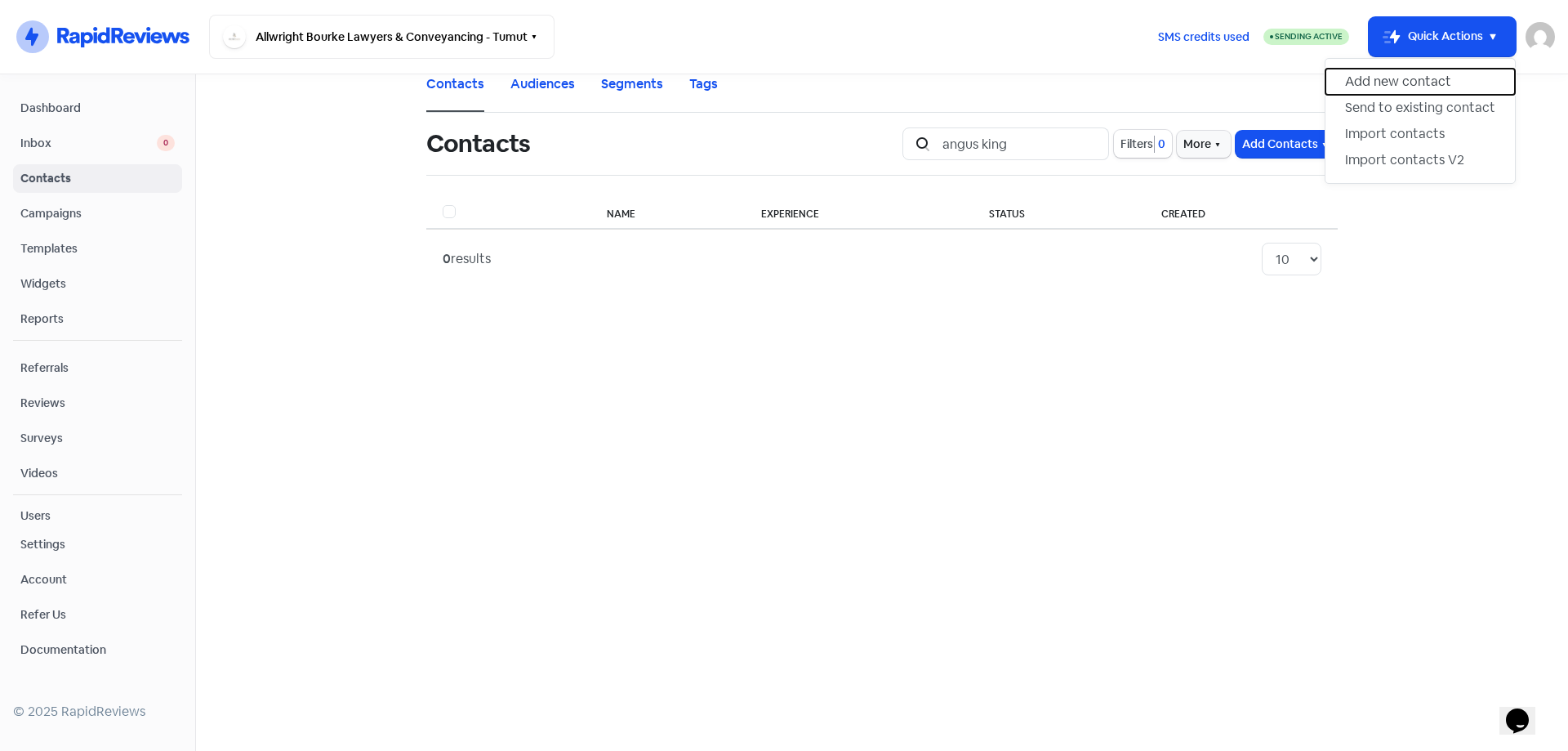 drag, startPoint x: 1410, startPoint y: 88, endPoint x: 1291, endPoint y: 195, distance: 160.03125 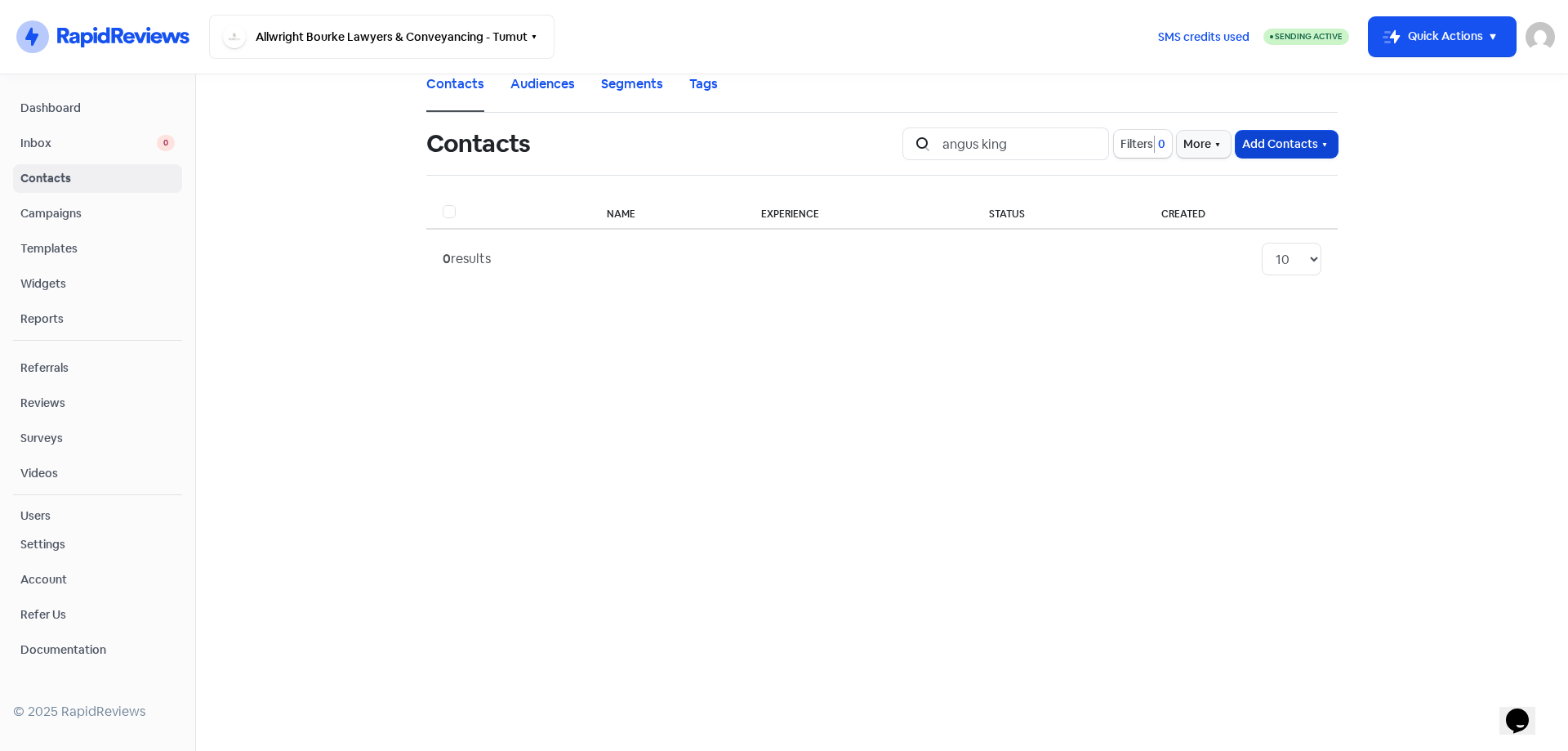 click on "Add Contacts" at bounding box center (1286, 144) 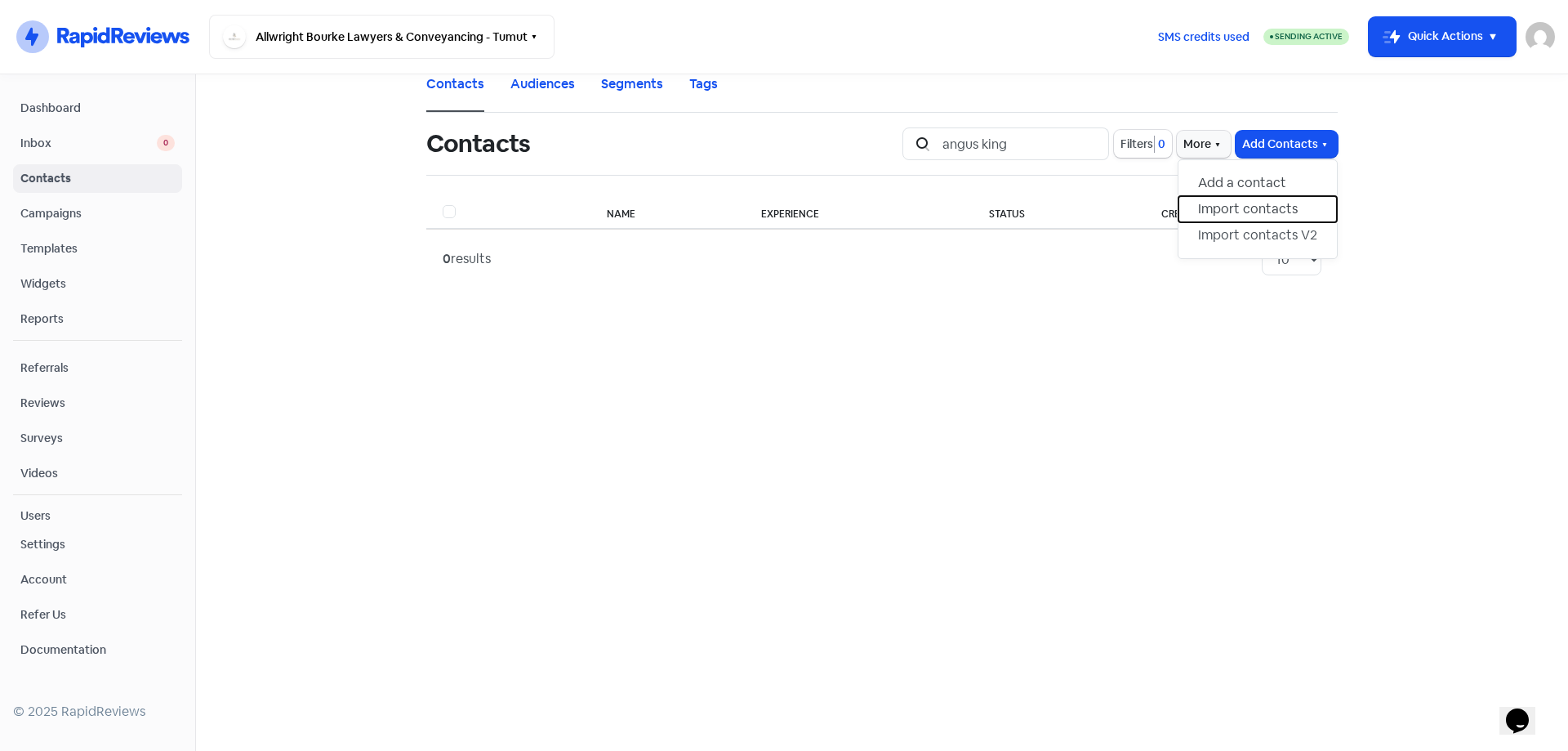 drag, startPoint x: 1277, startPoint y: 199, endPoint x: 1256, endPoint y: 178, distance: 29.698485 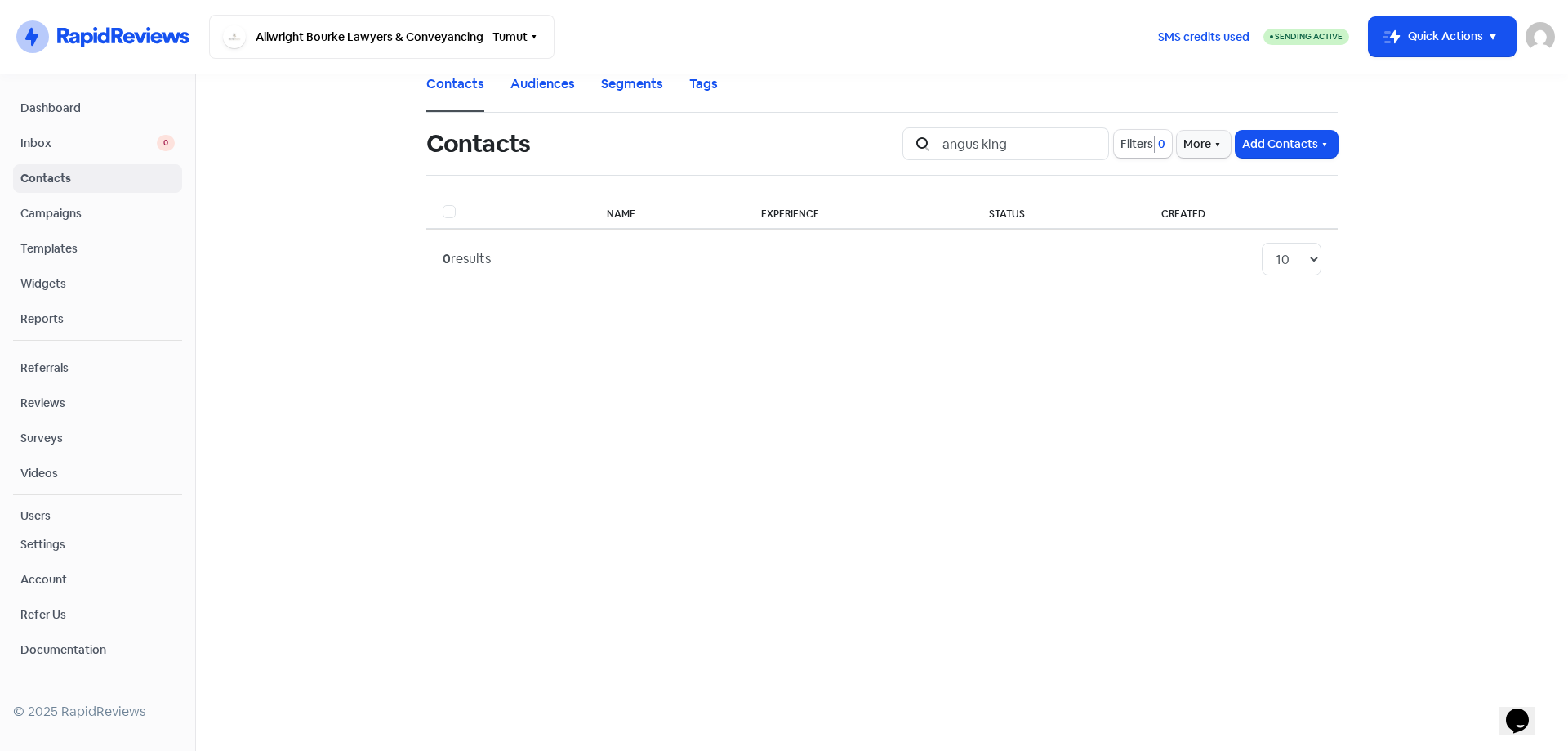click on "Contacts Icon For Search       angus king Filters 0  More   Add Contacts  Name Experience Status Created 0  results 10 20 30 50 100" at bounding box center [882, 200] 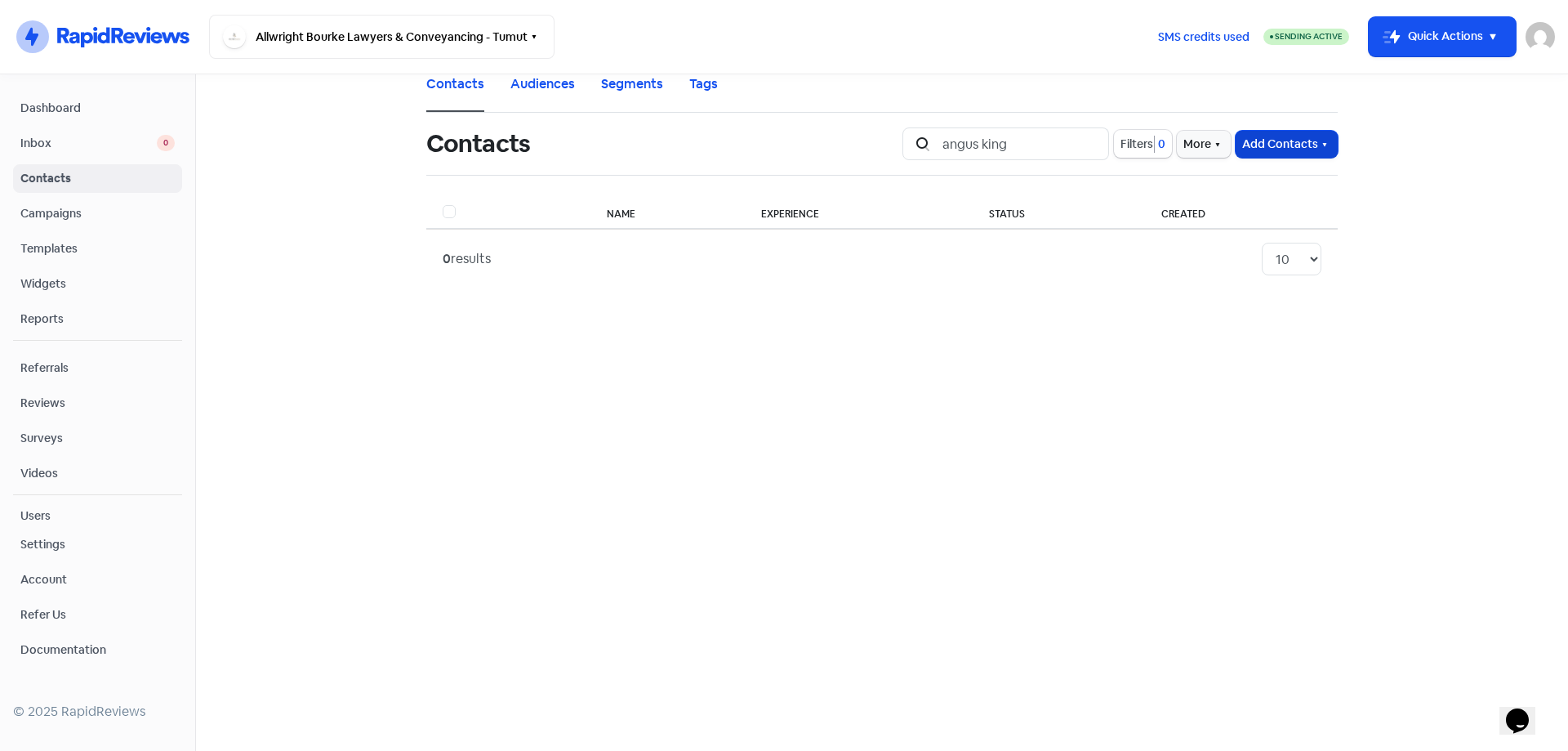 click on "Add Contacts" at bounding box center (1286, 144) 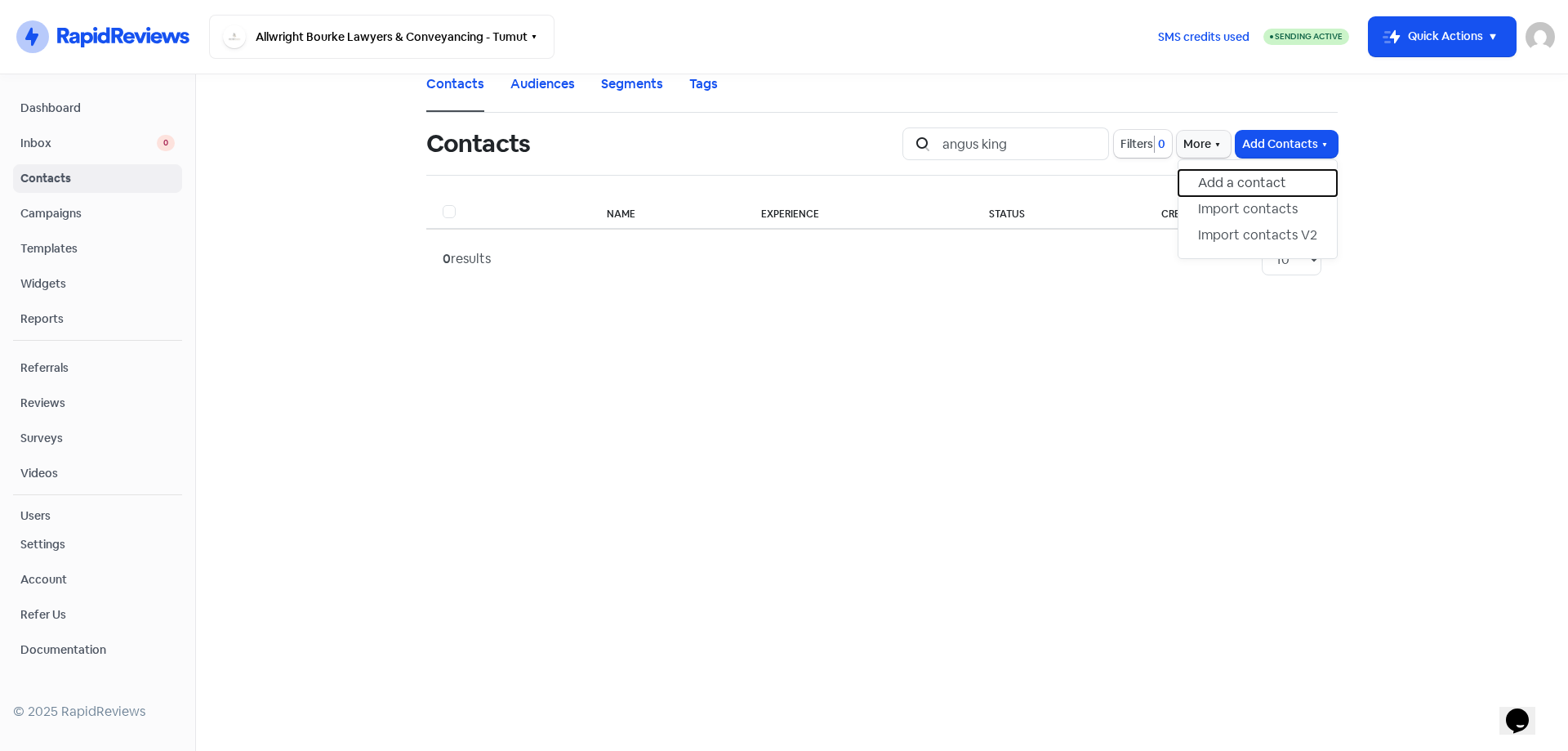 click on "Add a contact" at bounding box center [1258, 183] 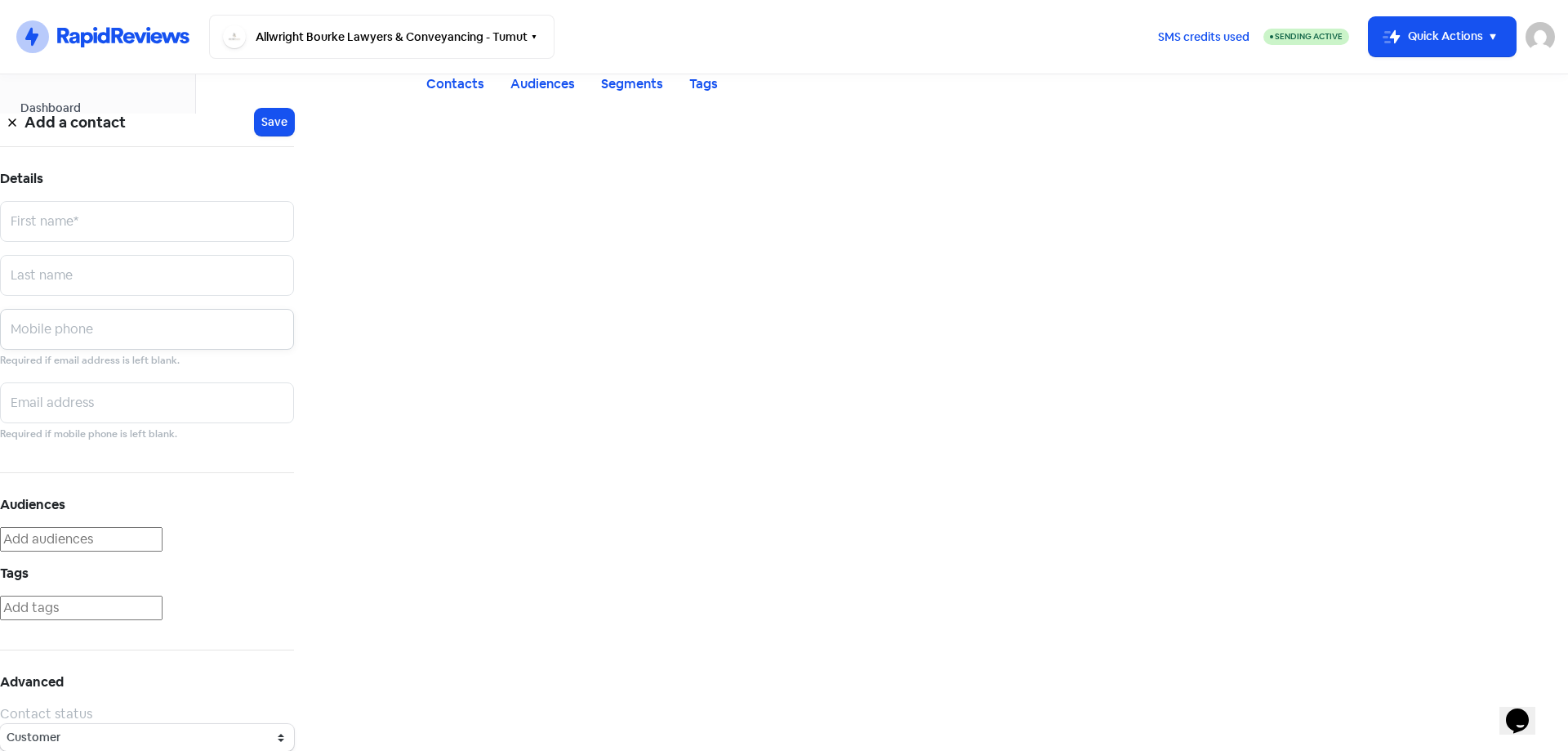 click at bounding box center [147, 221] 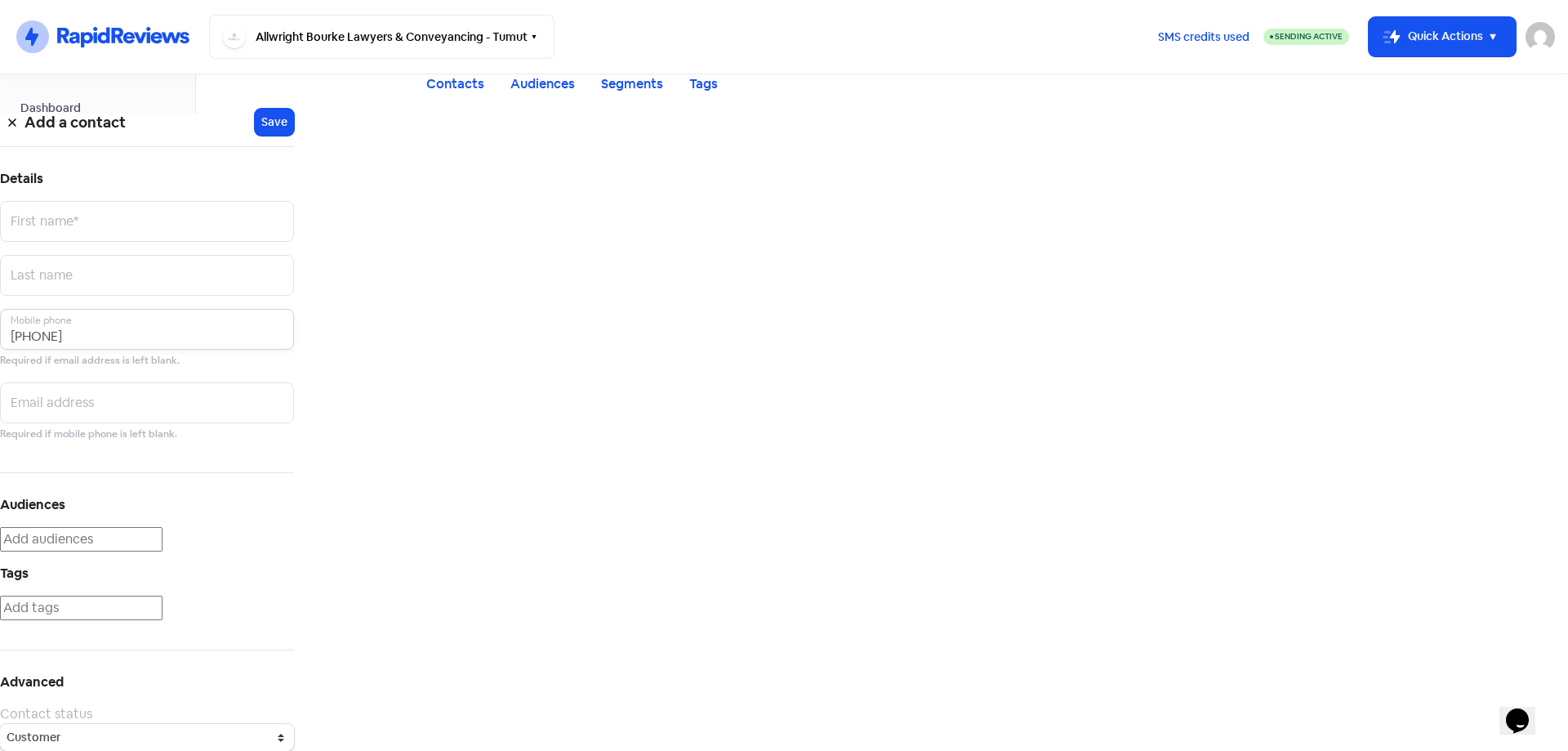 type on "[PHONE]" 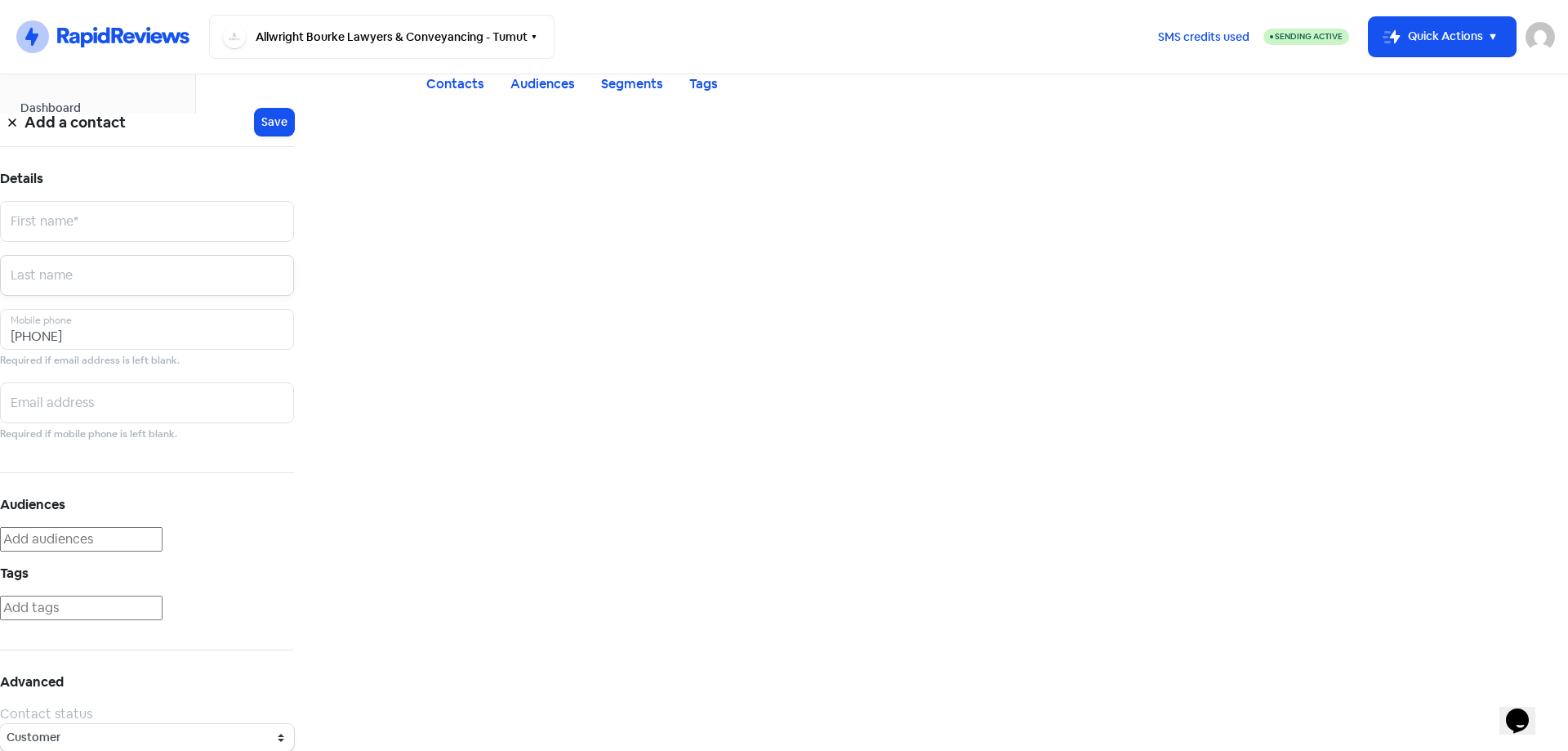 click at bounding box center [147, 221] 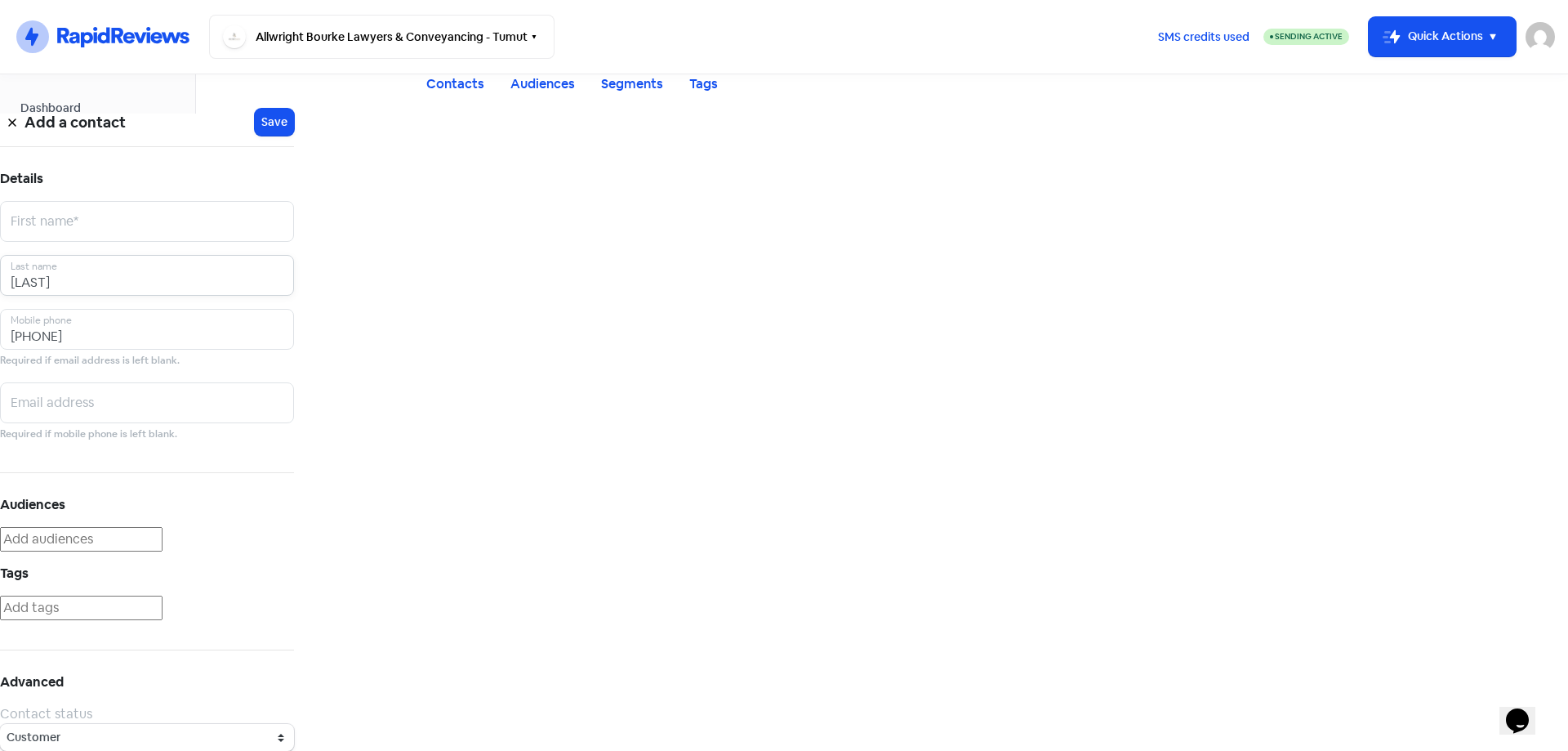 type on "[LAST]" 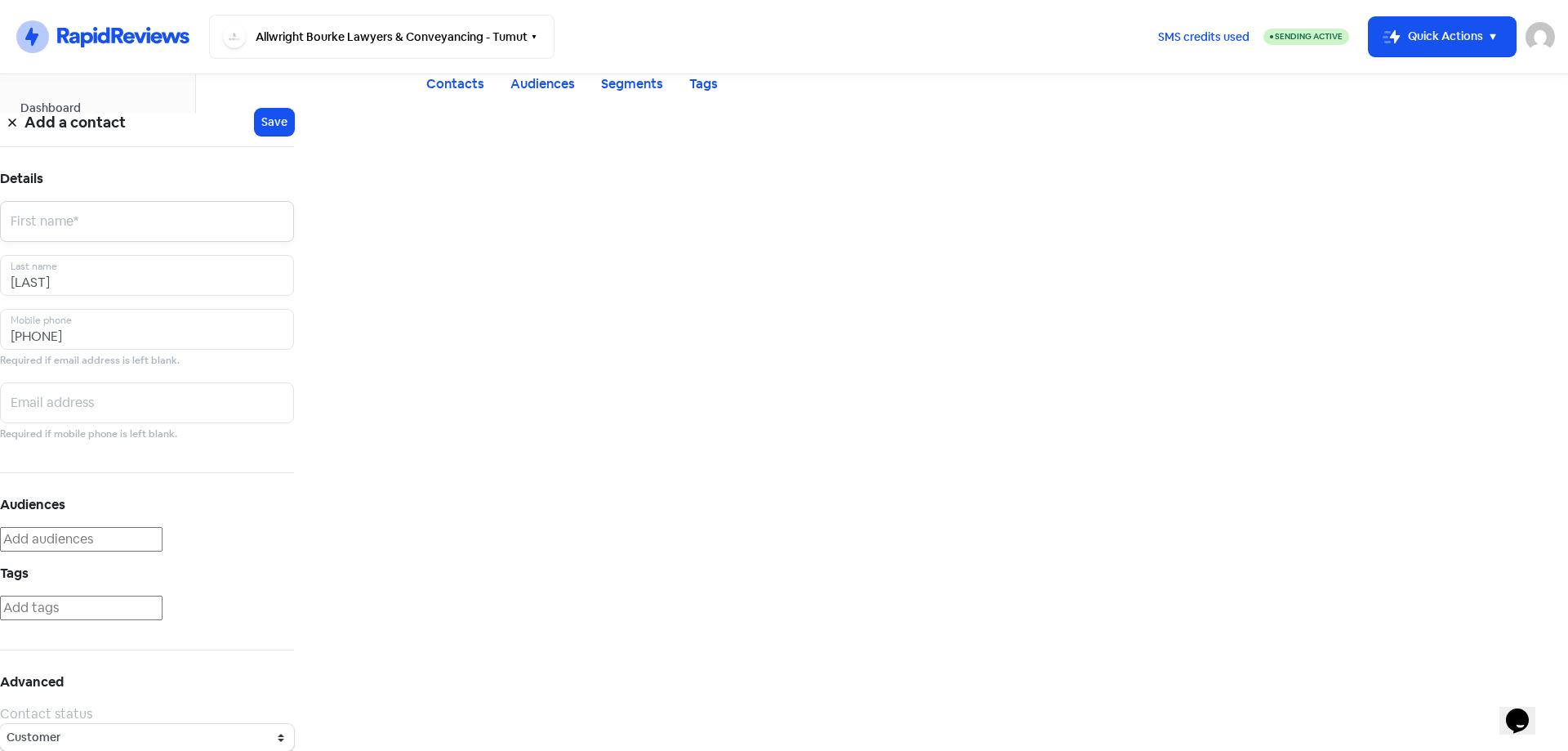 click at bounding box center (147, 221) 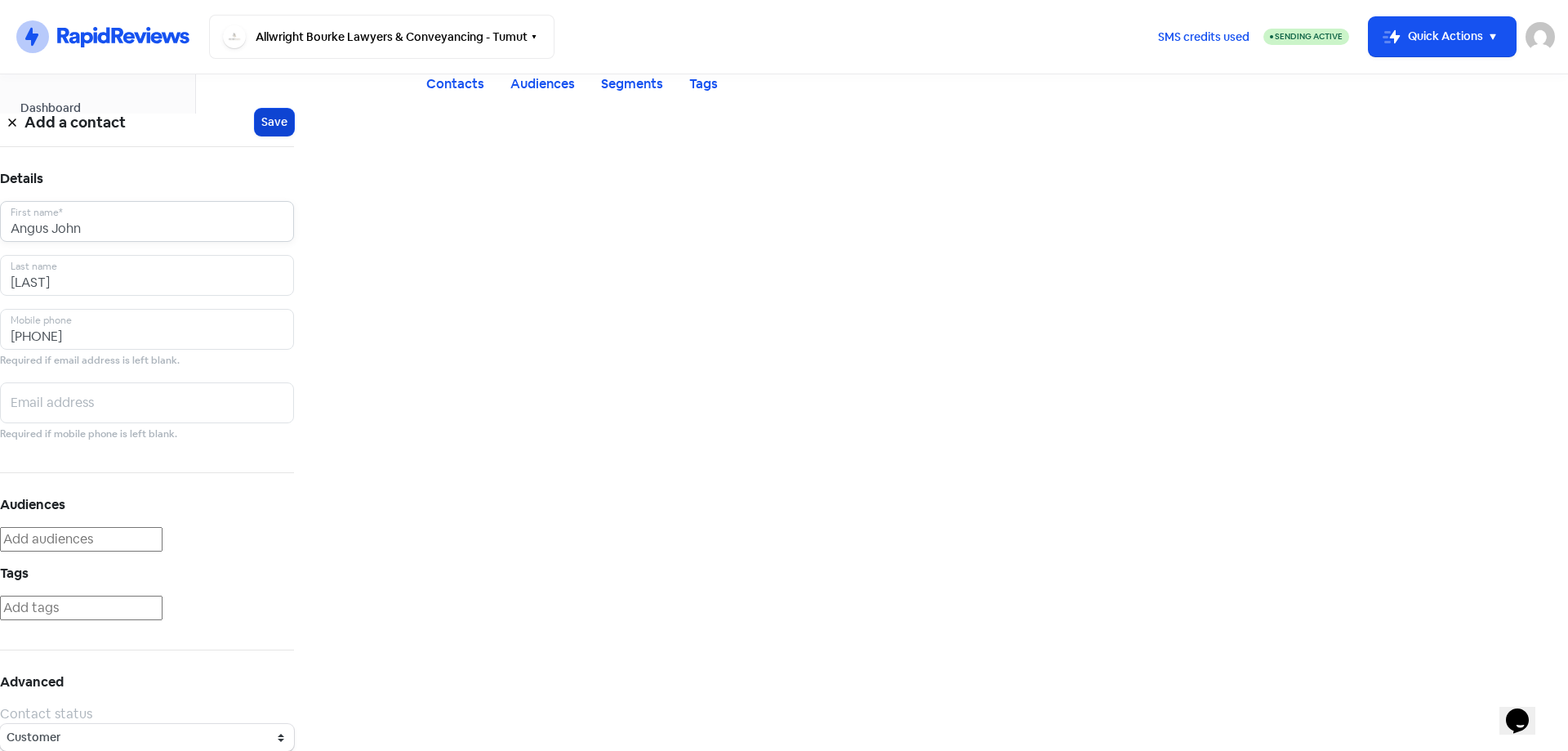type on "Angus John" 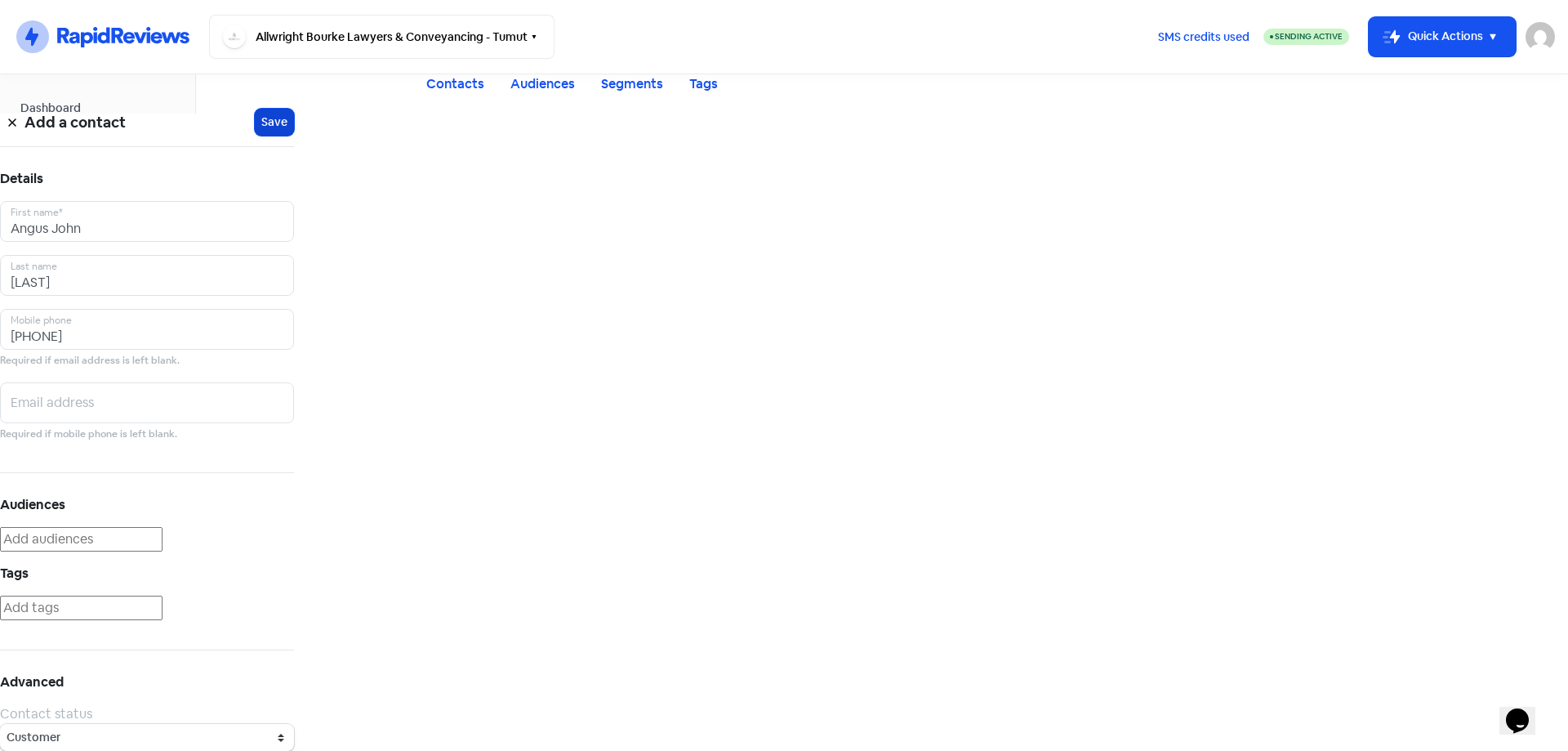 click on "Icon For Loading Save" at bounding box center (274, 122) 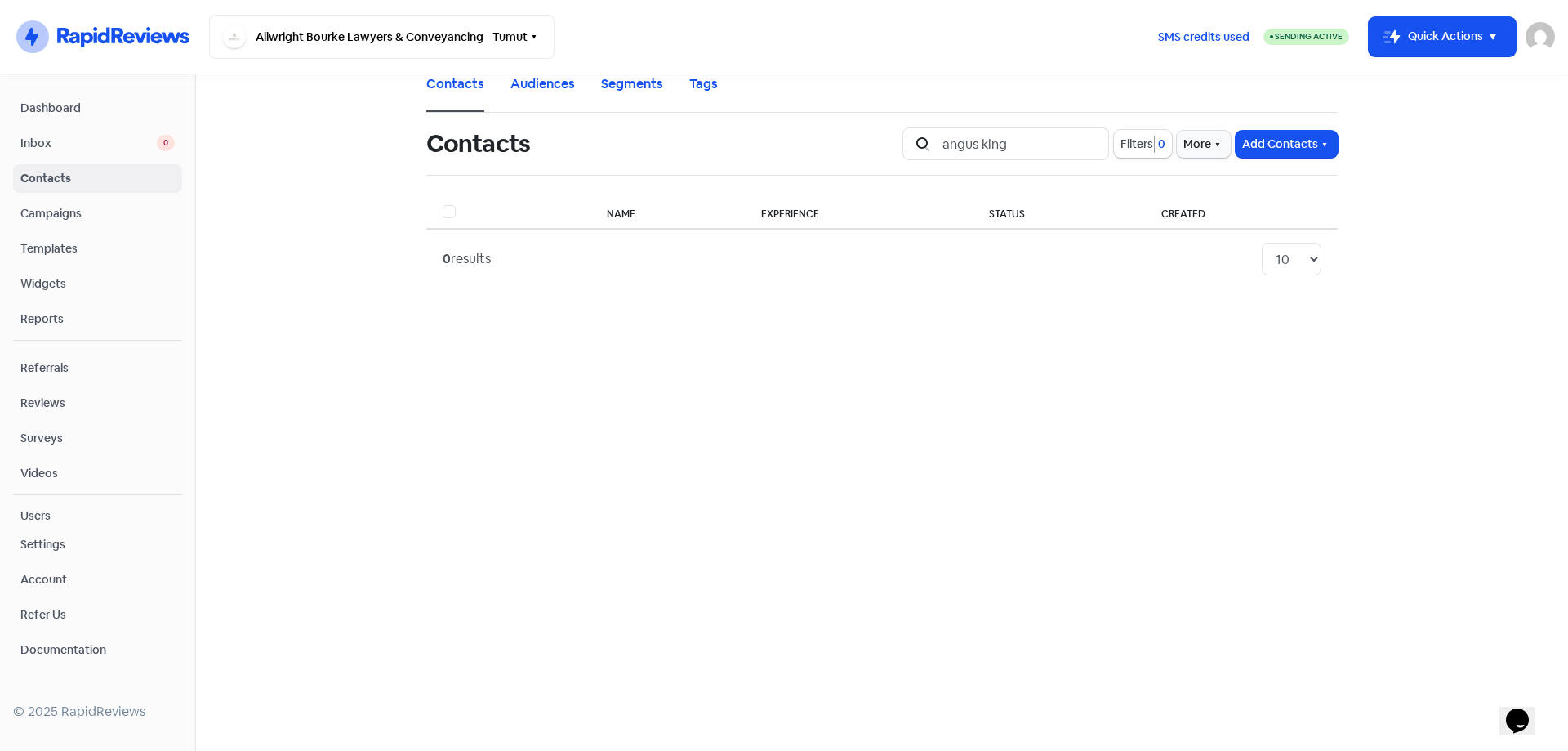 drag, startPoint x: 1486, startPoint y: 38, endPoint x: 1474, endPoint y: 56, distance: 21.633308 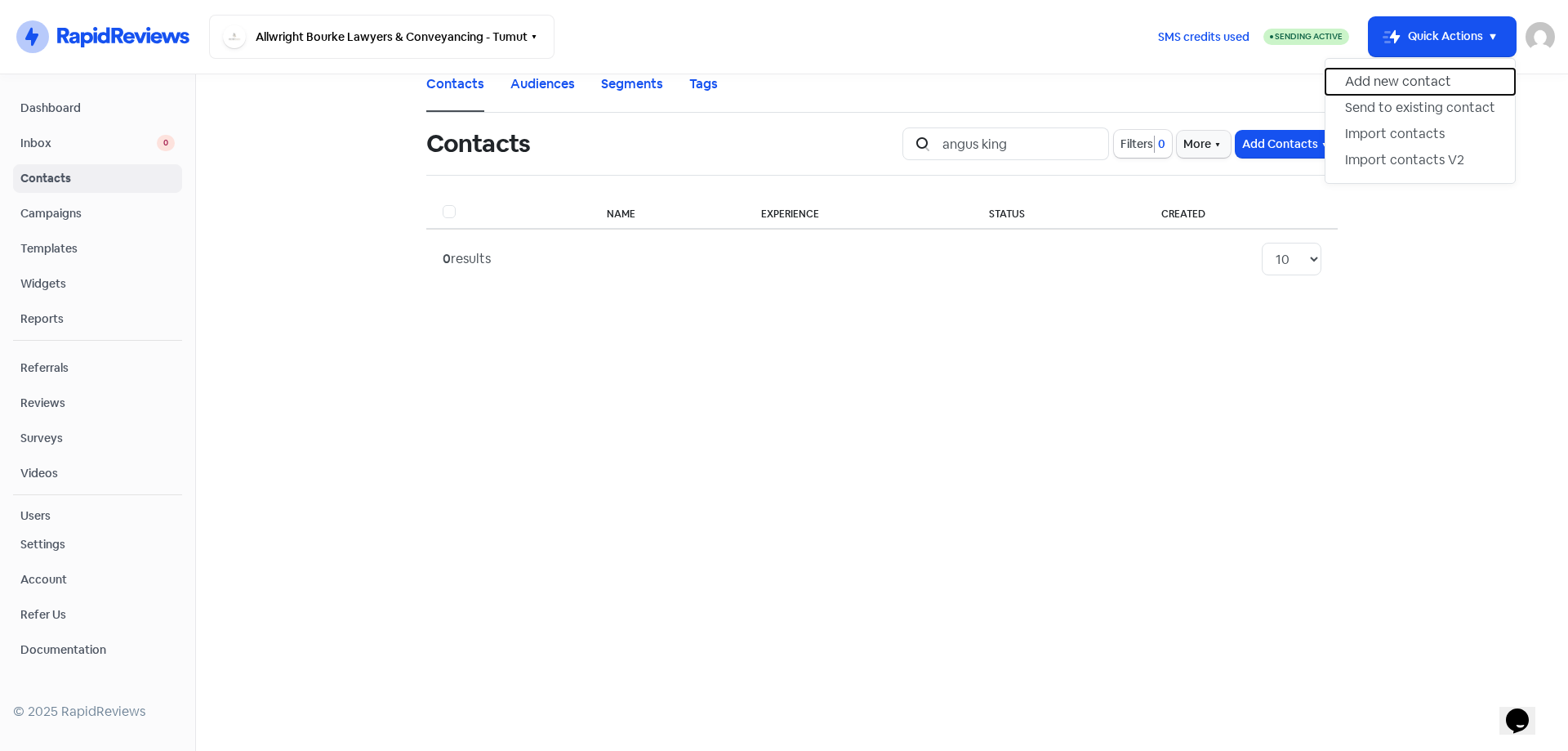 click on "Add new contact" at bounding box center (1420, 82) 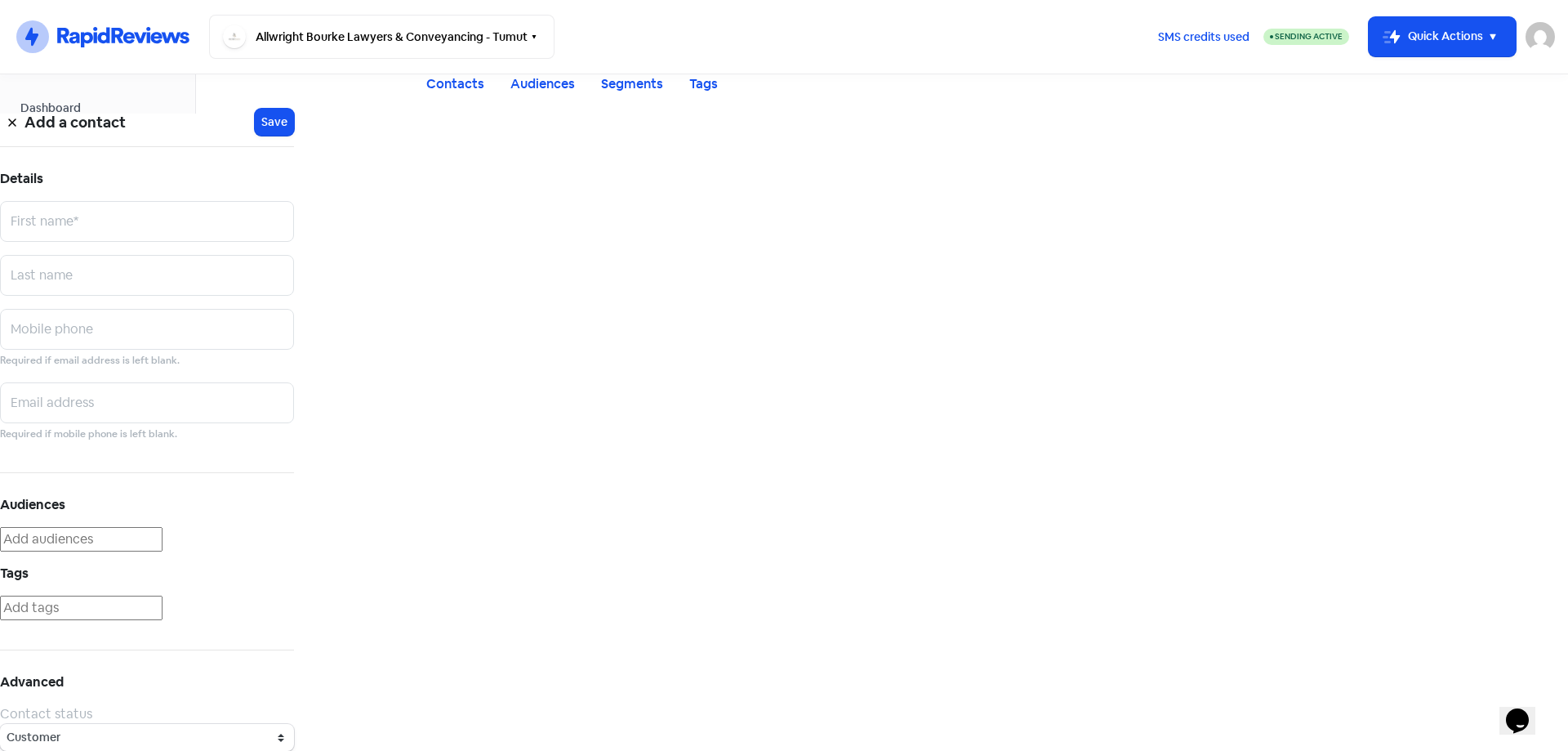 drag, startPoint x: 1296, startPoint y: 29, endPoint x: 1310, endPoint y: 32, distance: 14.317821 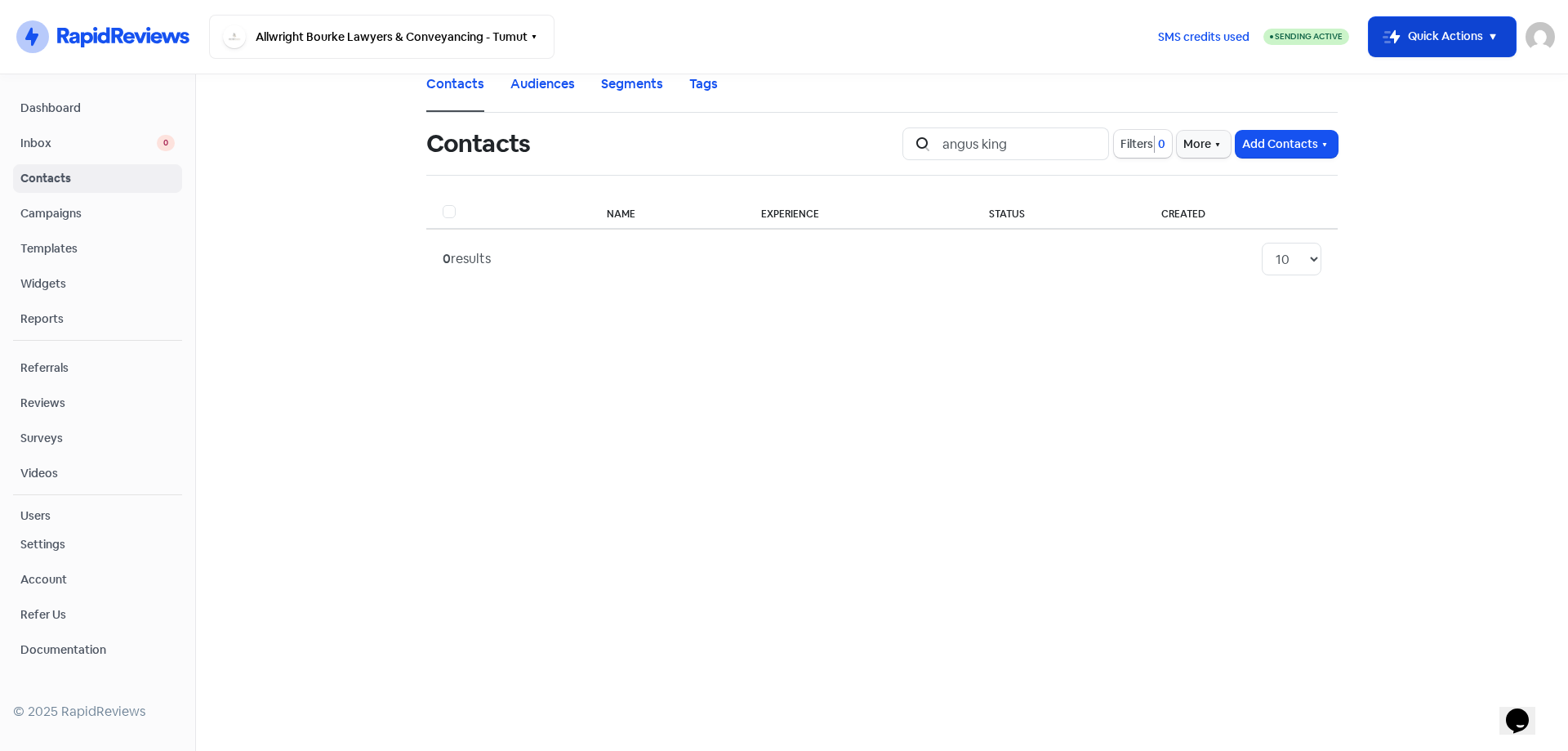 click on "Icon For Thunder-move  Quick Actions" at bounding box center (1442, 37) 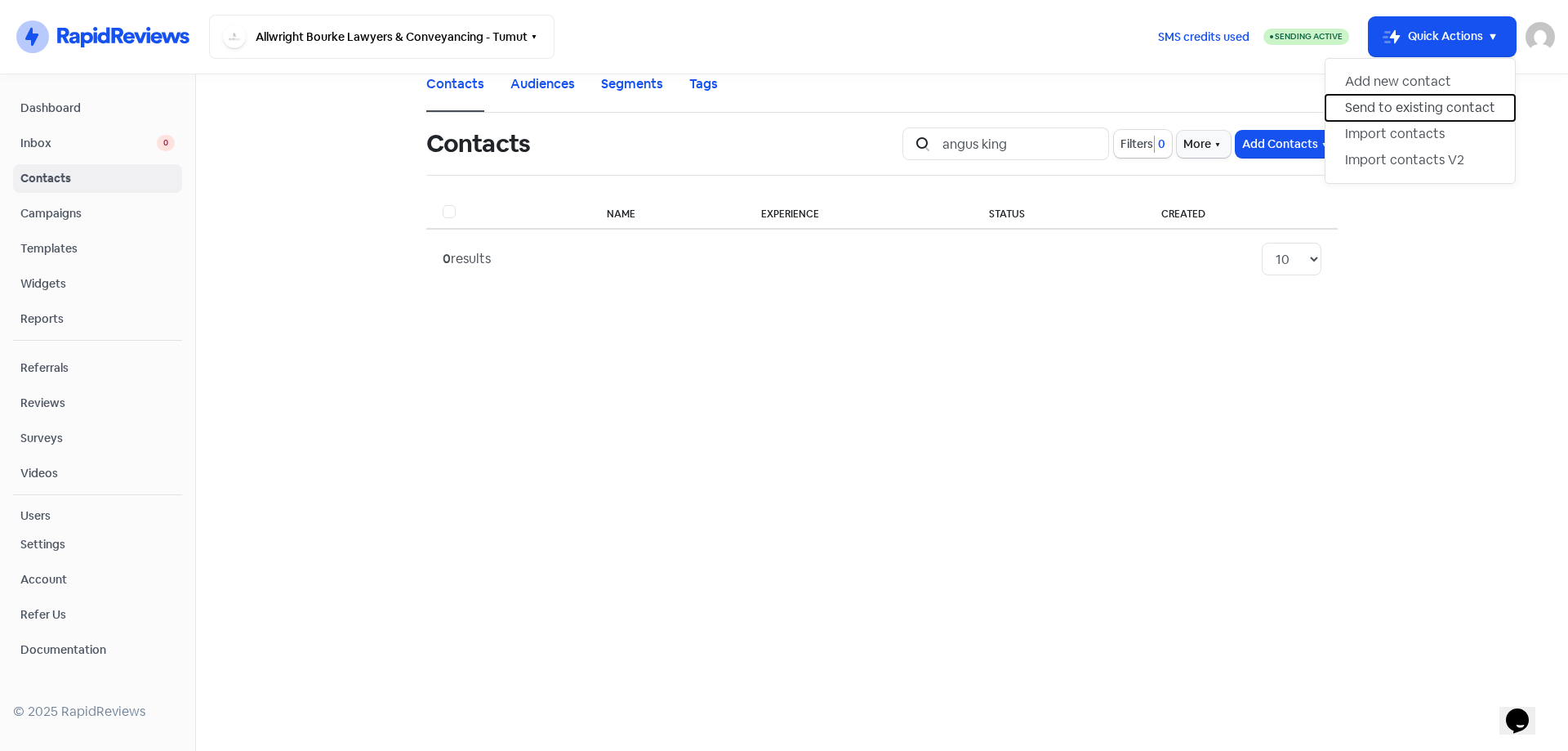 click on "Send to existing contact" at bounding box center (1420, 108) 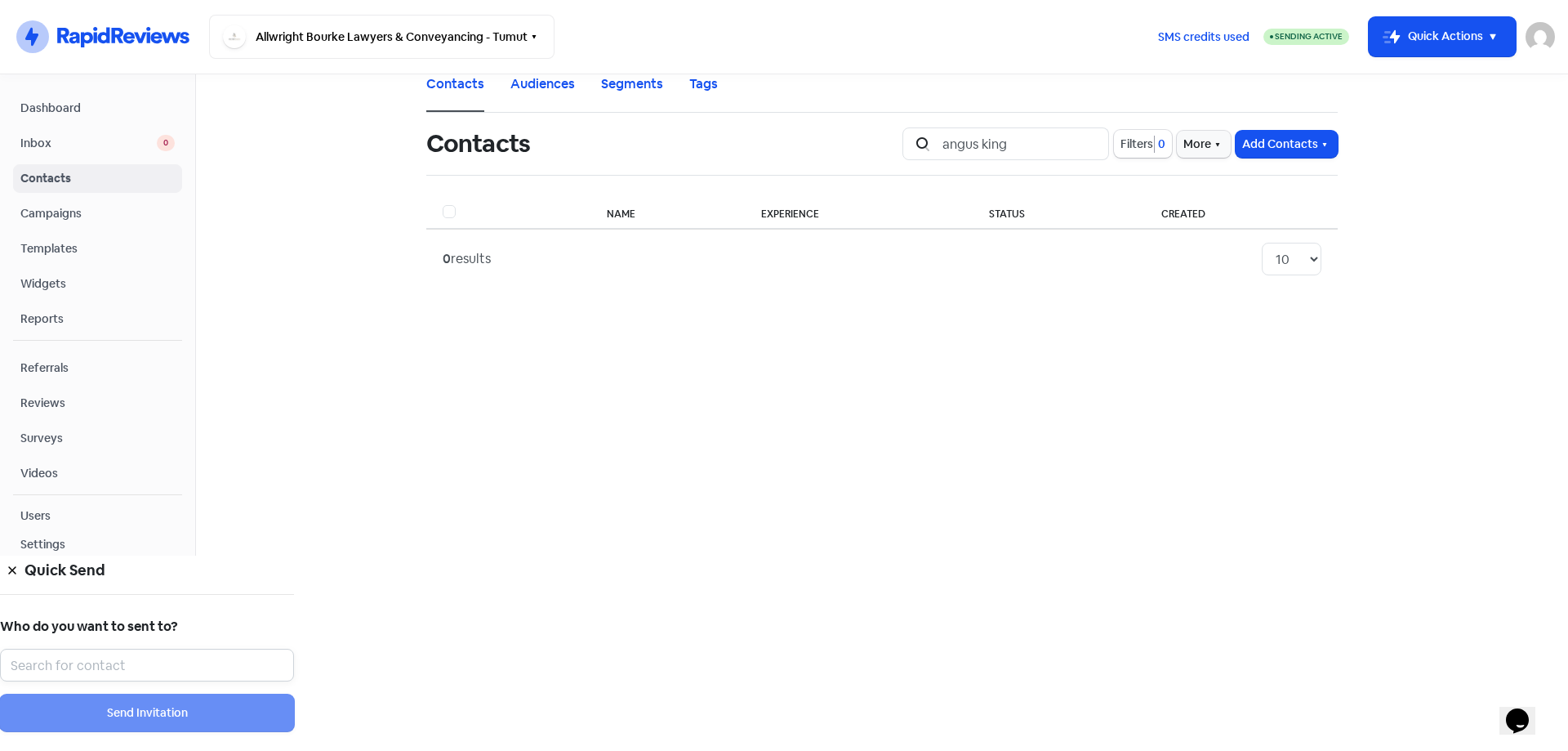 drag, startPoint x: 1396, startPoint y: 139, endPoint x: 1383, endPoint y: 142, distance: 13.341664 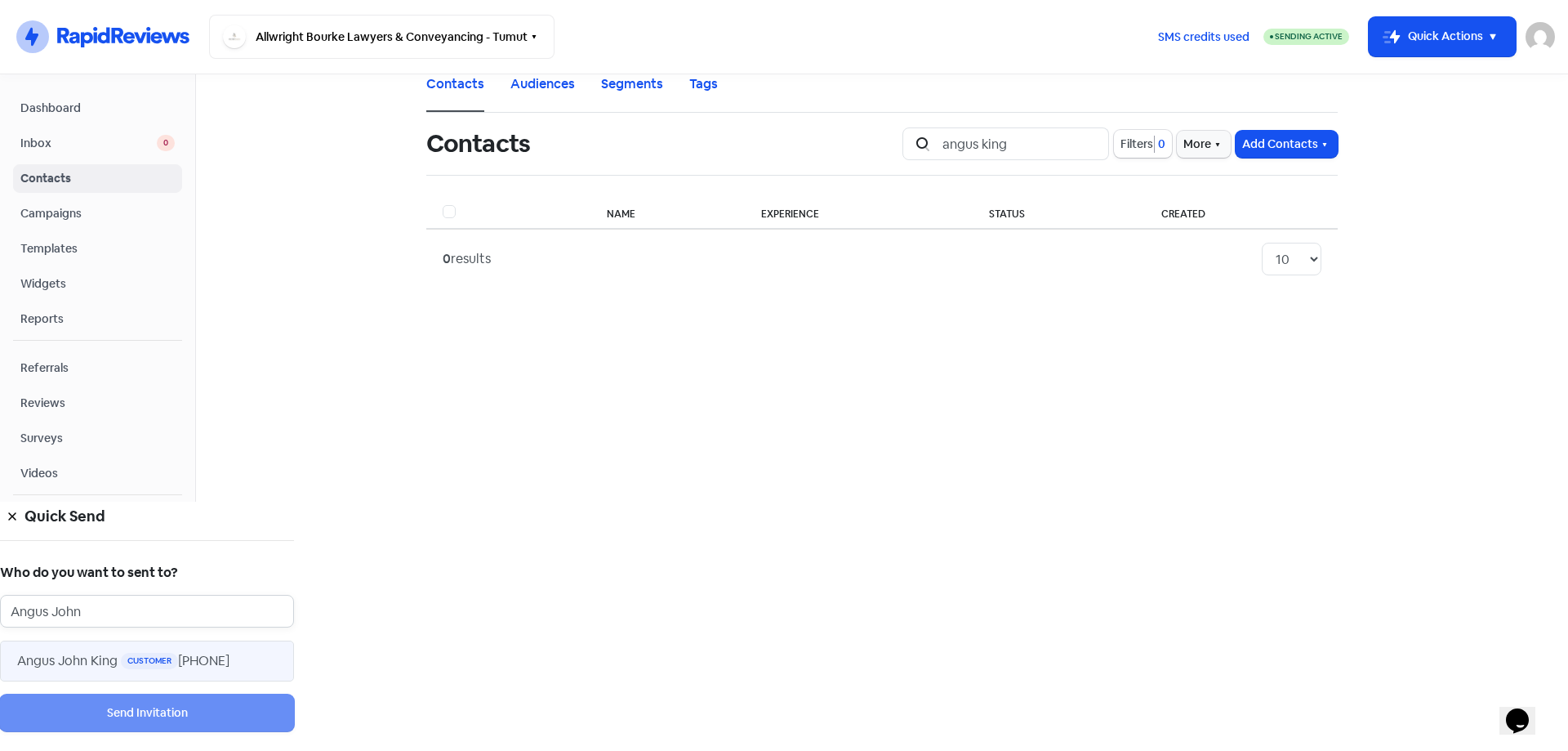type on "Angus John" 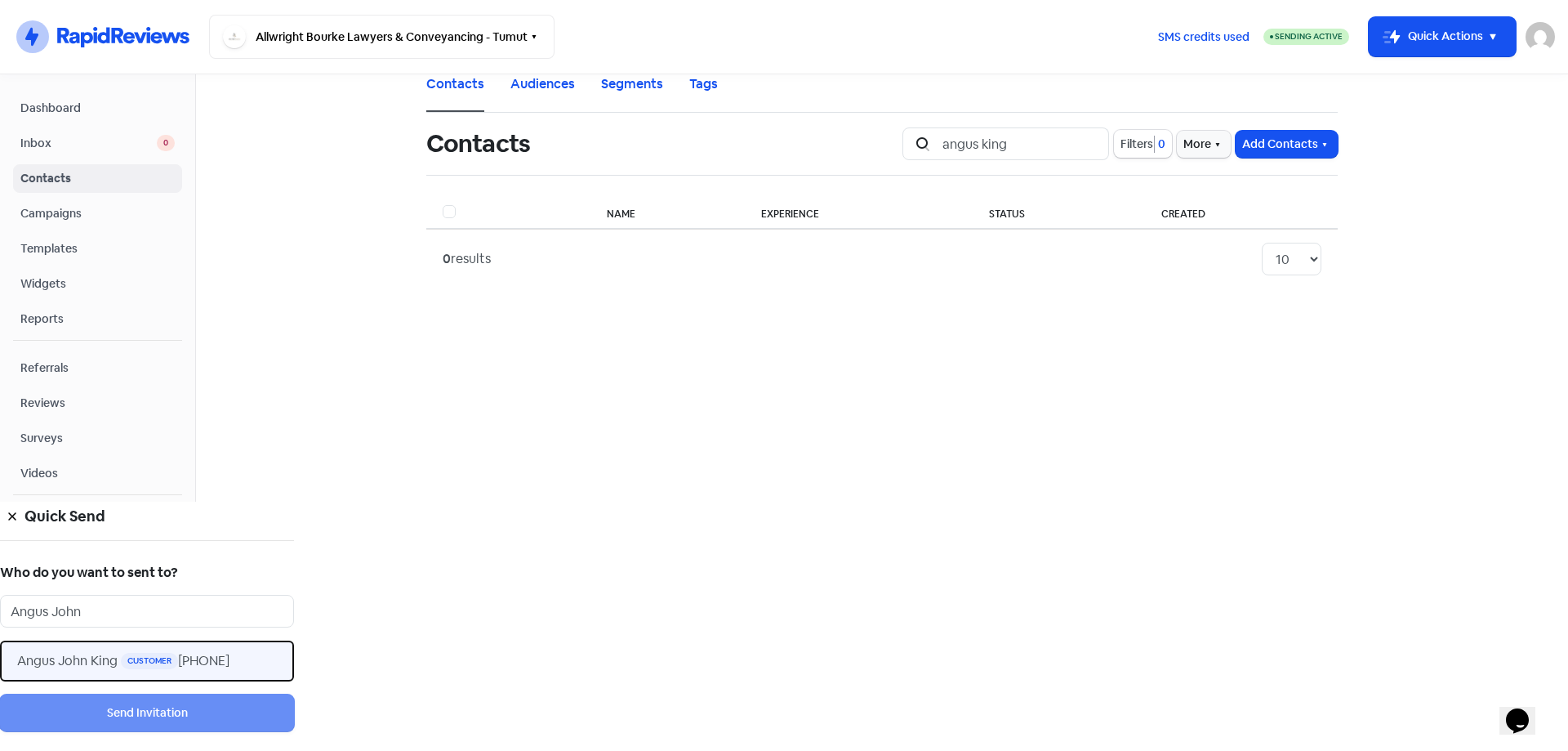 click on "Angus John King" at bounding box center [67, 660] 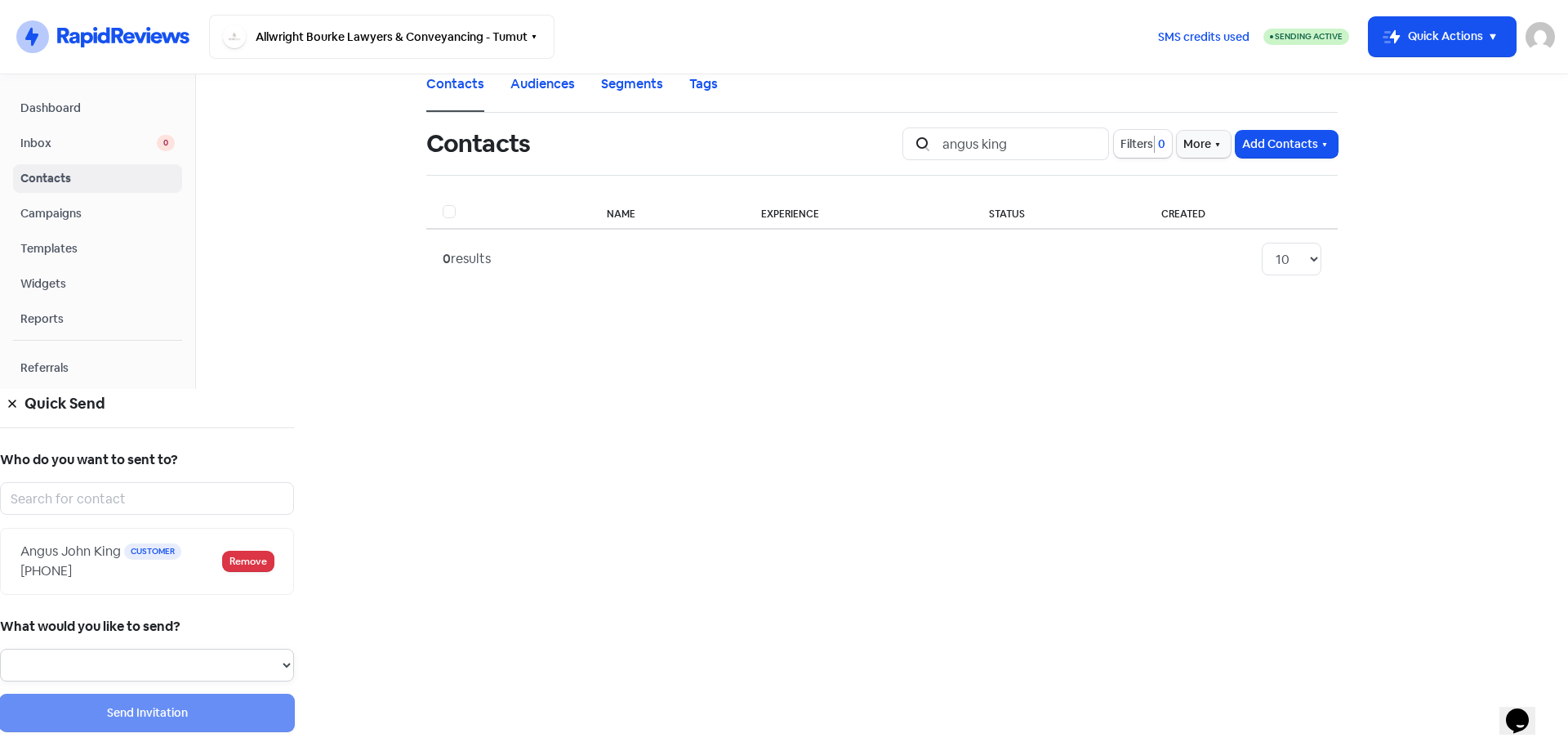 click on "Review Invitation Referral Invitation Survey Invitation Video Invitation" at bounding box center [147, 665] 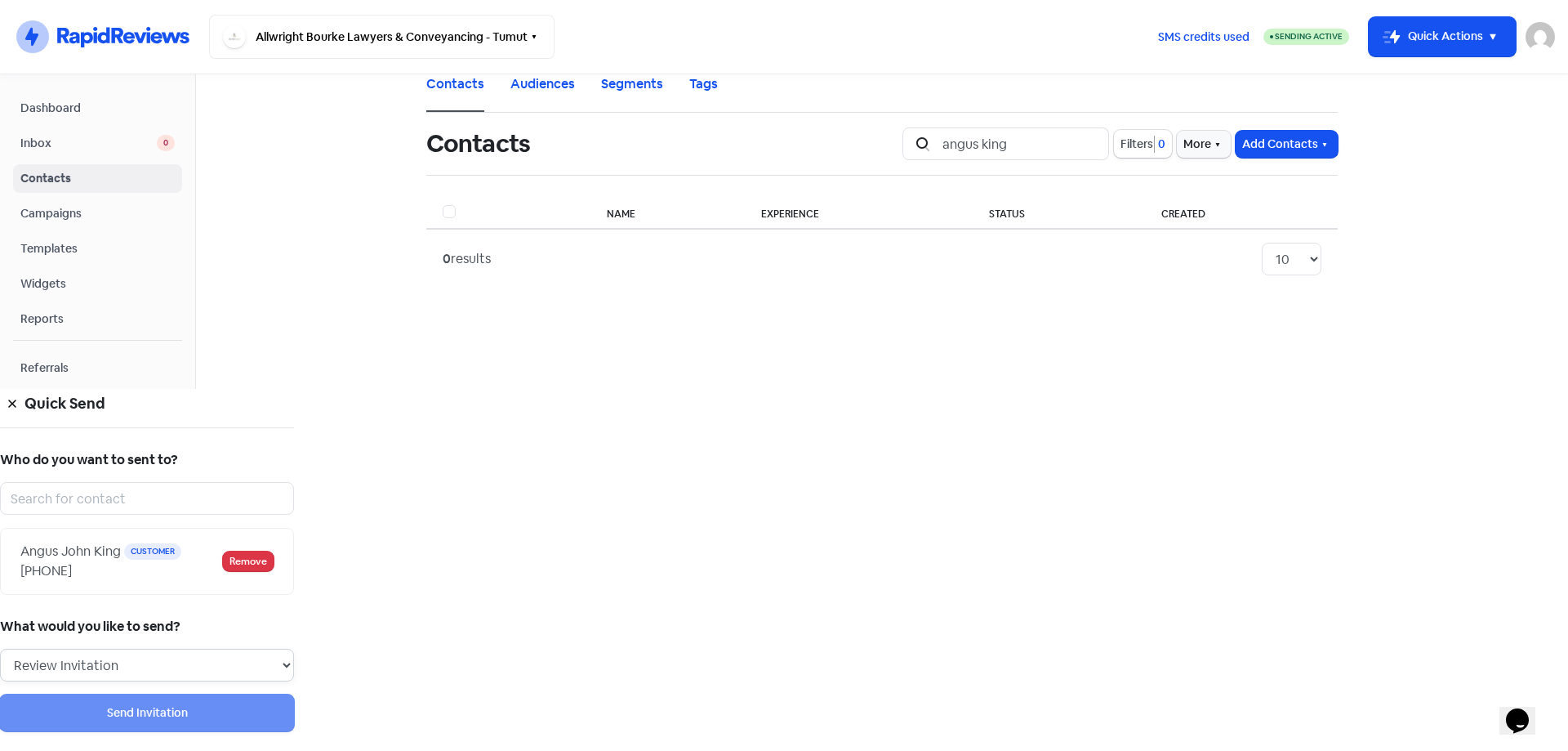 click on "Review Invitation Referral Invitation Survey Invitation Video Invitation" at bounding box center (147, 665) 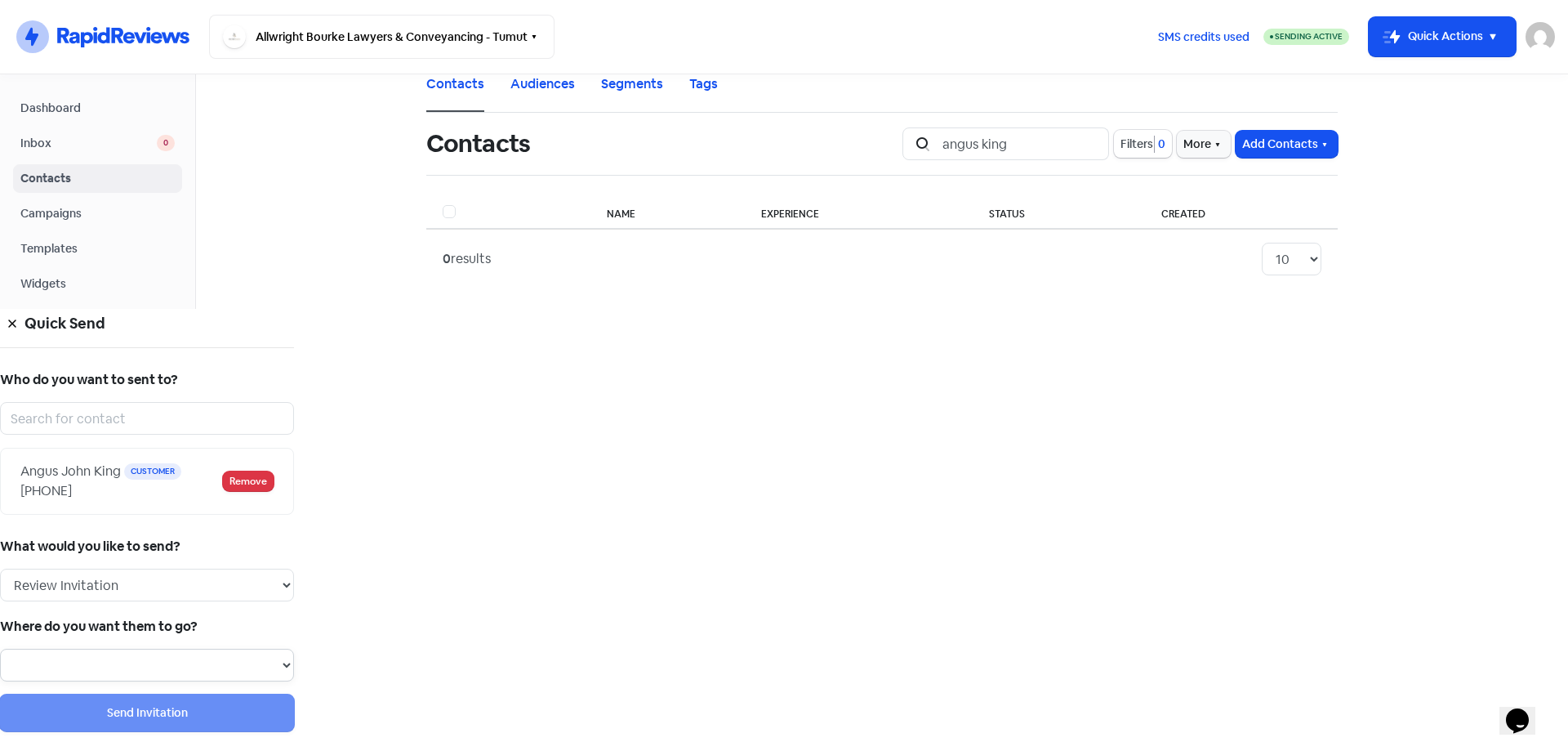 click at bounding box center [147, 665] 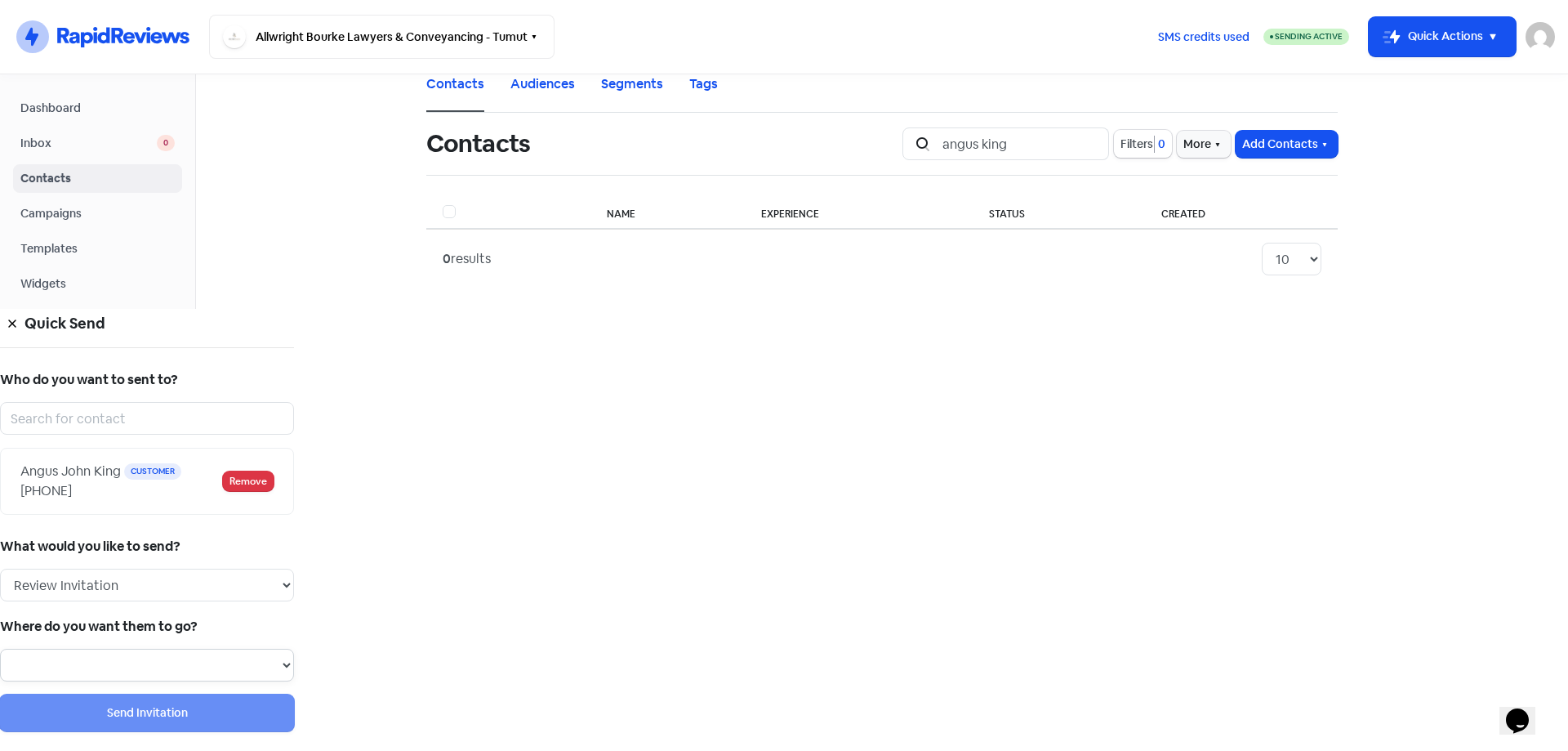 select on "1002" 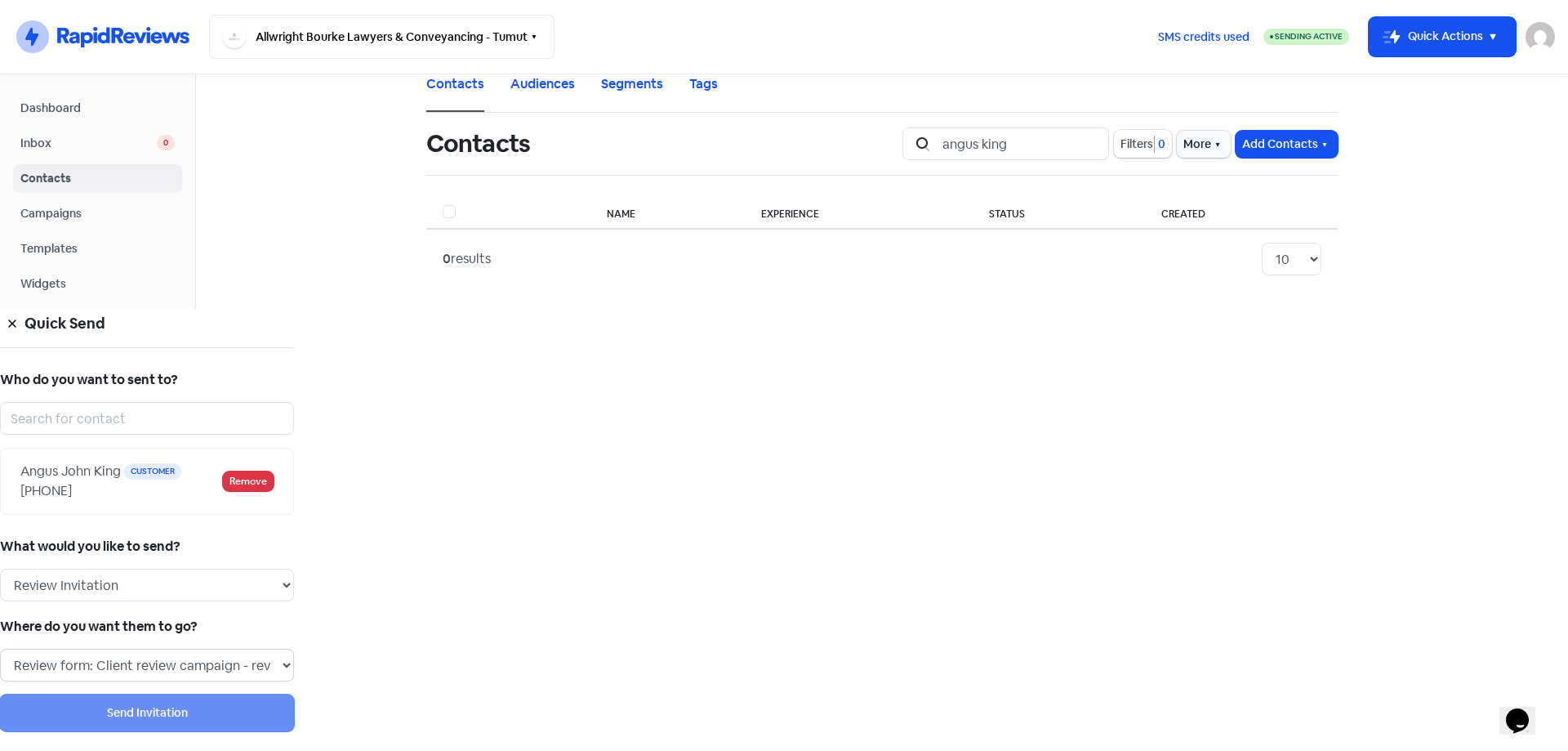 click on "Review form: Client review campaign - review form   Review form: Professionals review campaign - review form" at bounding box center [147, 665] 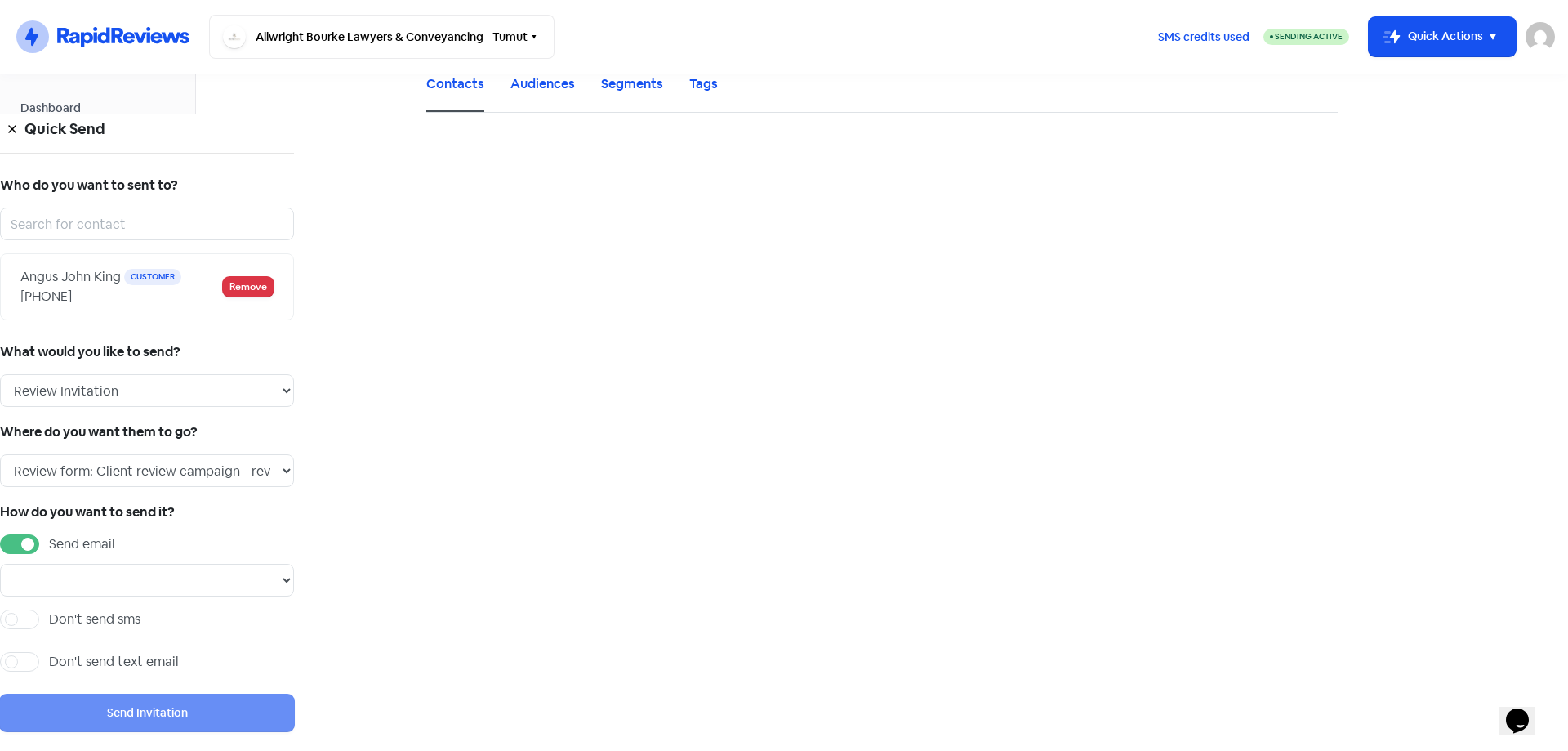 click on "Send email" at bounding box center (82, 544) 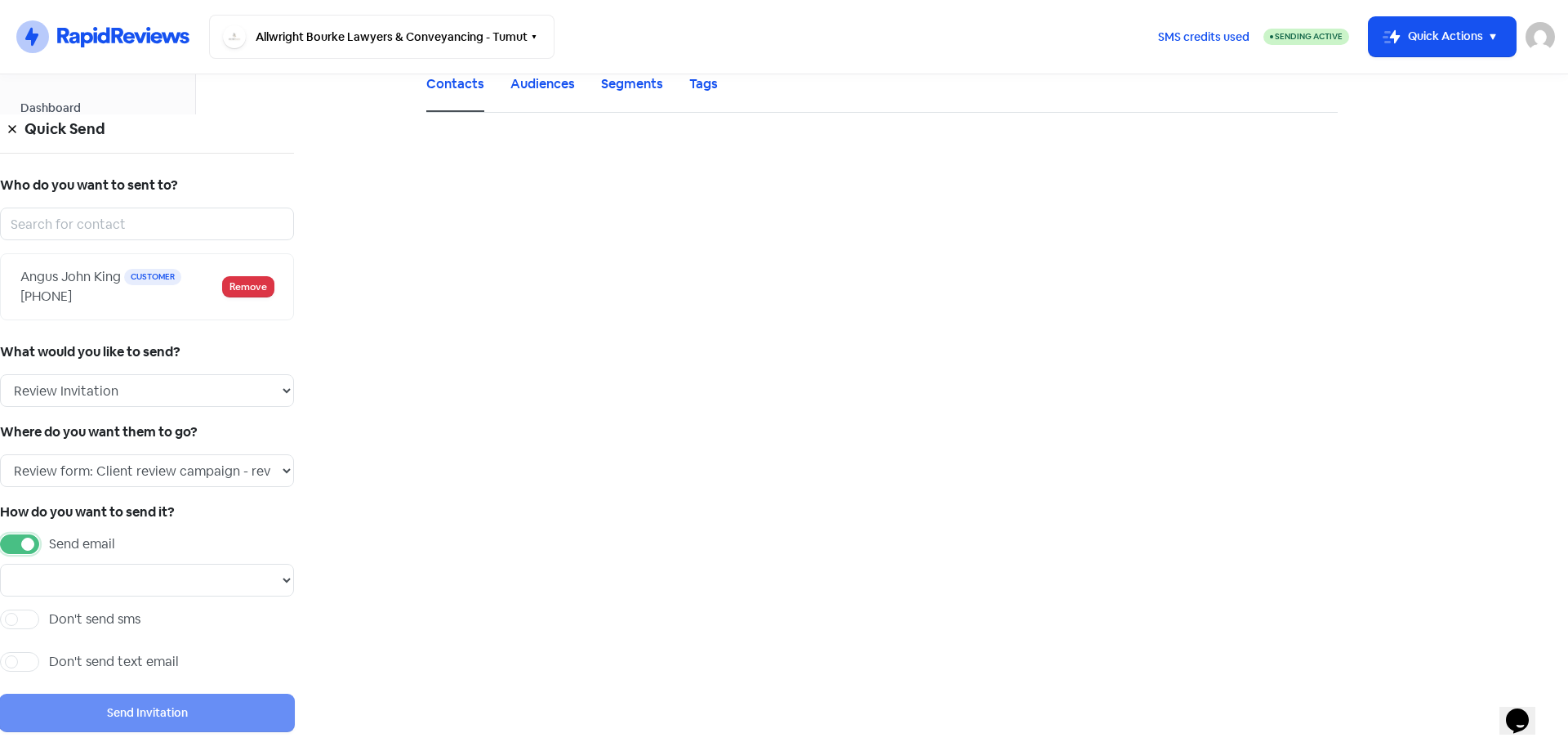 checkbox on "false" 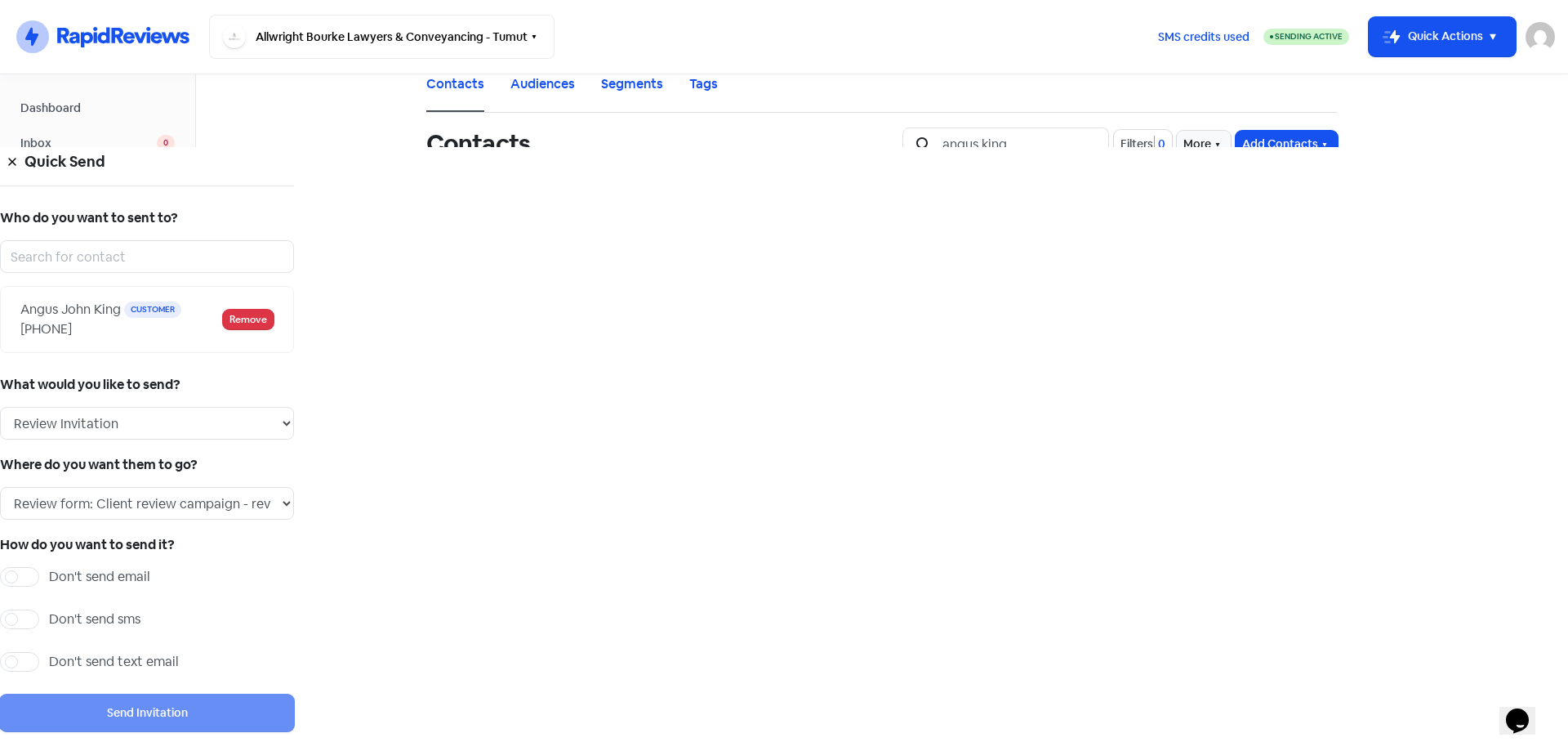 drag, startPoint x: 1321, startPoint y: 490, endPoint x: 1417, endPoint y: 540, distance: 108.24047 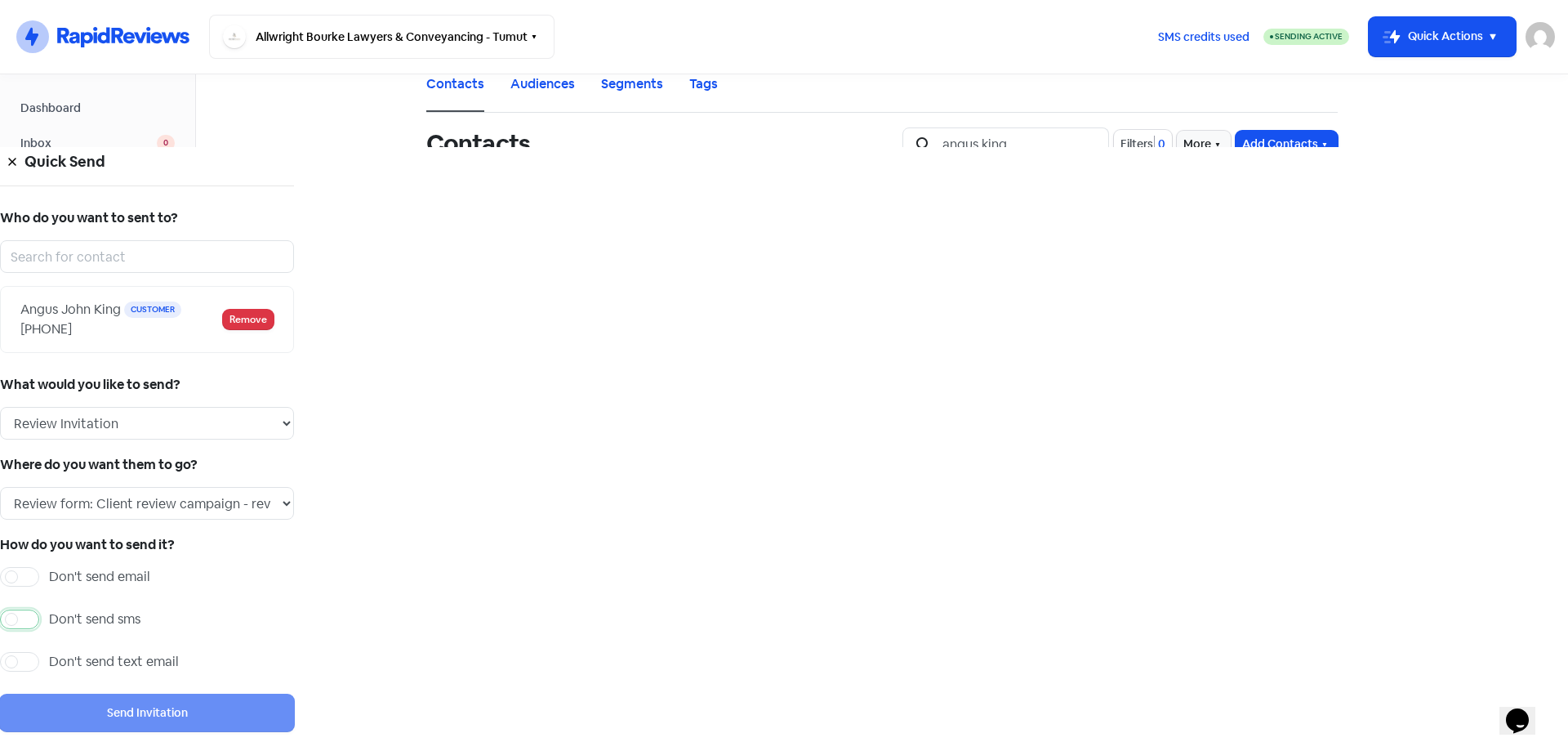 checkbox on "true" 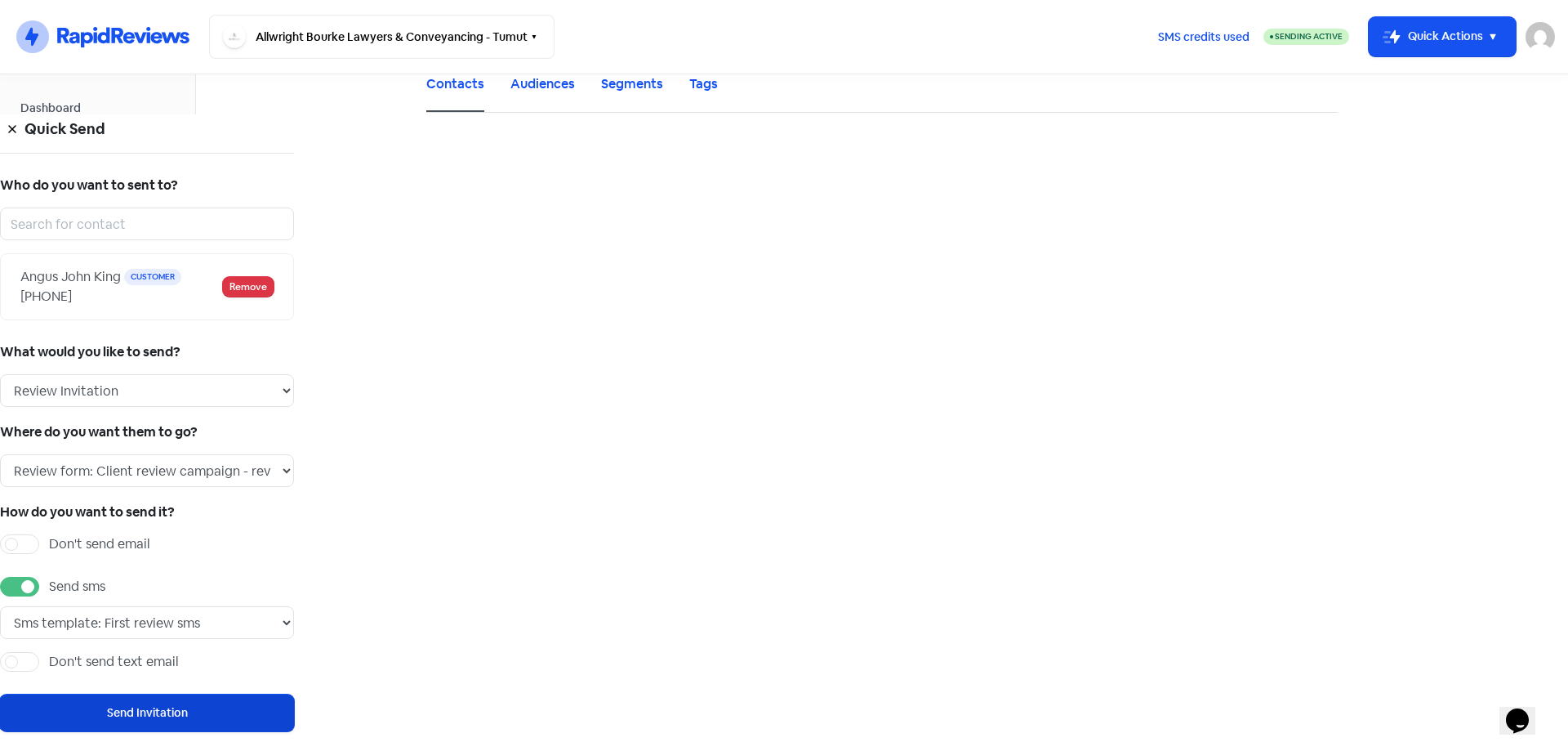 drag, startPoint x: 1360, startPoint y: 593, endPoint x: 1374, endPoint y: 615, distance: 26.07681 